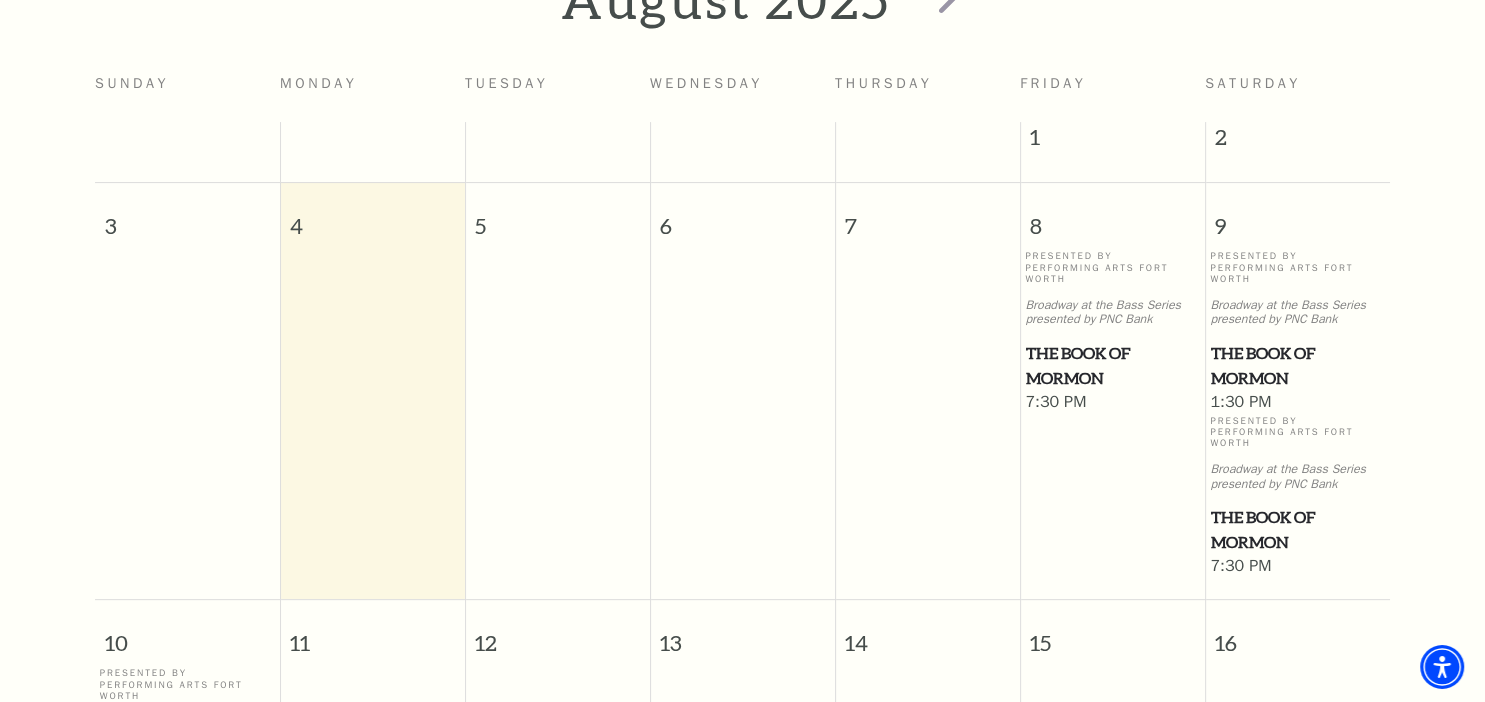 scroll, scrollTop: 464, scrollLeft: 0, axis: vertical 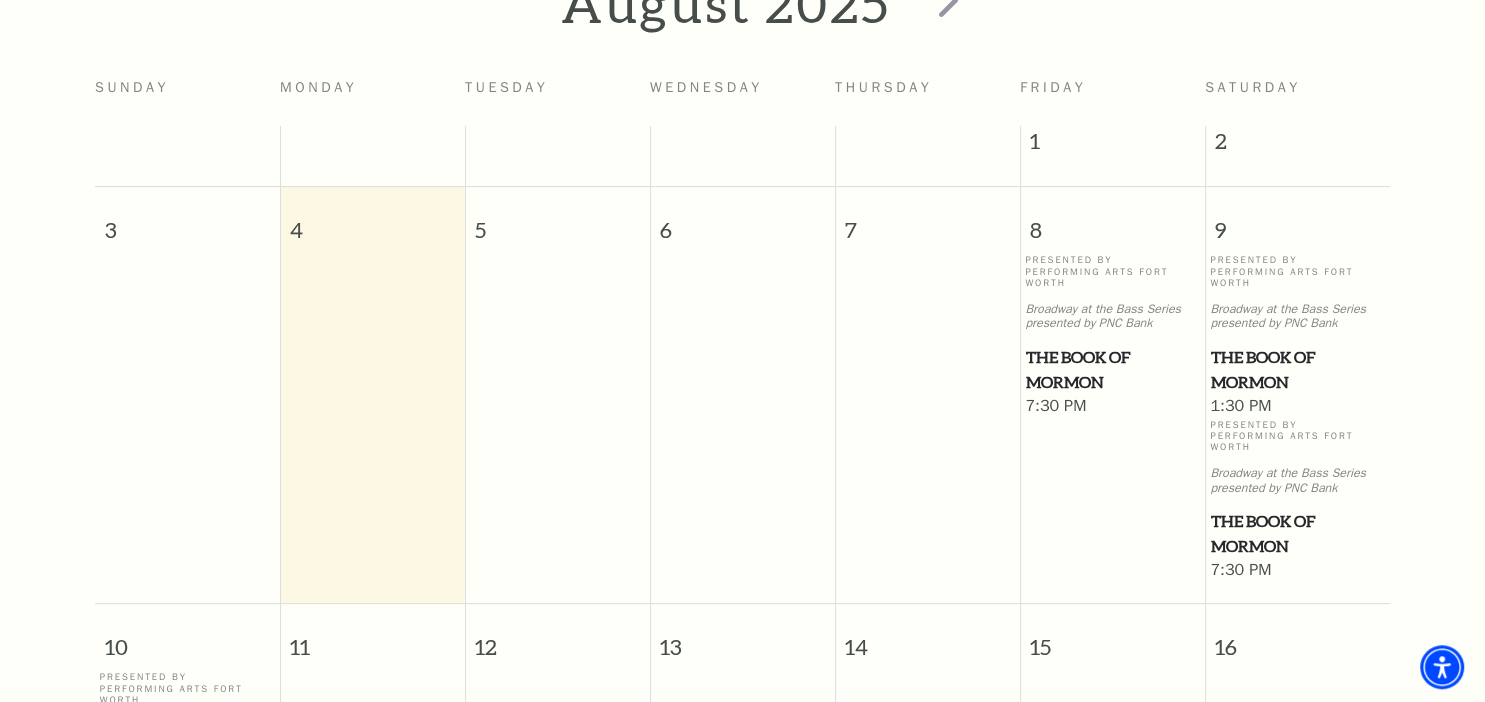 click on "The Book of Mormon" at bounding box center (1297, 533) 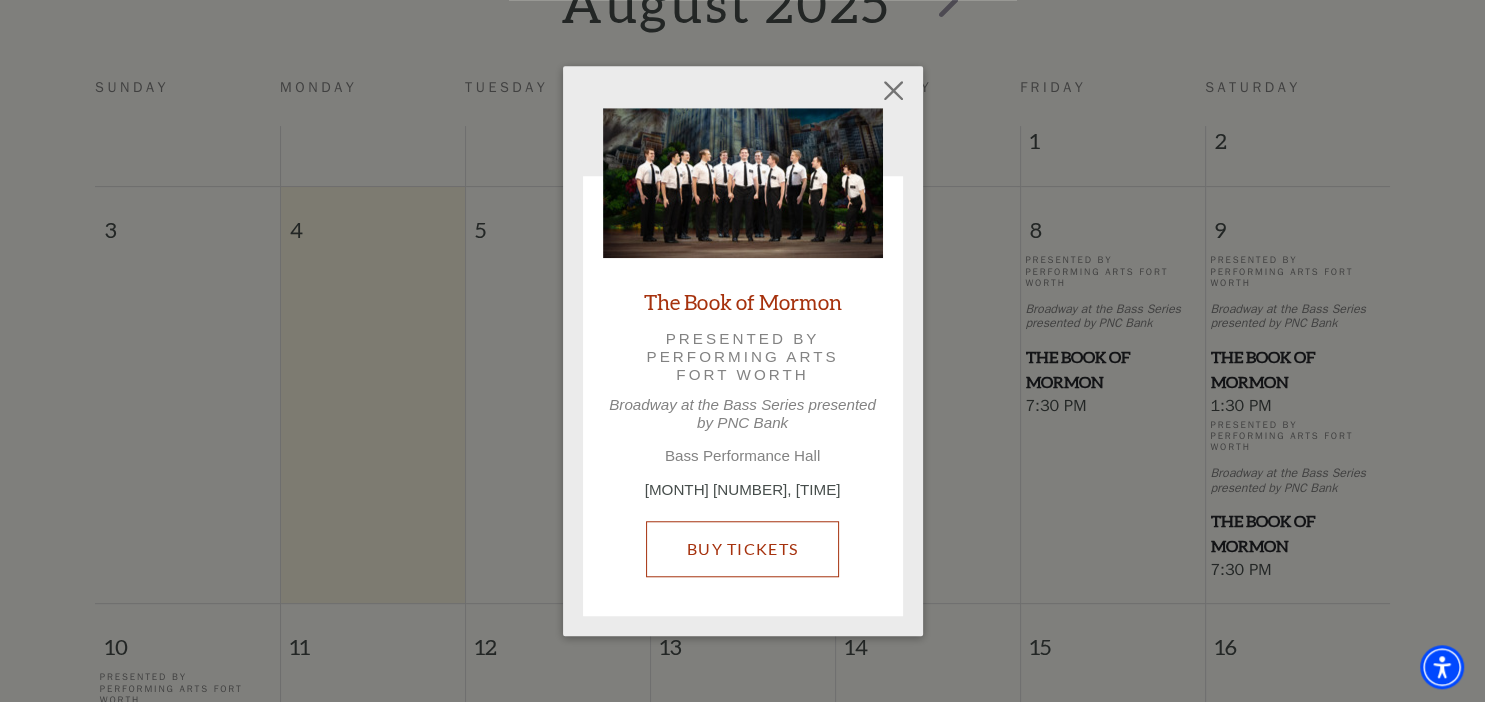 click on "Buy Tickets" at bounding box center [742, 549] 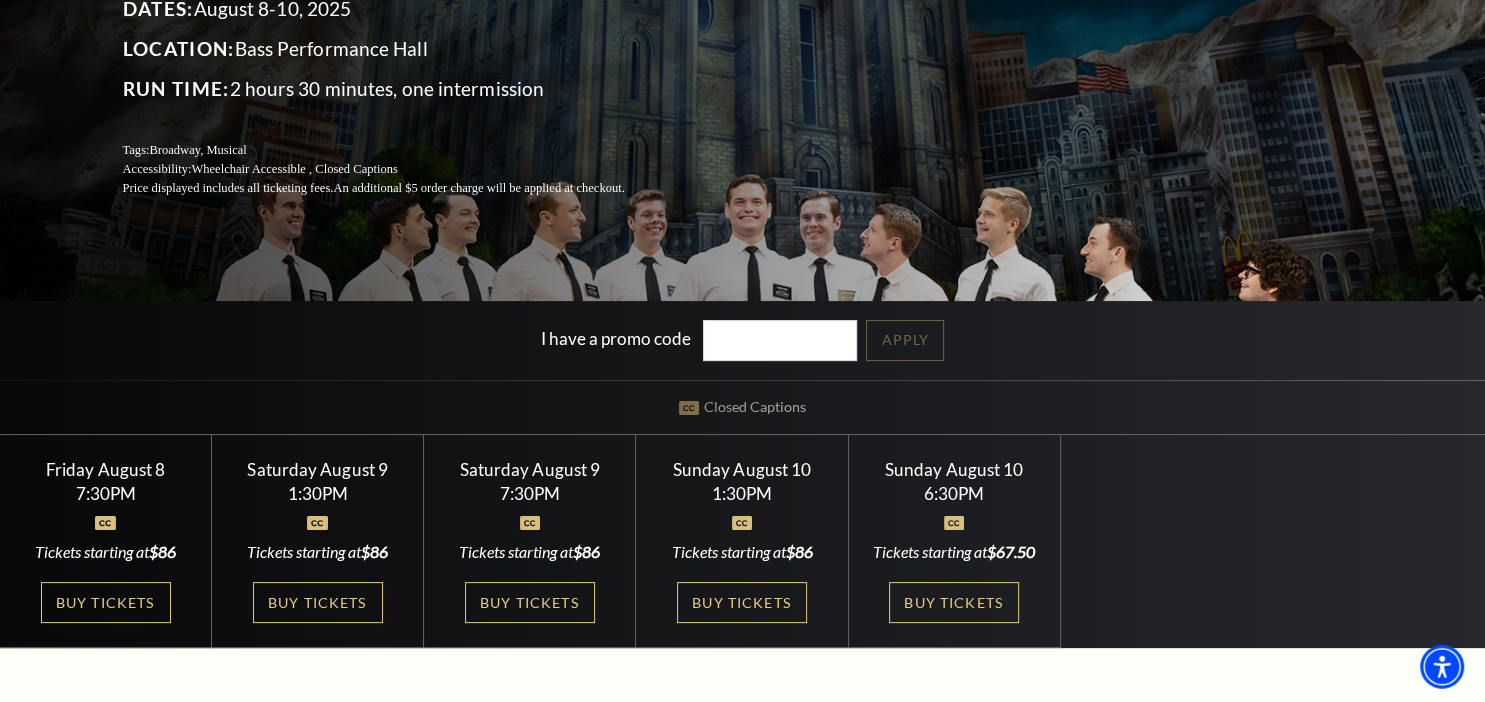 scroll, scrollTop: 288, scrollLeft: 0, axis: vertical 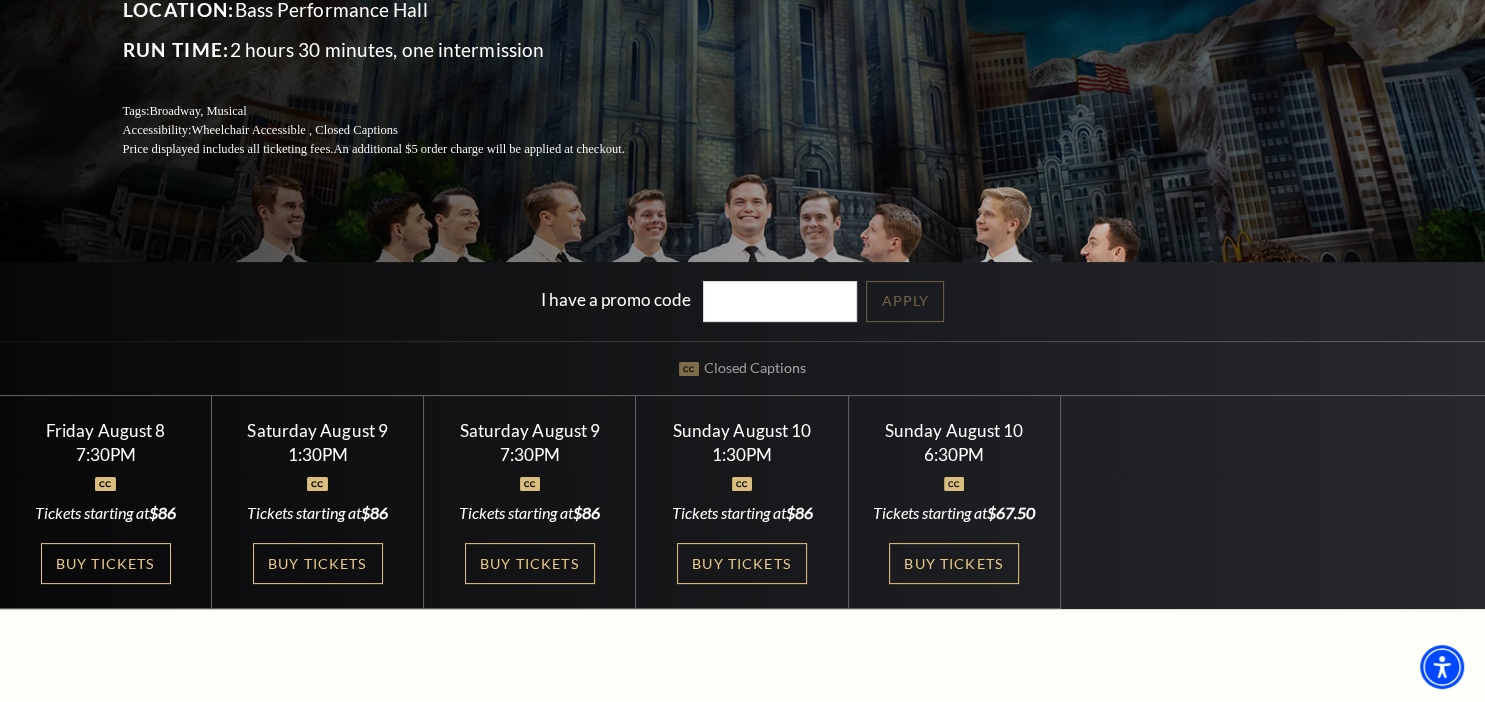 click at bounding box center [530, 484] 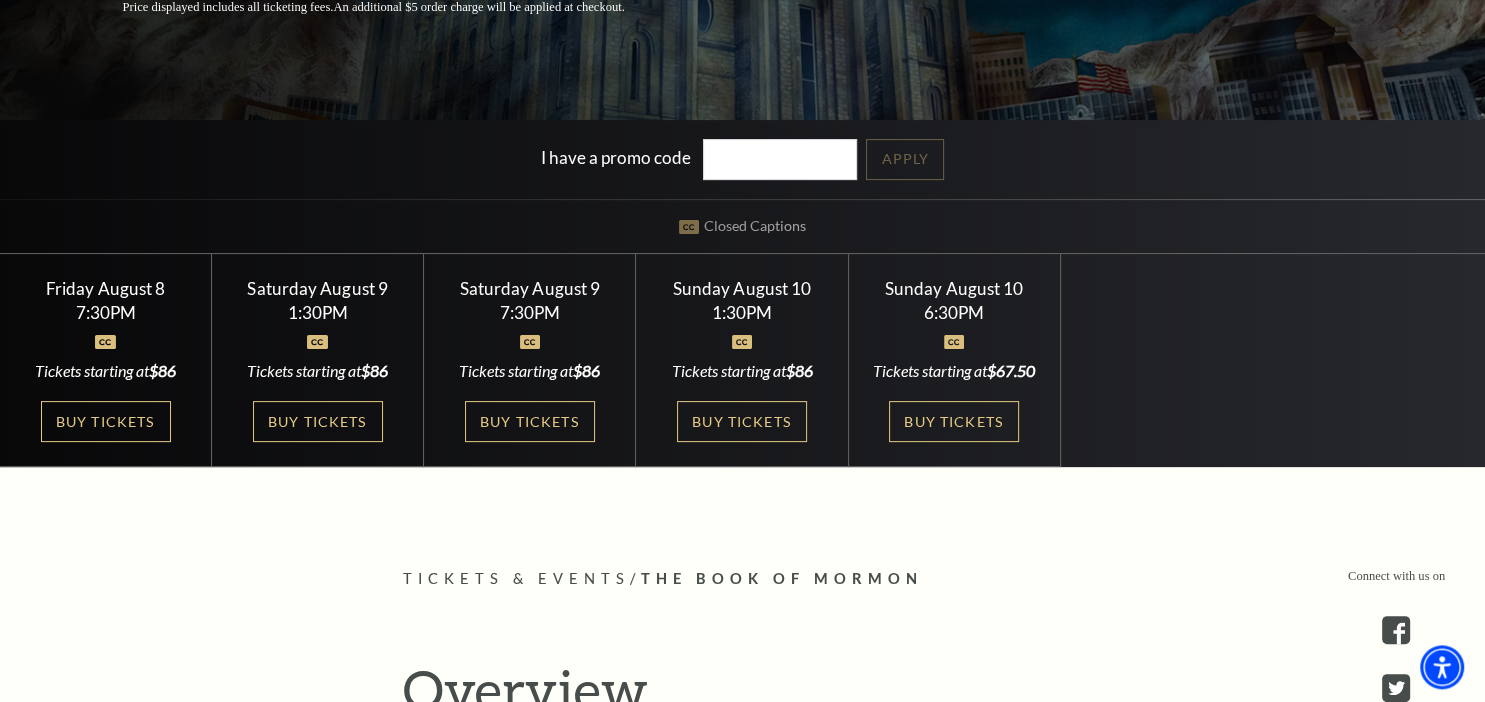 scroll, scrollTop: 432, scrollLeft: 0, axis: vertical 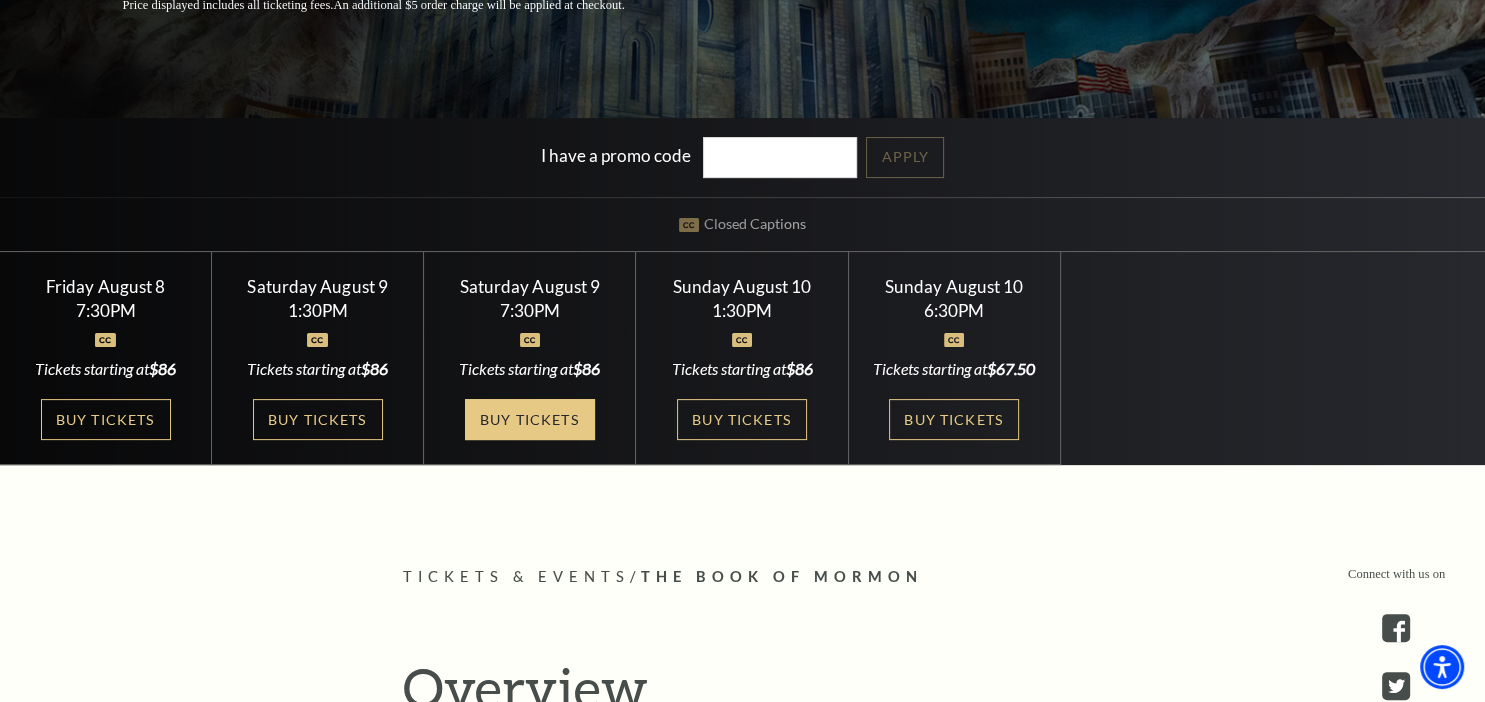 click on "Buy Tickets" at bounding box center [530, 419] 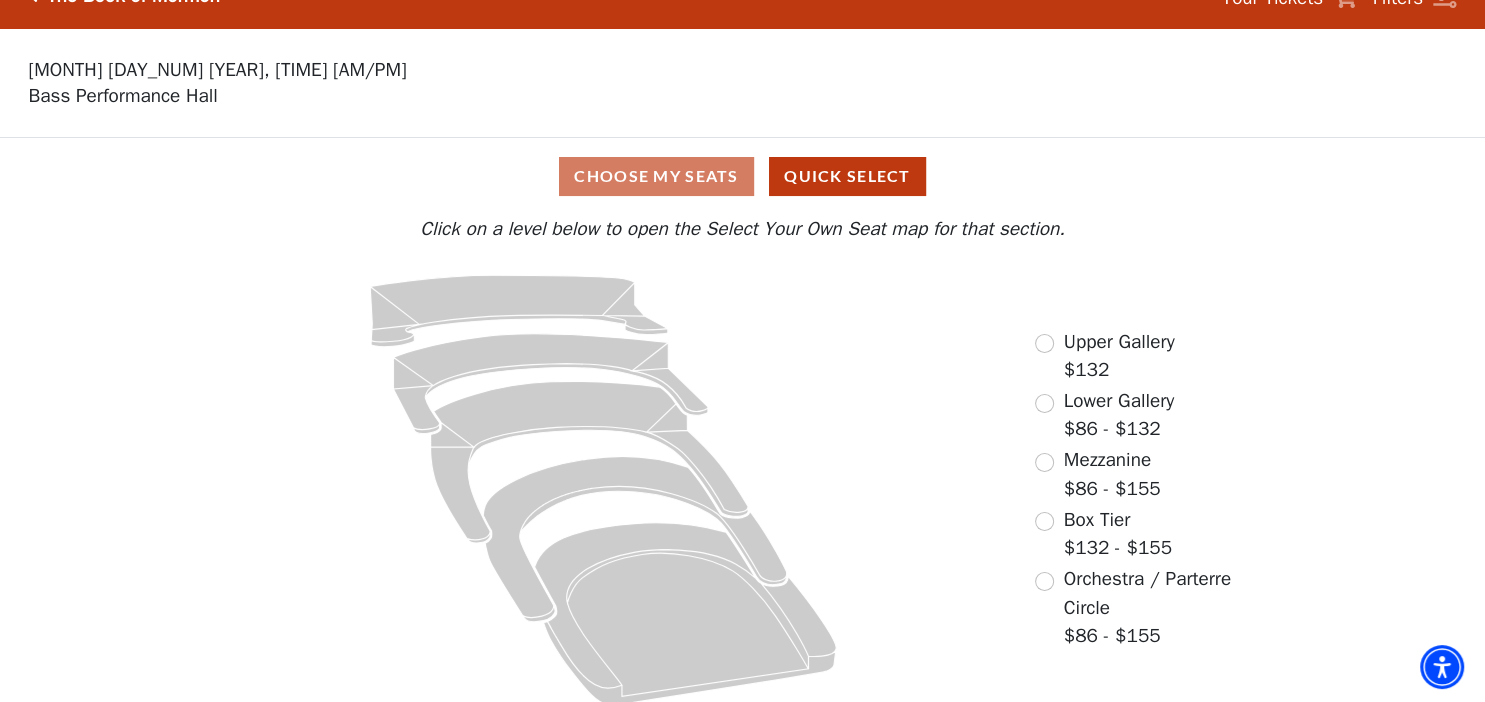 scroll, scrollTop: 51, scrollLeft: 0, axis: vertical 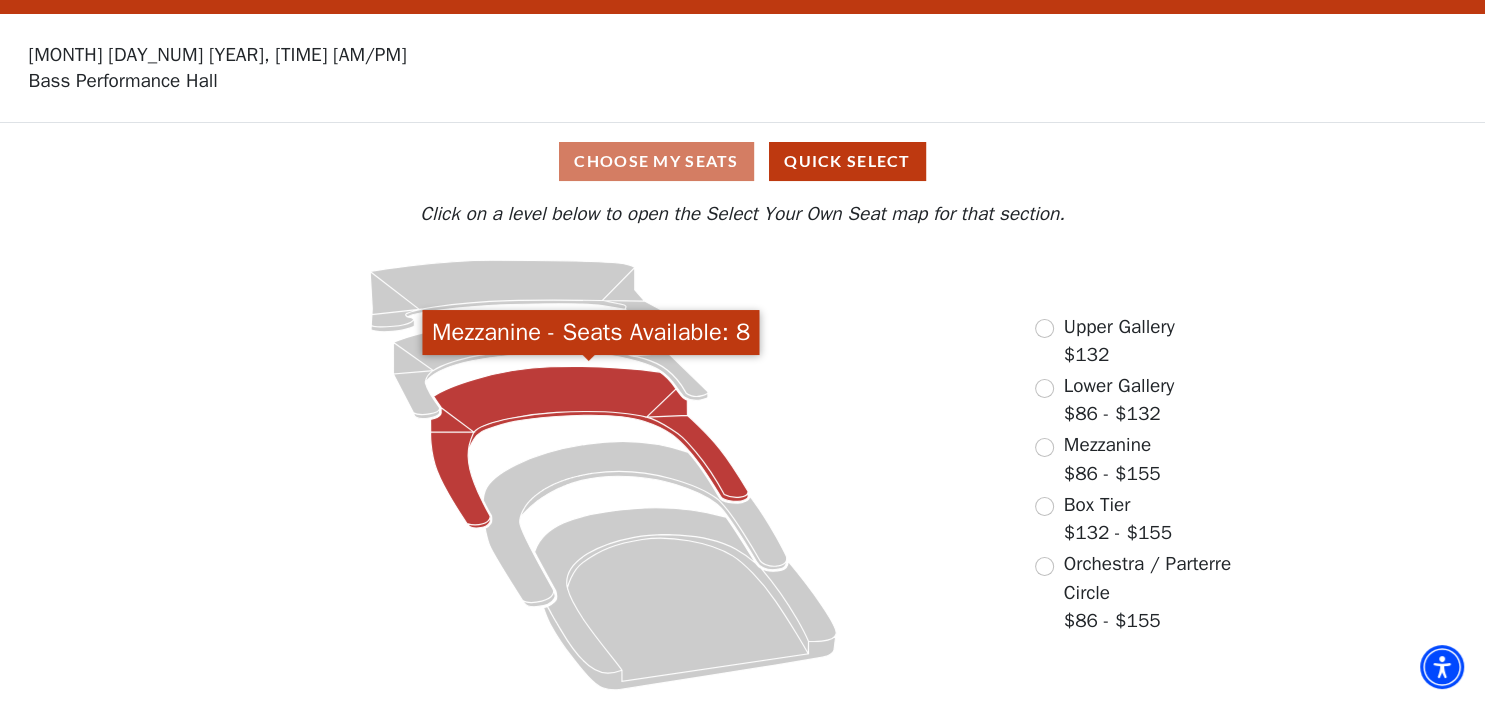 click 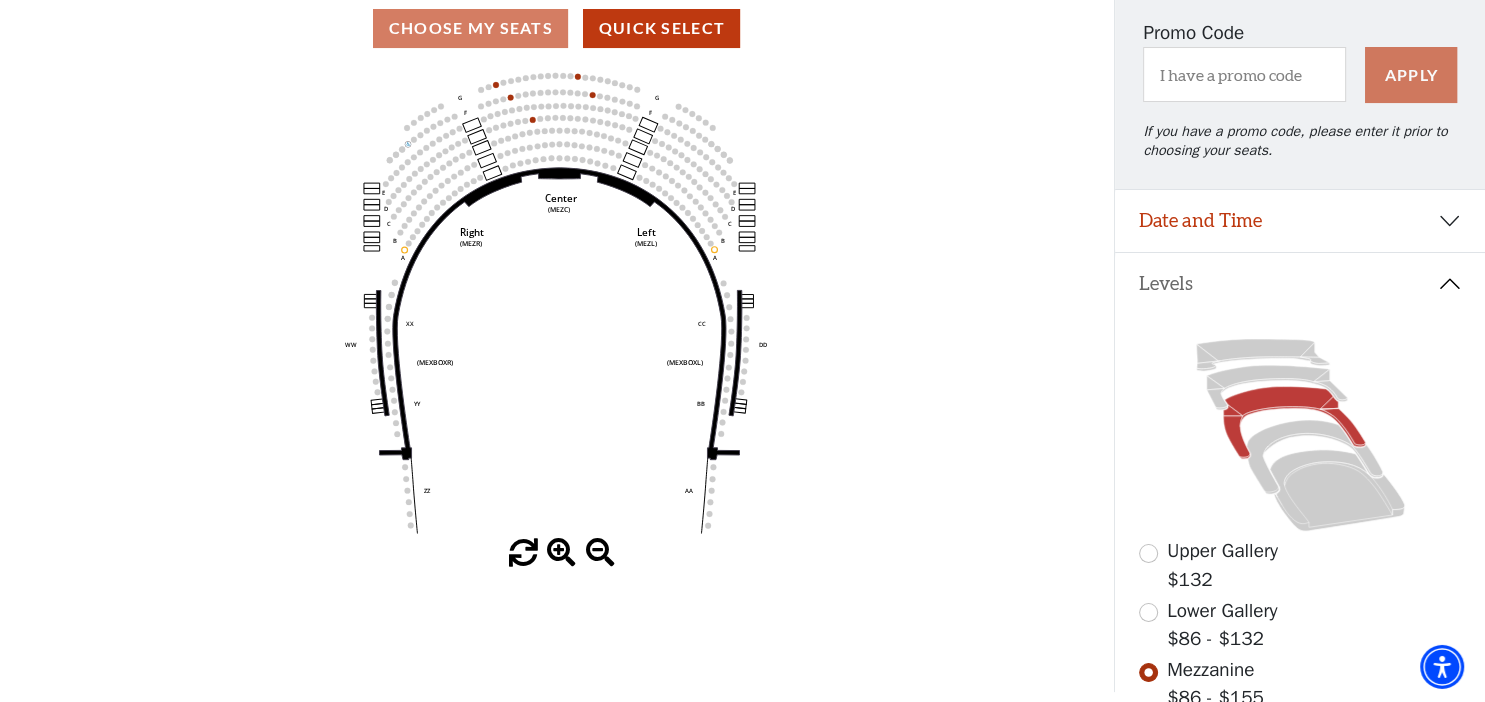 scroll, scrollTop: 0, scrollLeft: 0, axis: both 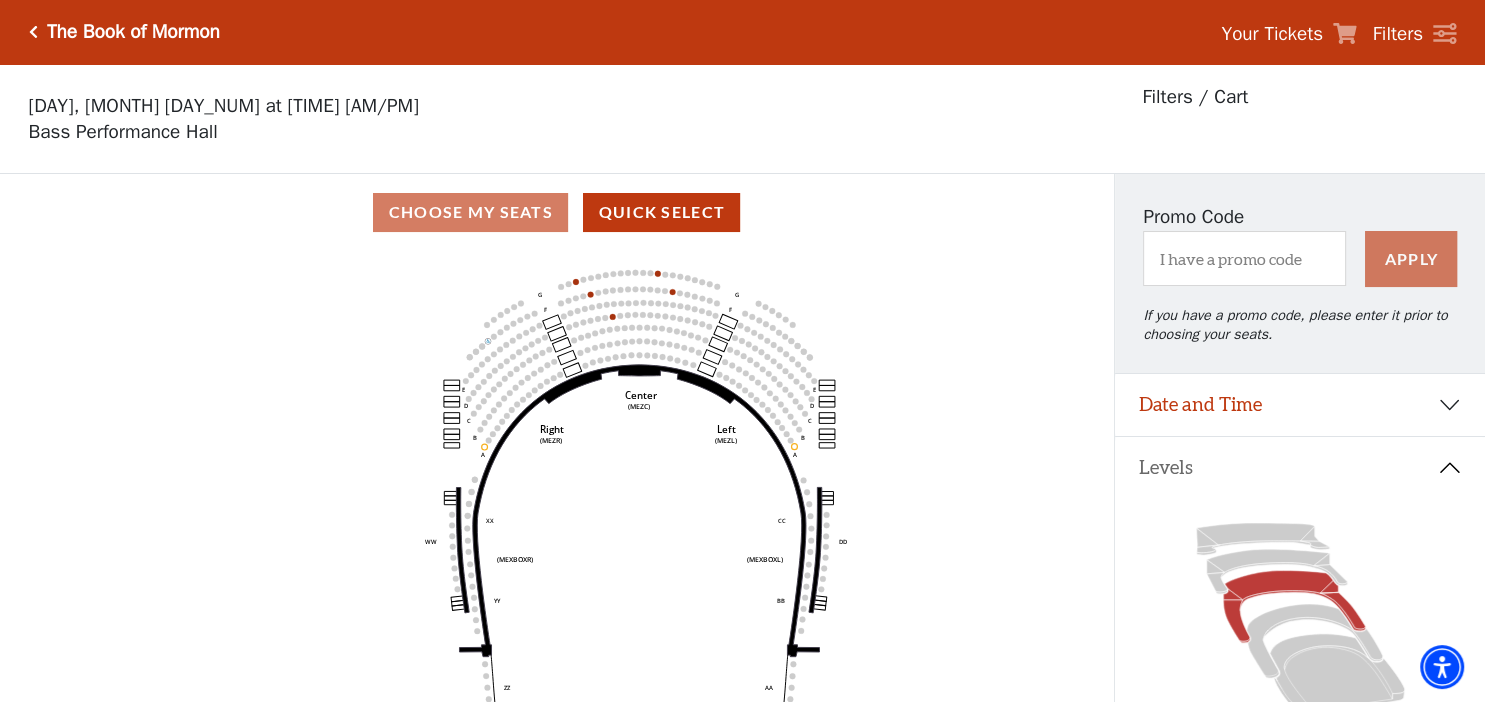 drag, startPoint x: 534, startPoint y: 342, endPoint x: 746, endPoint y: 358, distance: 212.60292 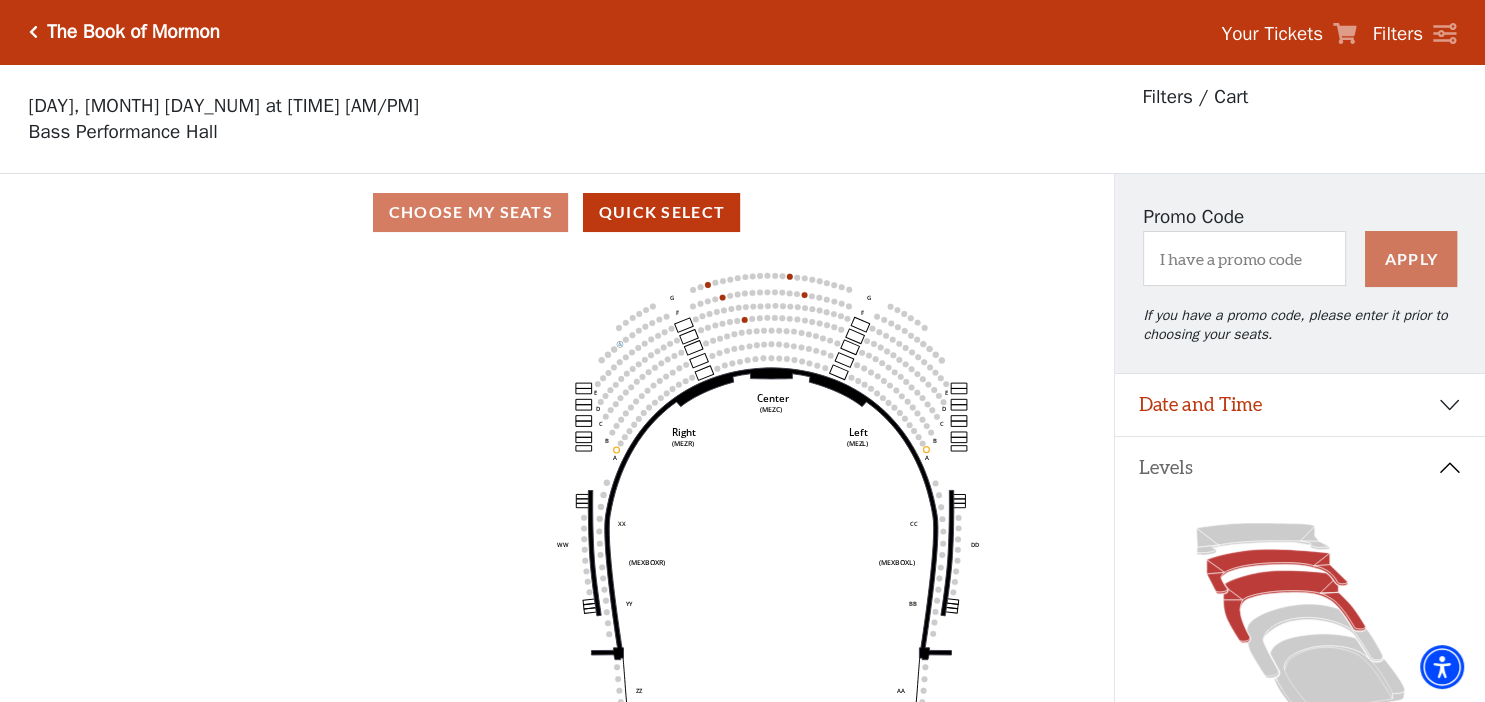 click 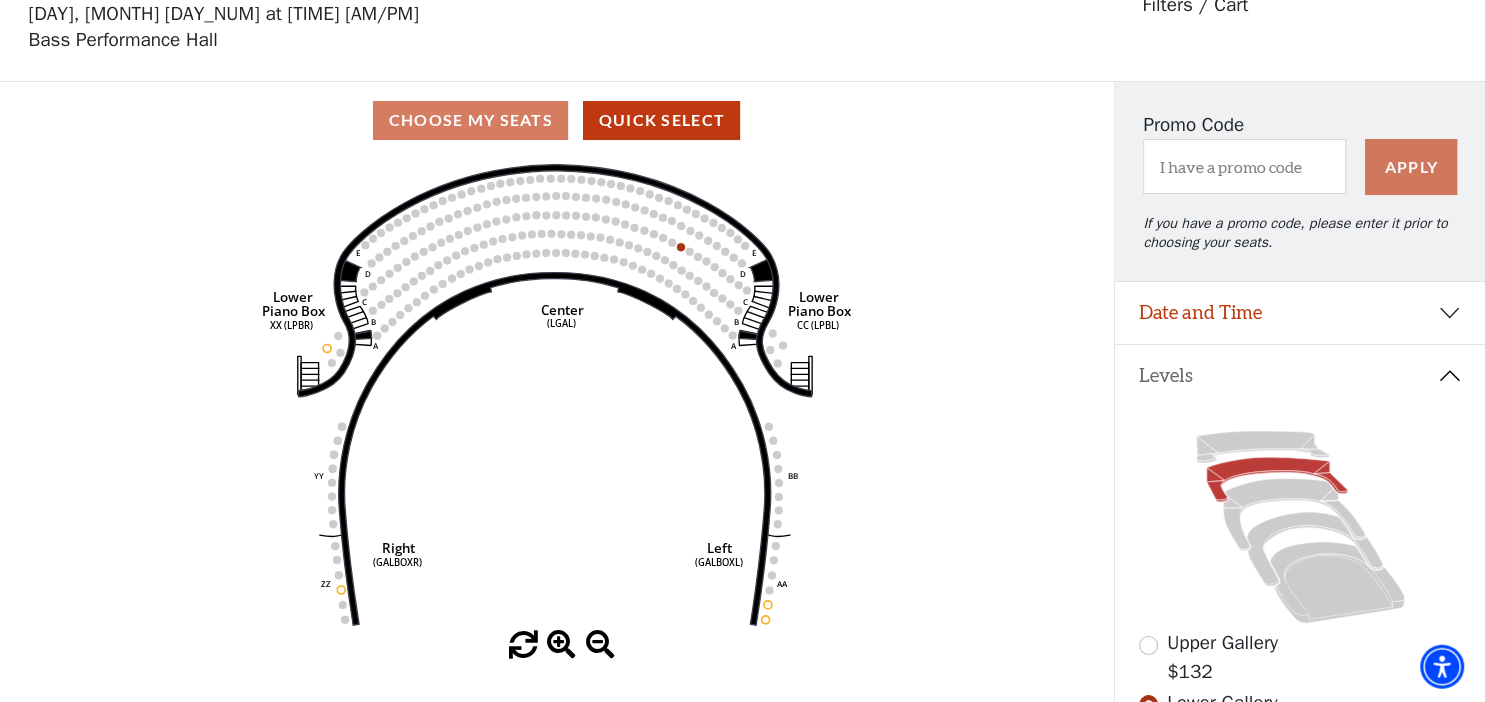 scroll, scrollTop: 92, scrollLeft: 0, axis: vertical 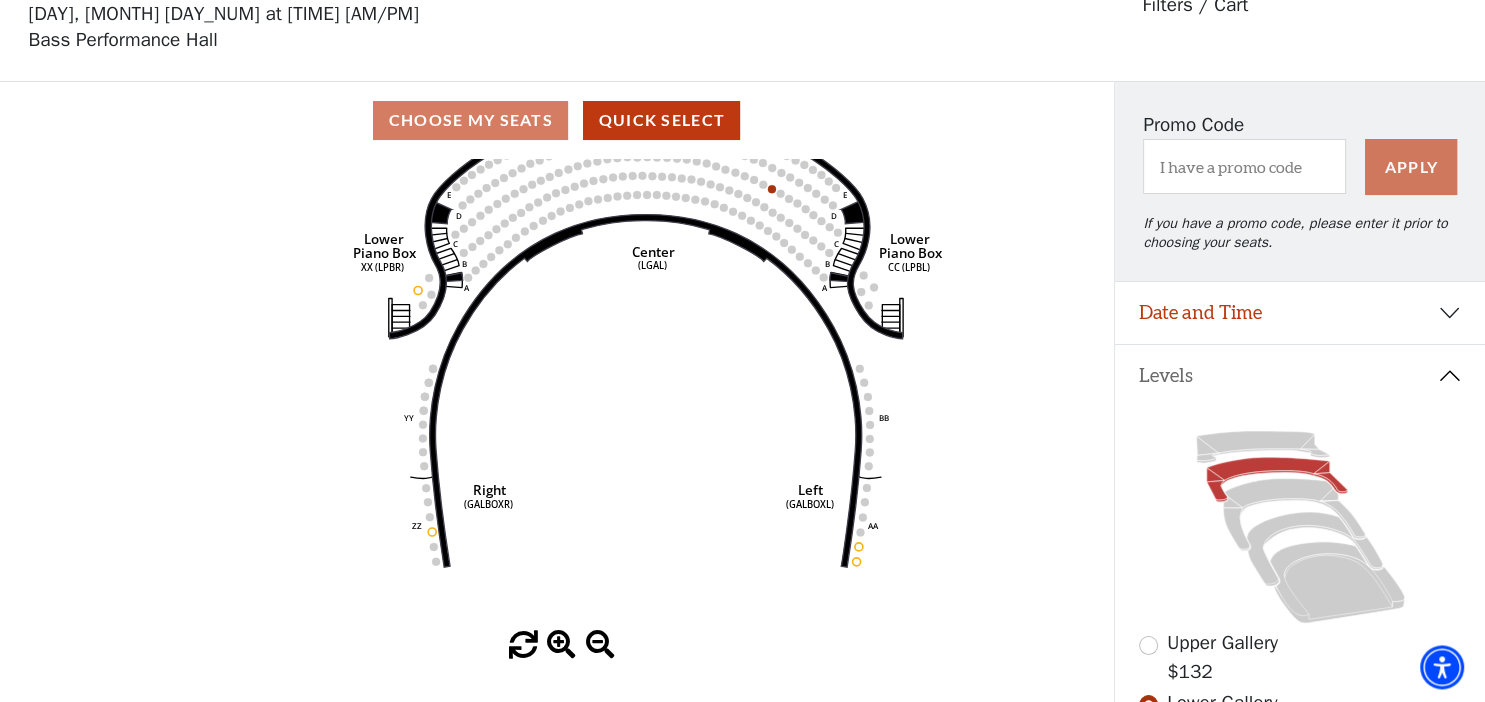 drag, startPoint x: 871, startPoint y: 435, endPoint x: 987, endPoint y: 413, distance: 118.06778 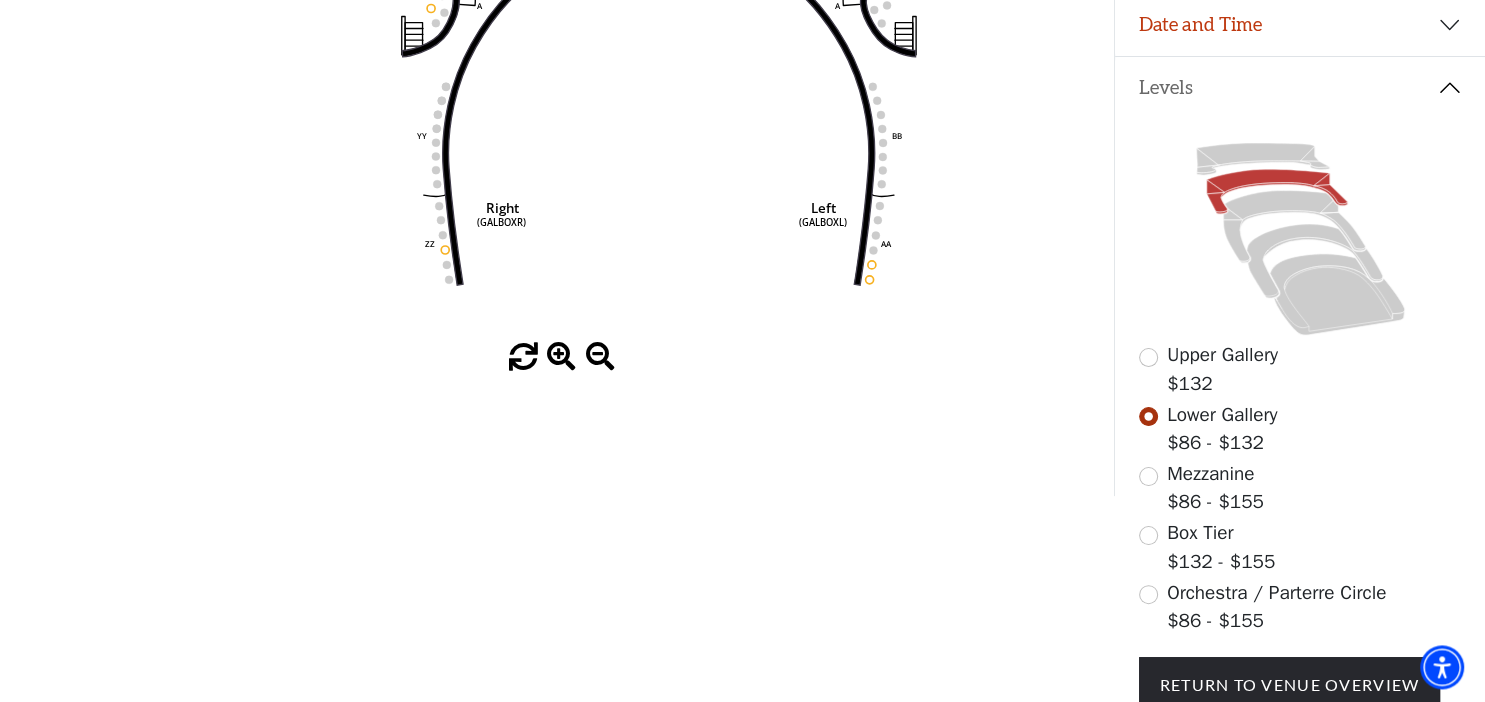 scroll, scrollTop: 236, scrollLeft: 0, axis: vertical 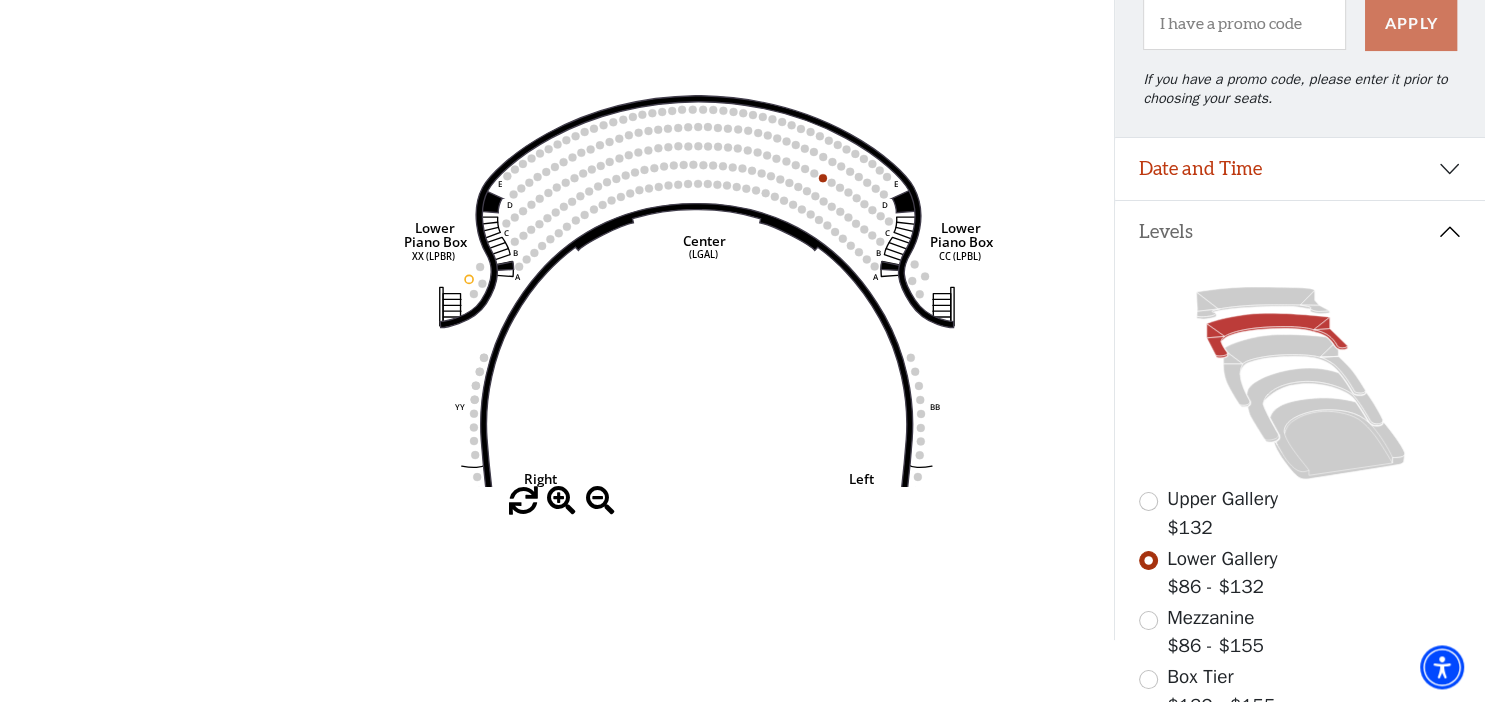 drag, startPoint x: 921, startPoint y: 276, endPoint x: 952, endPoint y: 358, distance: 87.66413 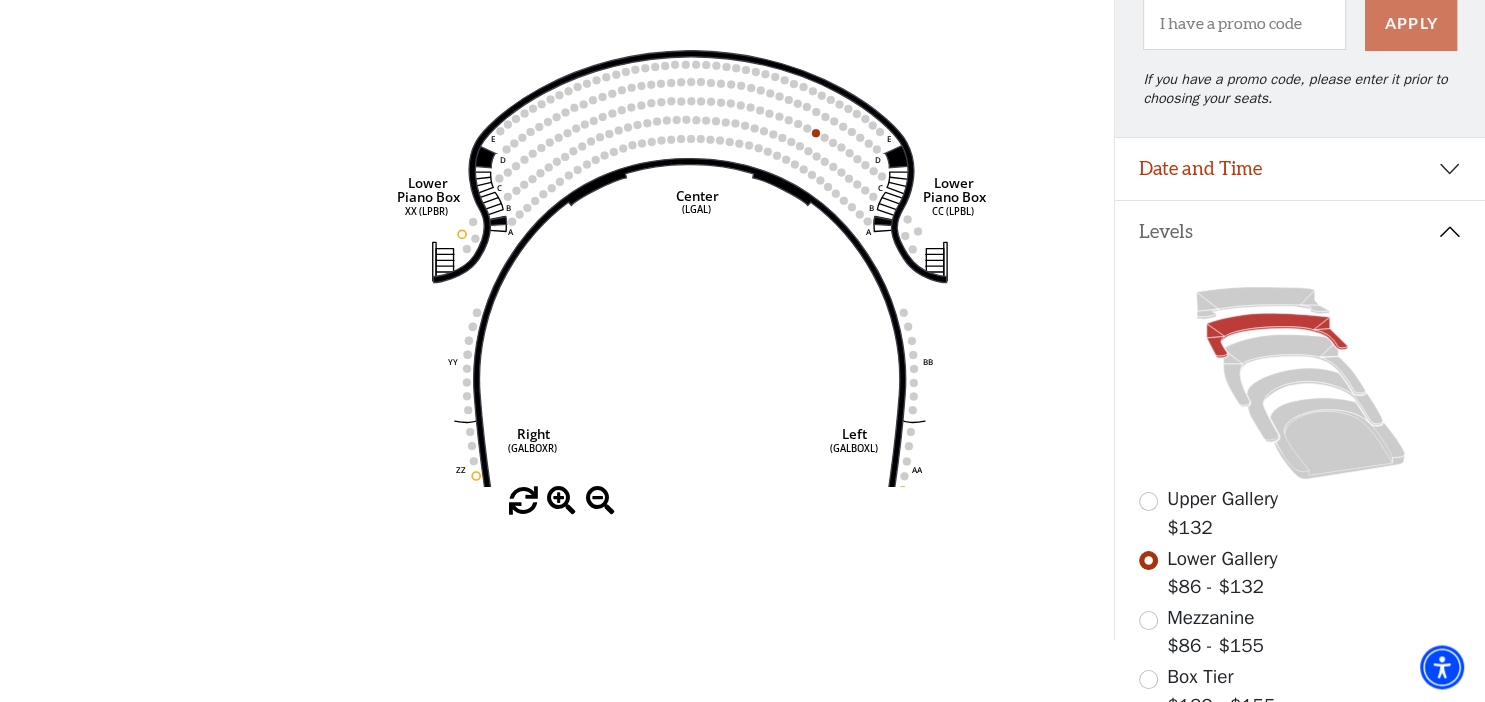 click on "Upper Gallery" at bounding box center [1222, 499] 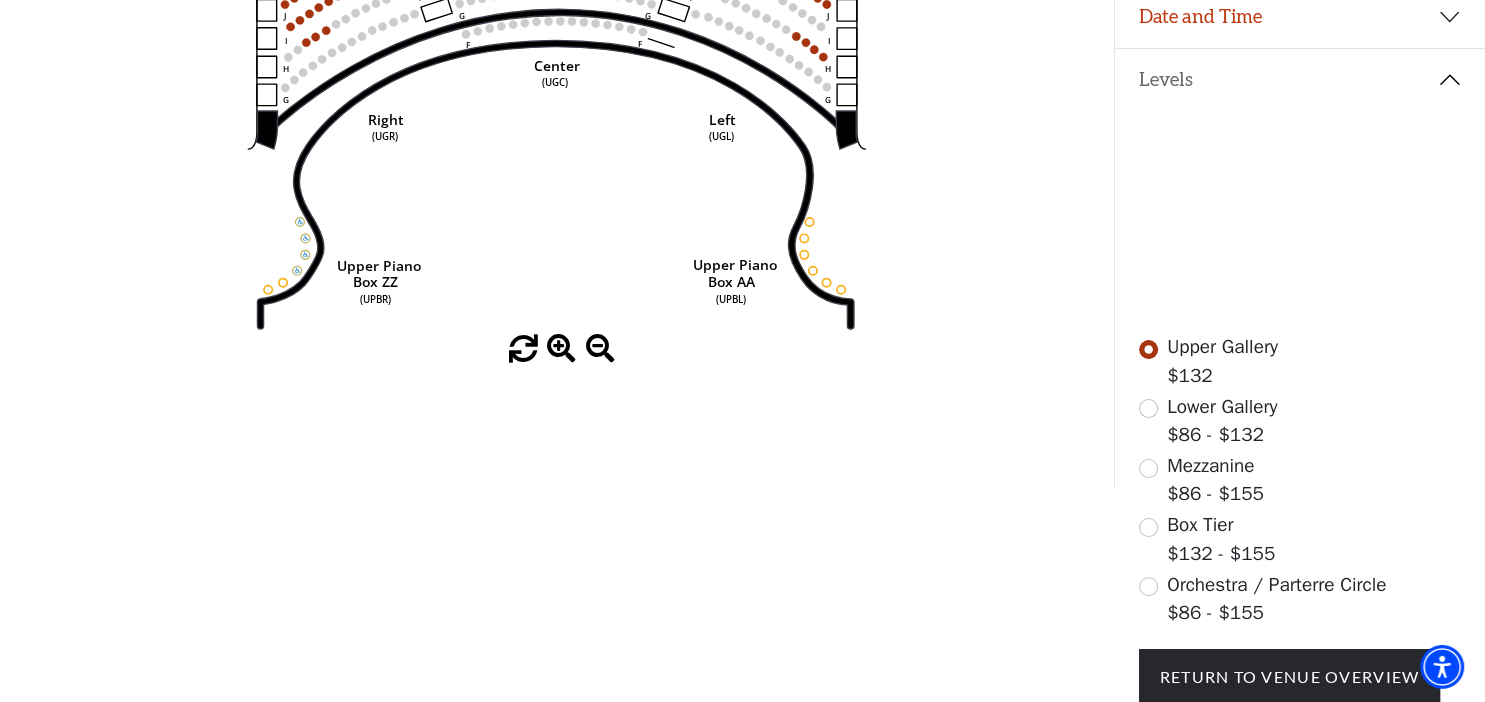 scroll, scrollTop: 0, scrollLeft: 0, axis: both 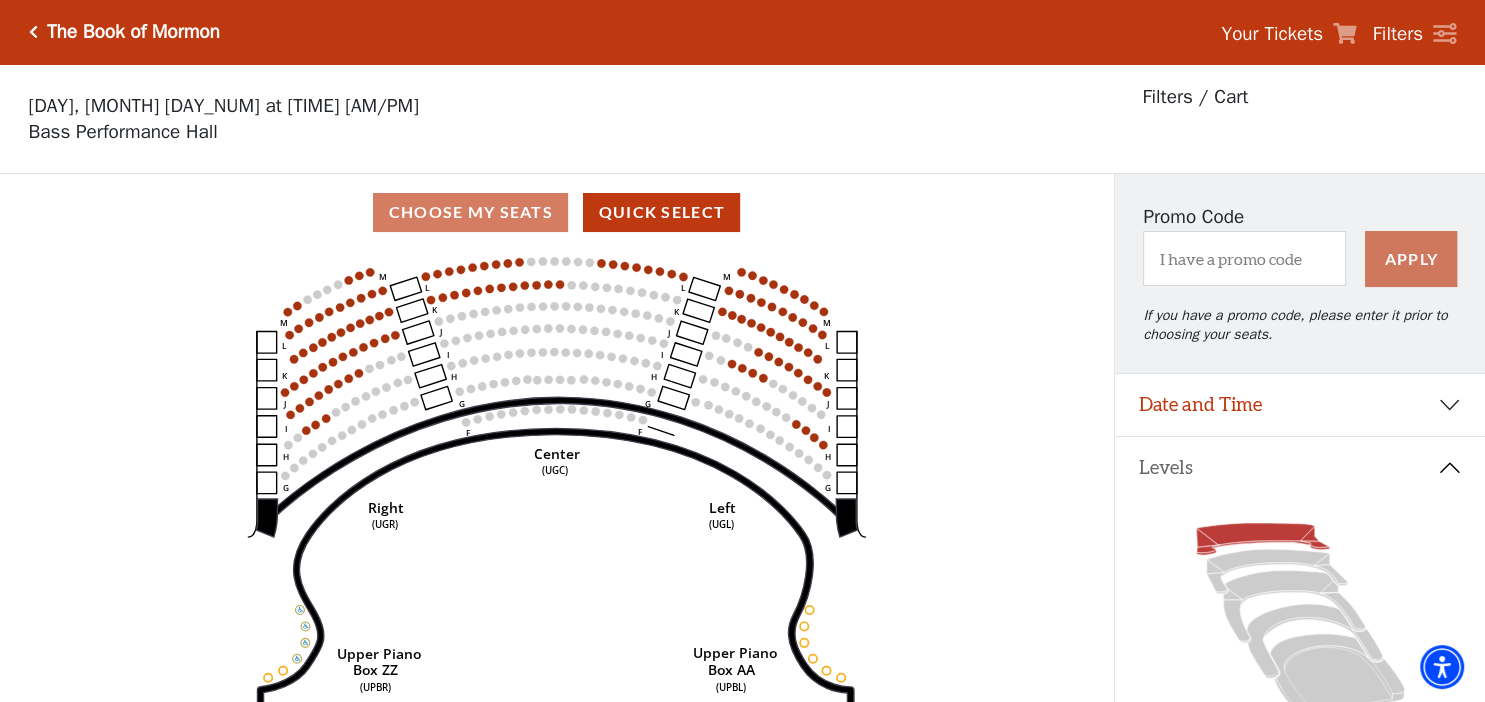 click on "Filters / Cart" at bounding box center [1195, 97] 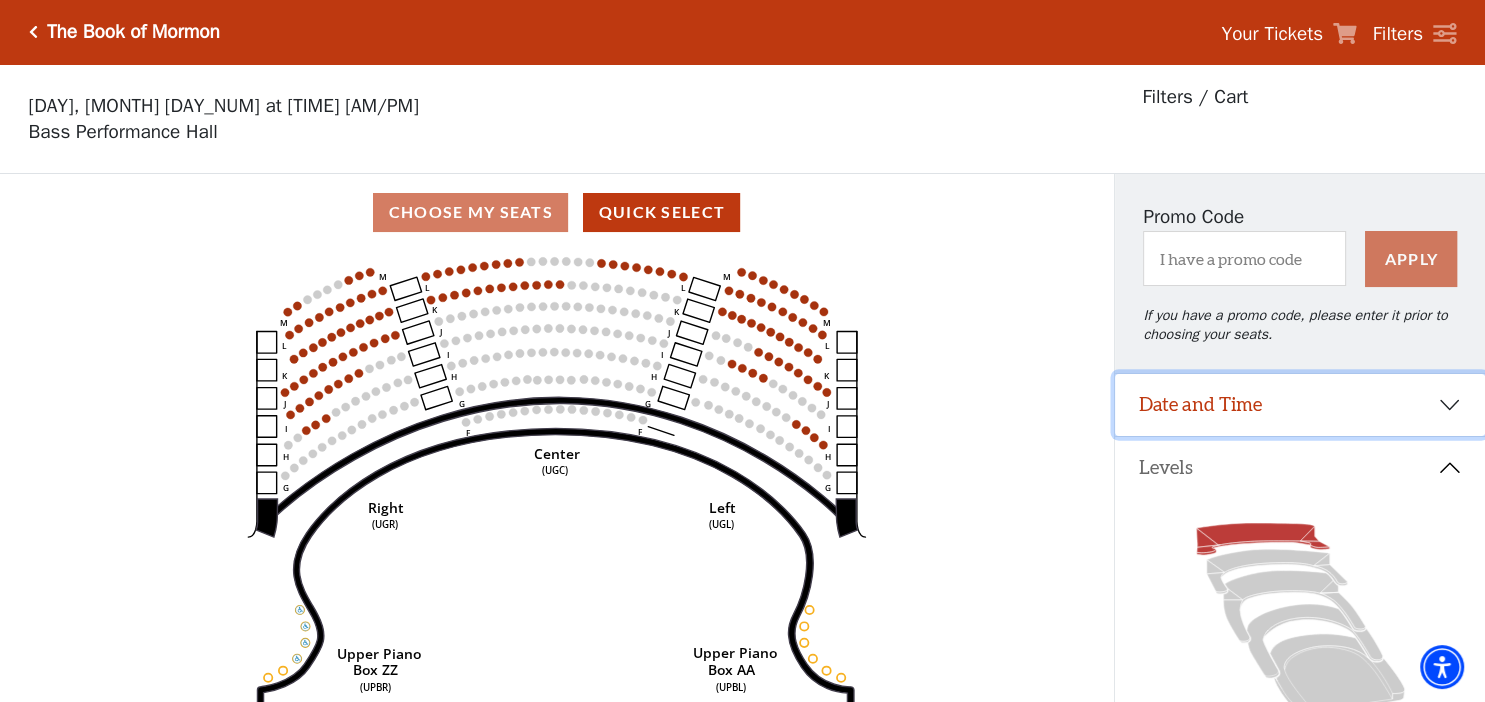 click on "Date and Time" at bounding box center [1300, 405] 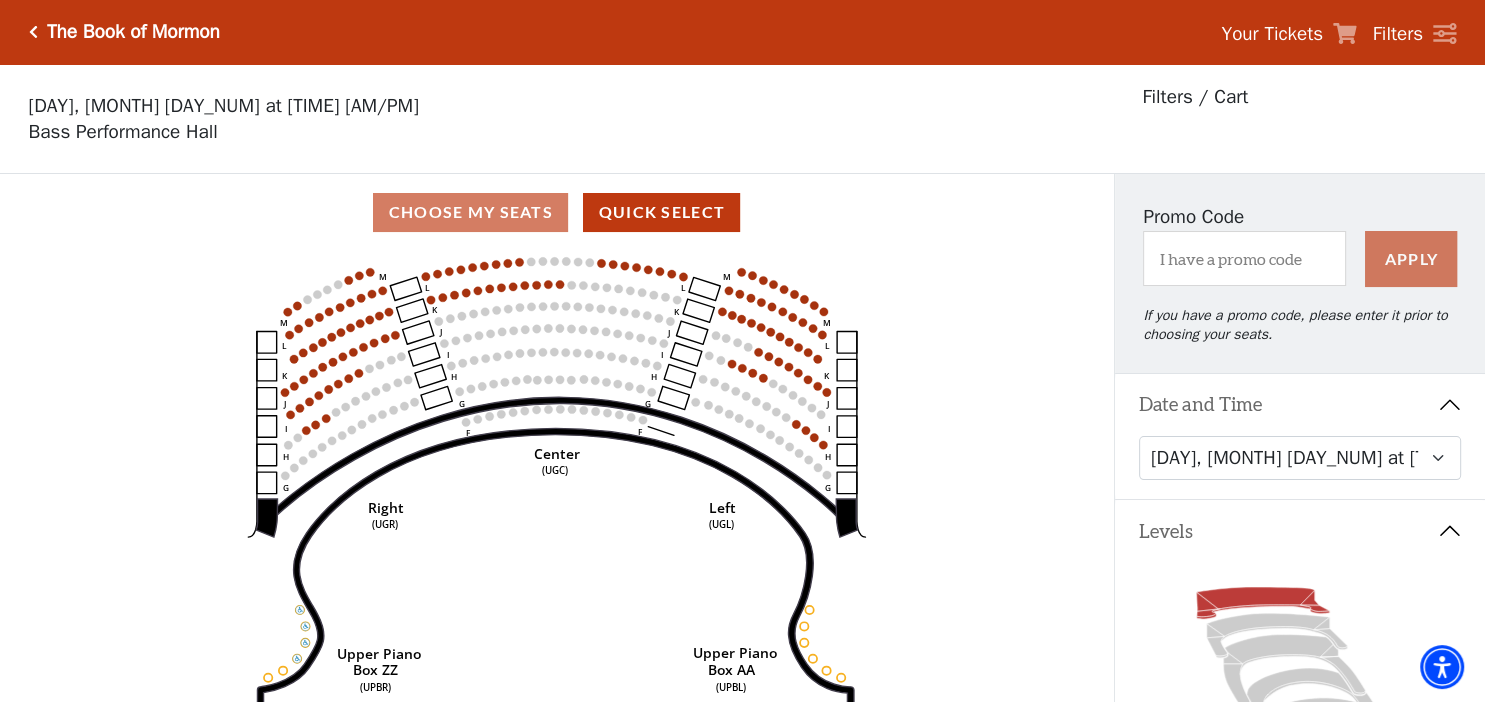 click on "Date and Time" at bounding box center (1300, 405) 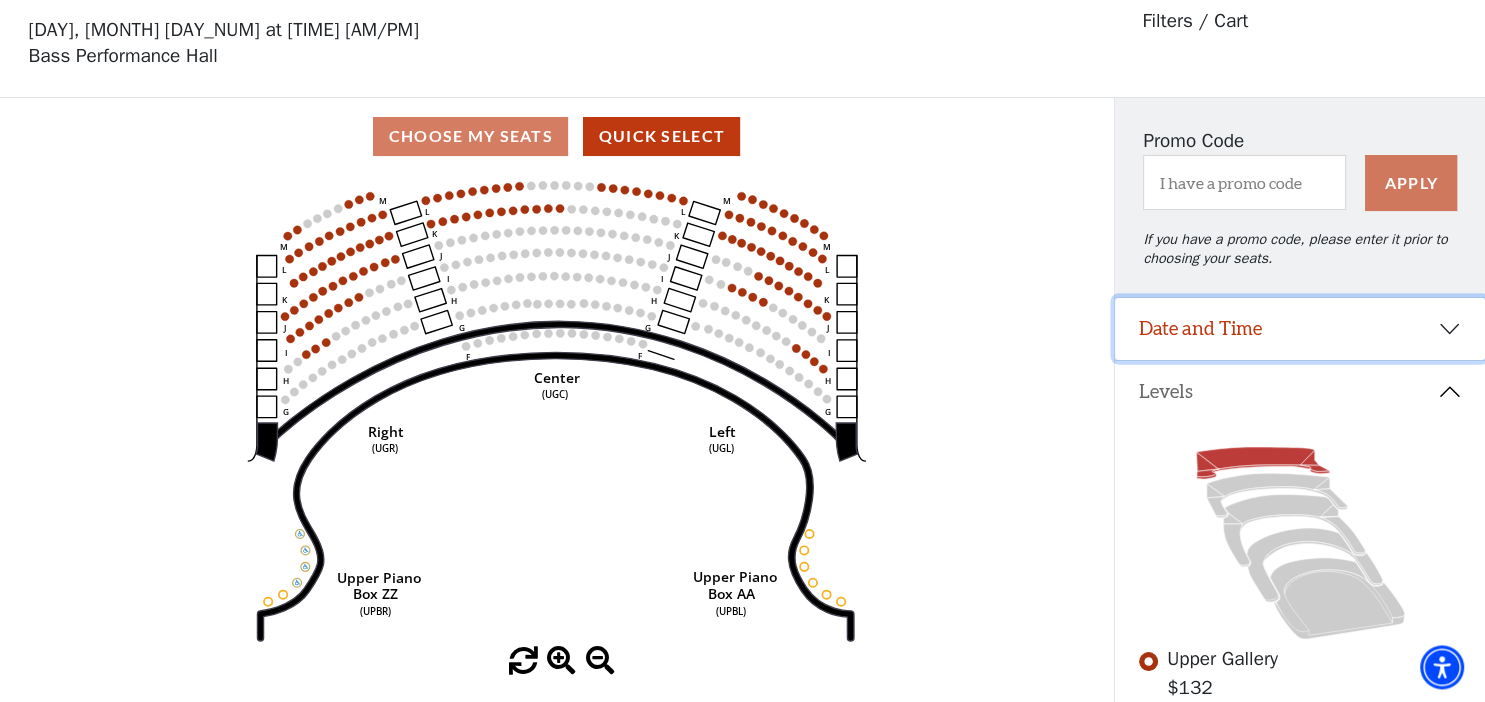 scroll, scrollTop: 144, scrollLeft: 0, axis: vertical 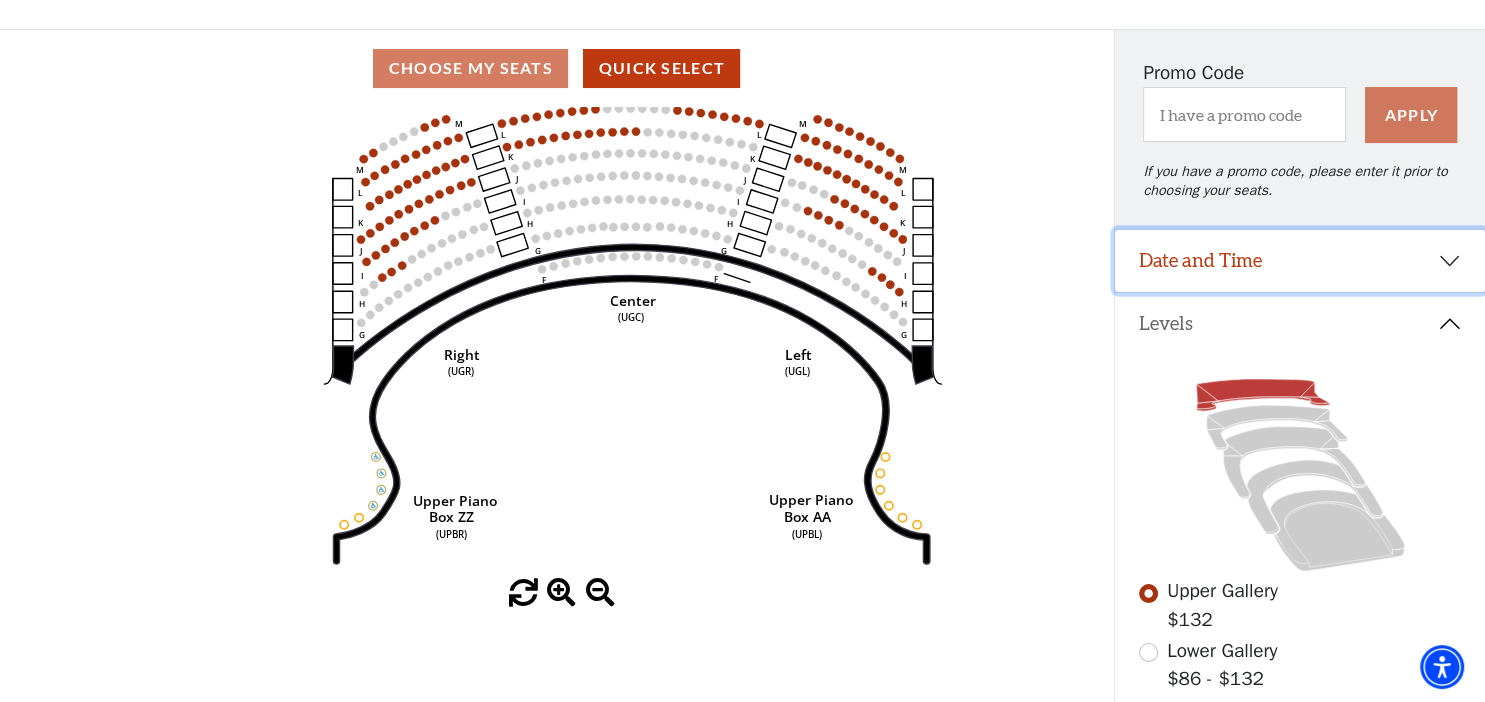 drag, startPoint x: 954, startPoint y: 437, endPoint x: 1030, endPoint y: 428, distance: 76.53104 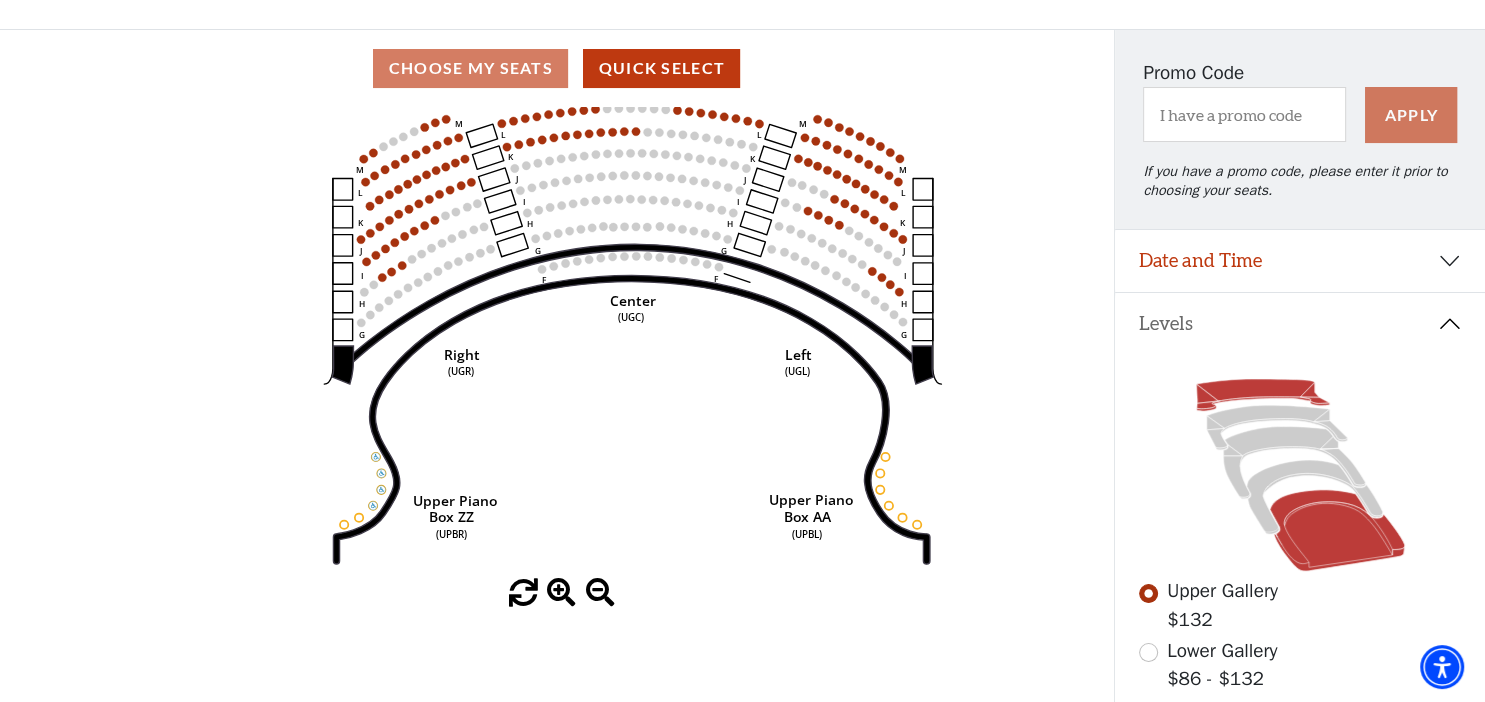 click 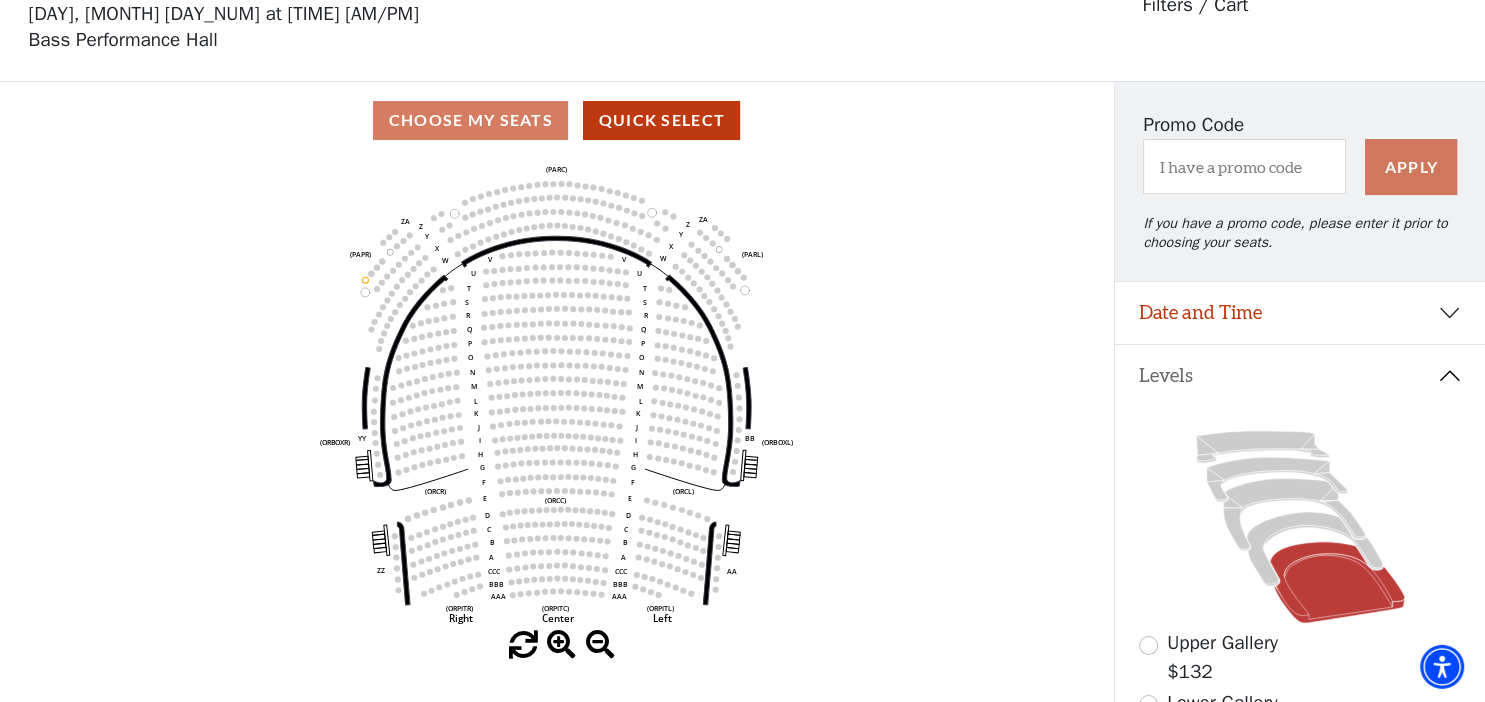 scroll, scrollTop: 92, scrollLeft: 0, axis: vertical 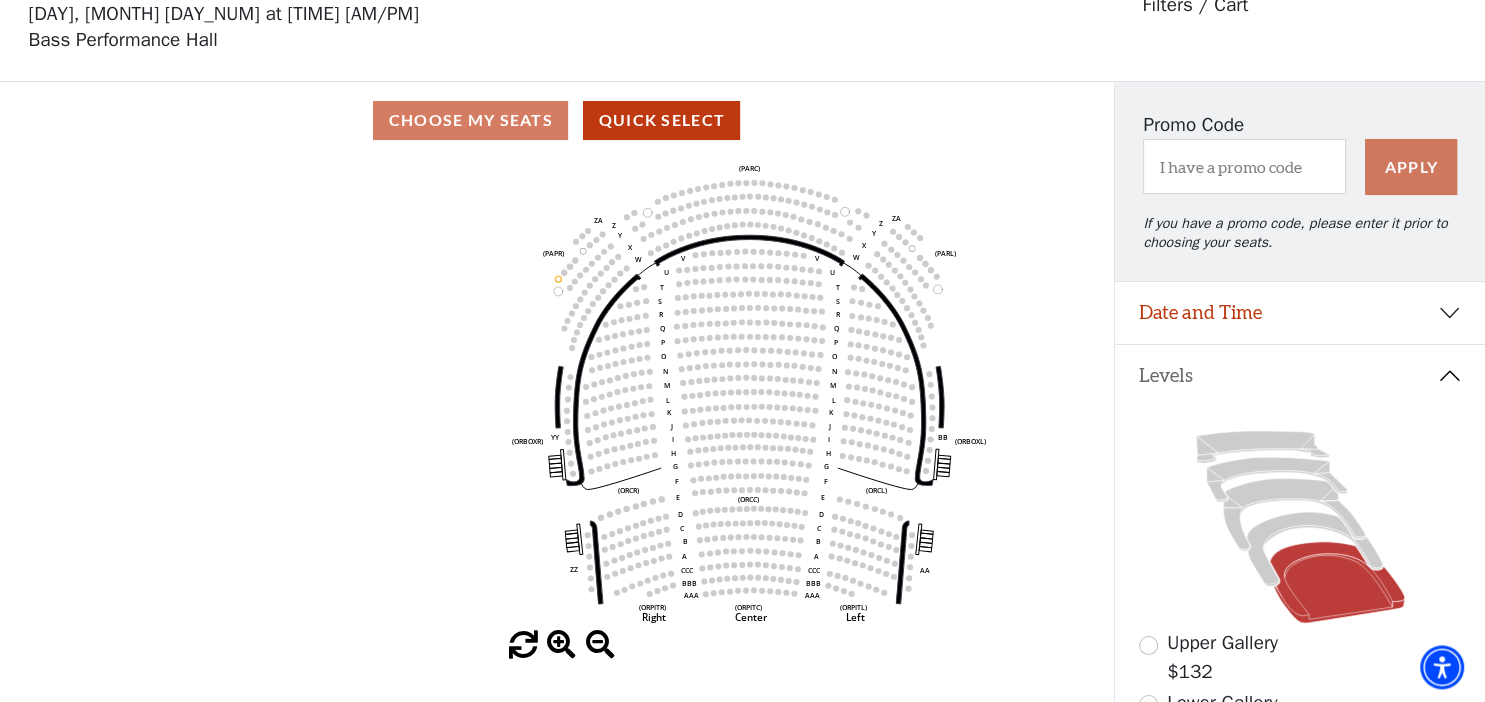 drag, startPoint x: 623, startPoint y: 326, endPoint x: 838, endPoint y: 331, distance: 215.05814 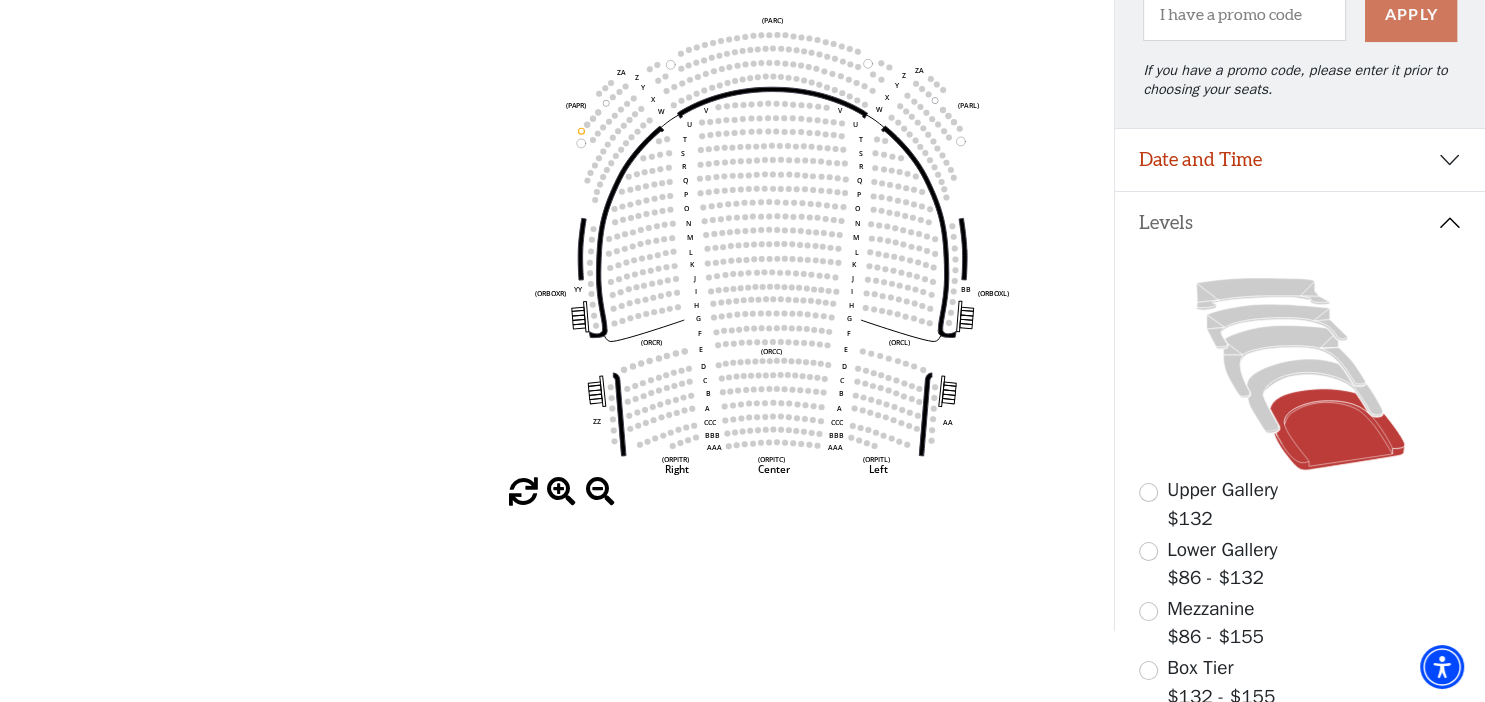 scroll, scrollTop: 244, scrollLeft: 0, axis: vertical 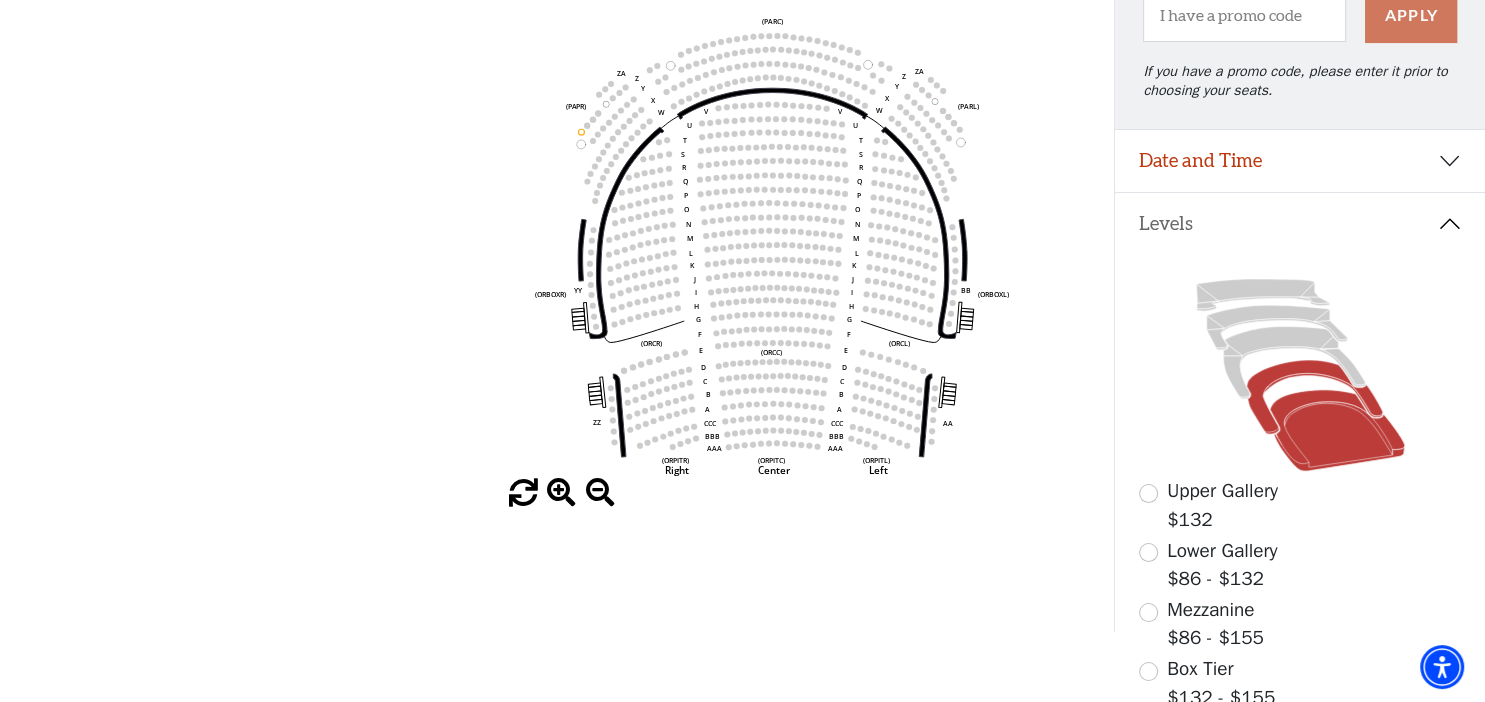 click 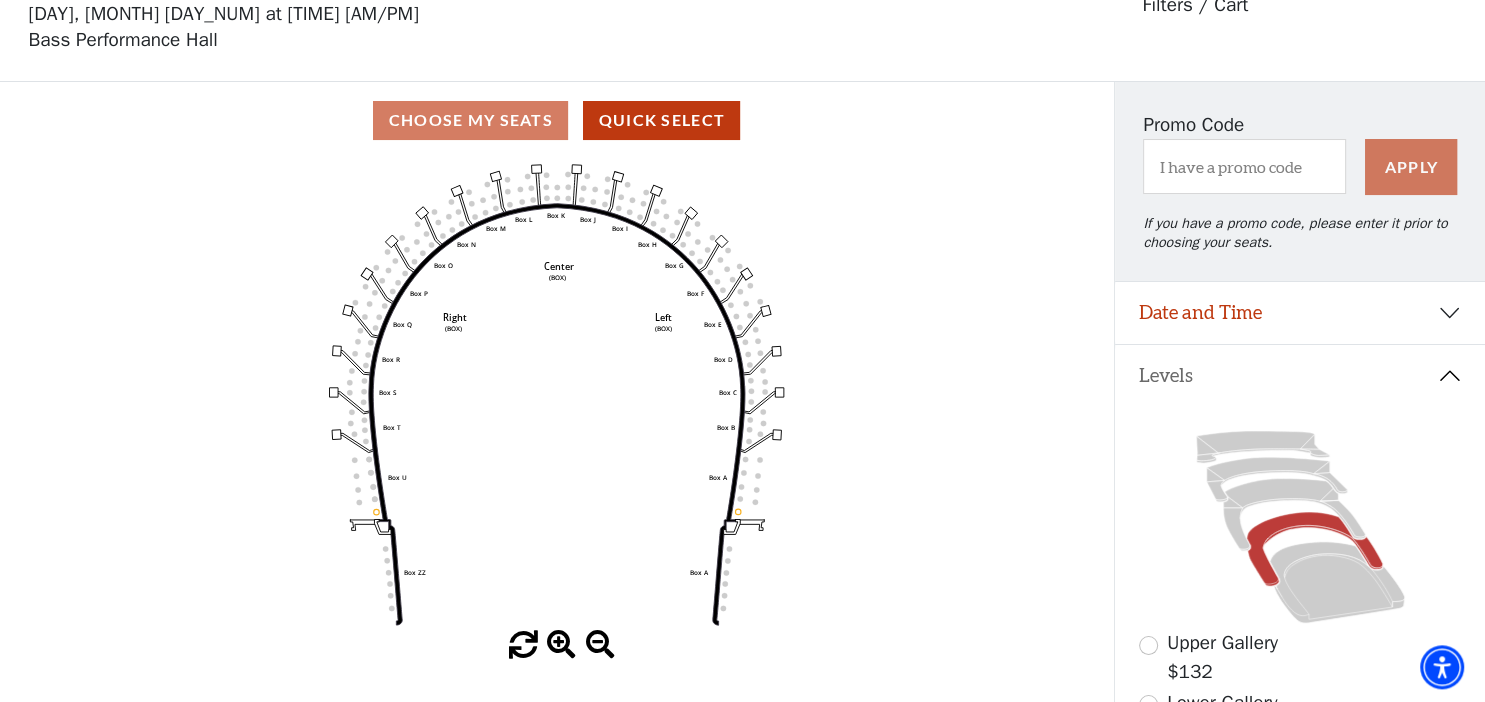 scroll, scrollTop: 92, scrollLeft: 0, axis: vertical 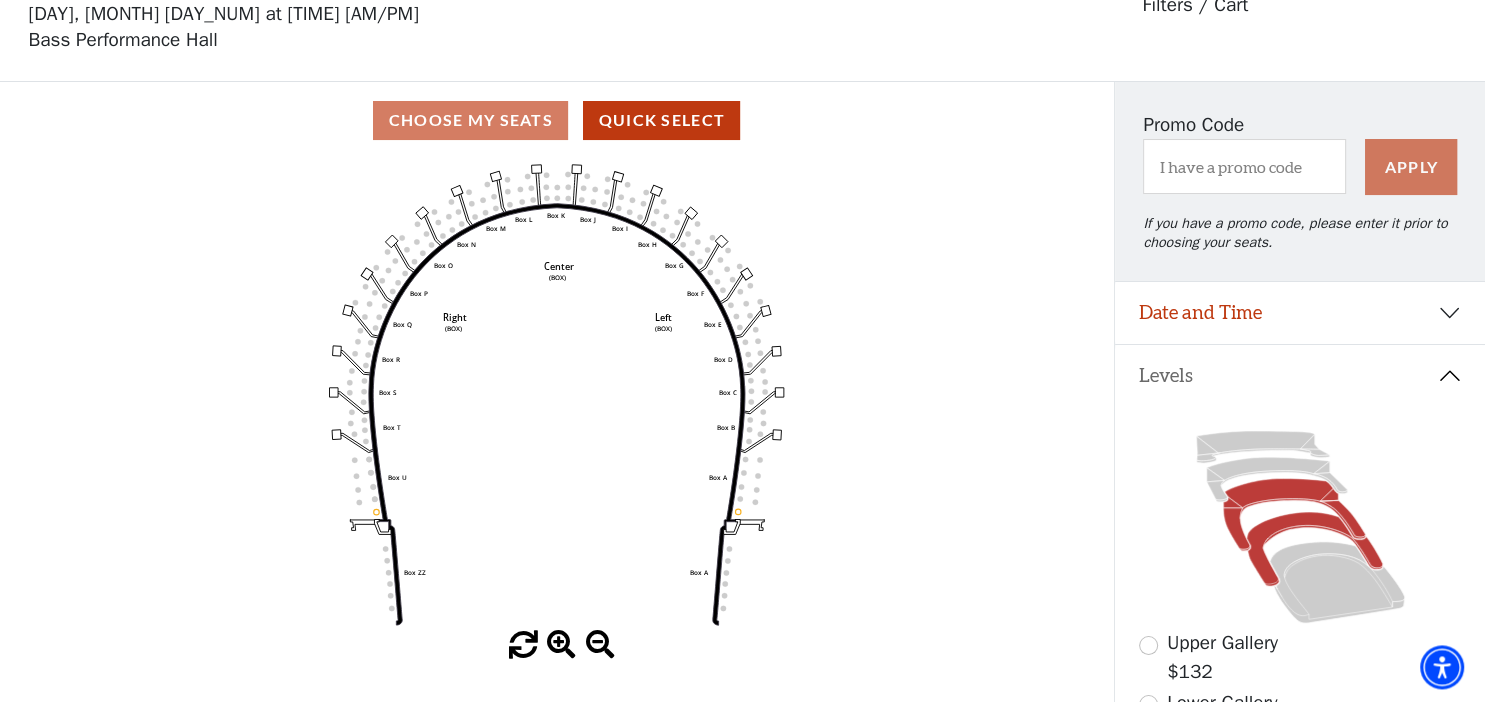 click 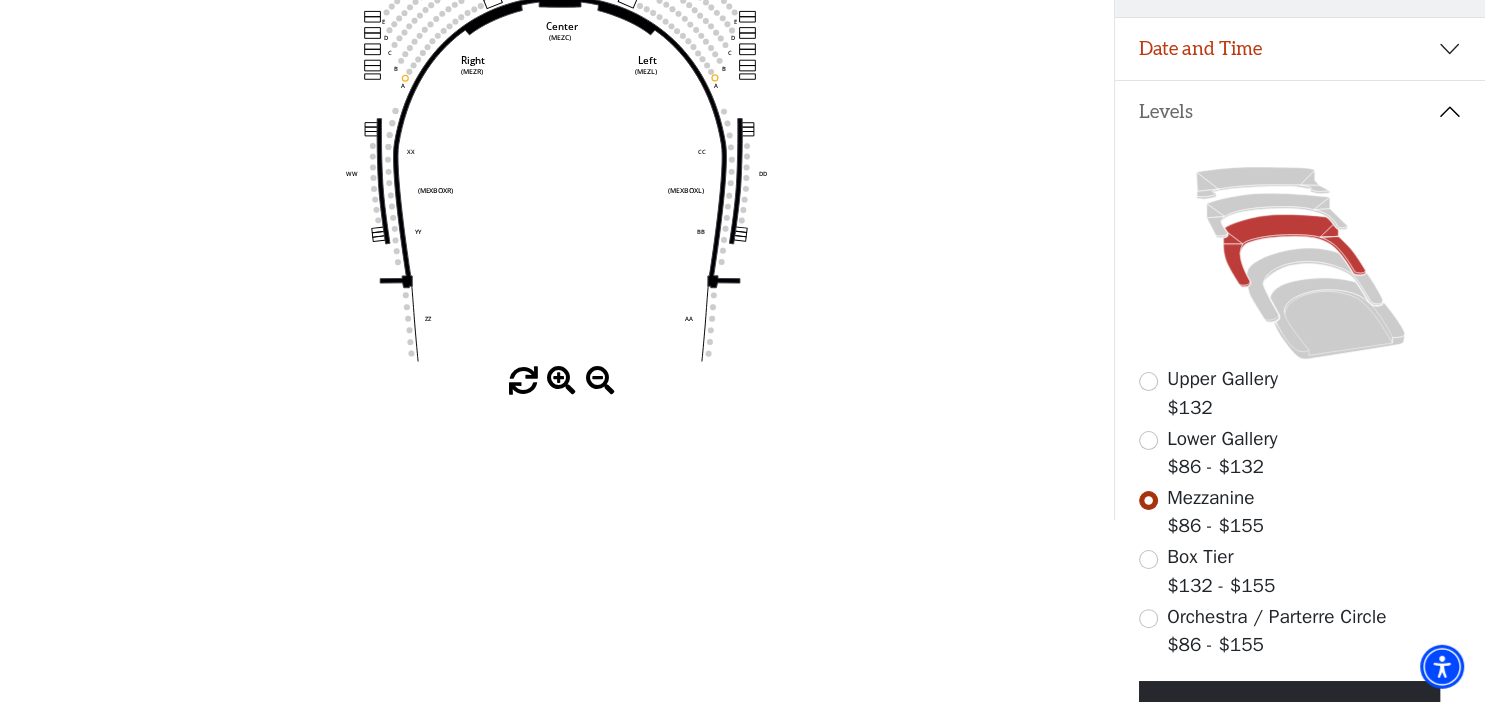 scroll, scrollTop: 432, scrollLeft: 0, axis: vertical 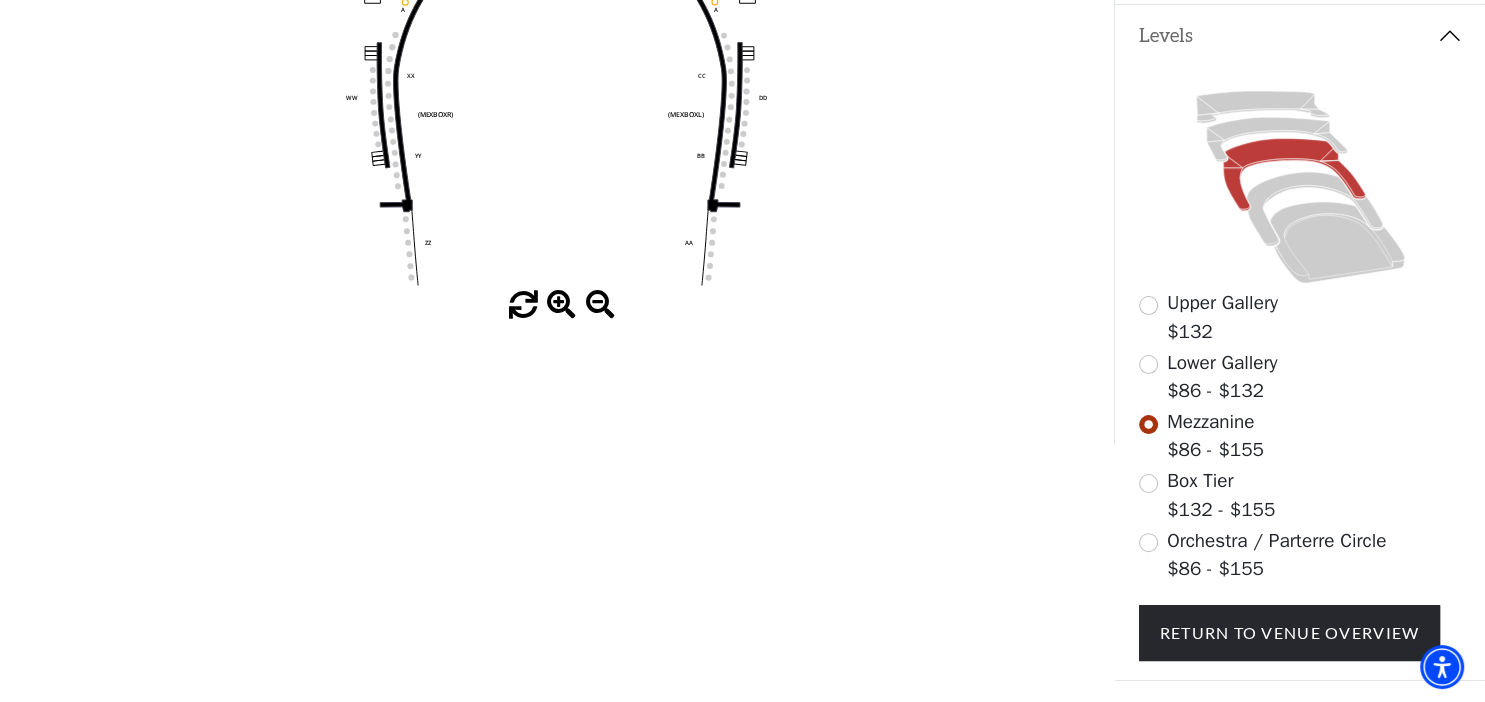 click at bounding box center (561, 305) 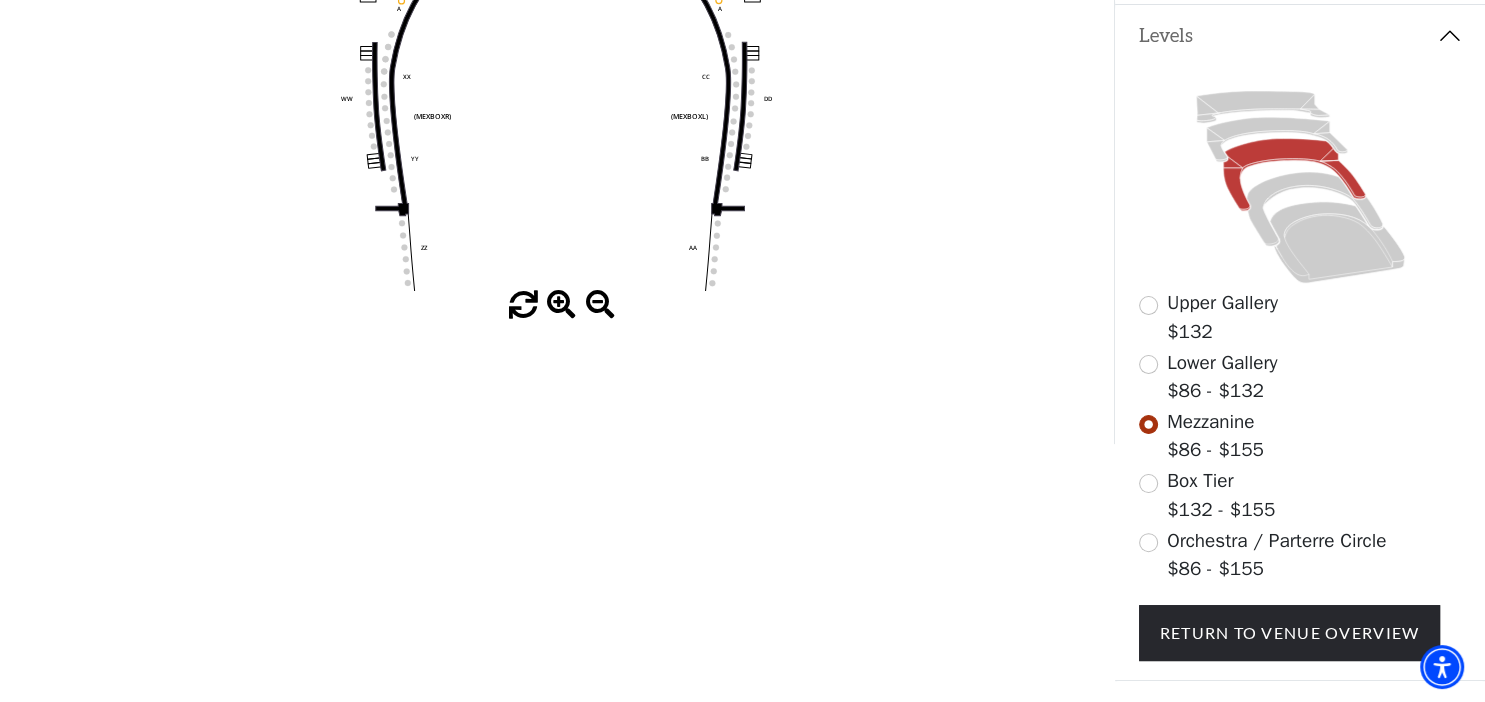 click at bounding box center (561, 305) 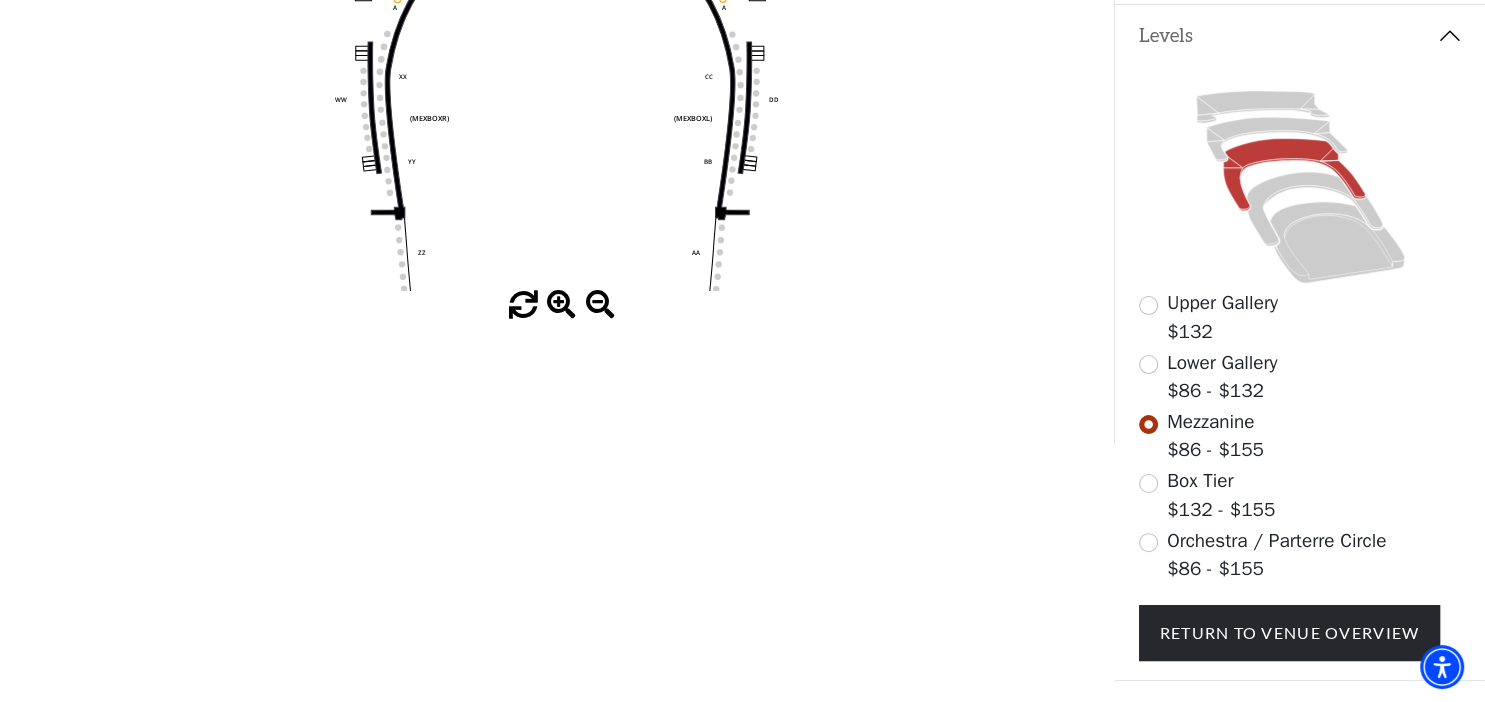 click at bounding box center [561, 305] 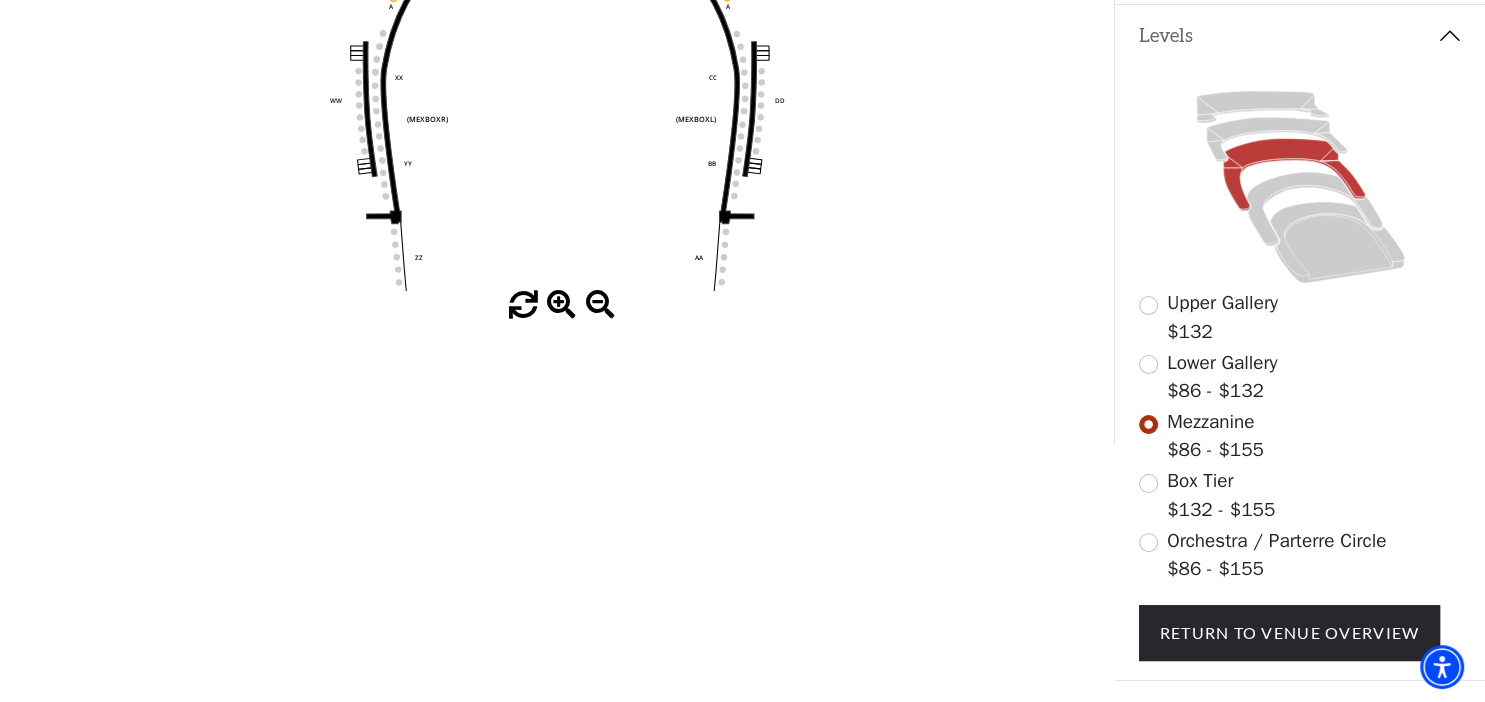 click at bounding box center [561, 305] 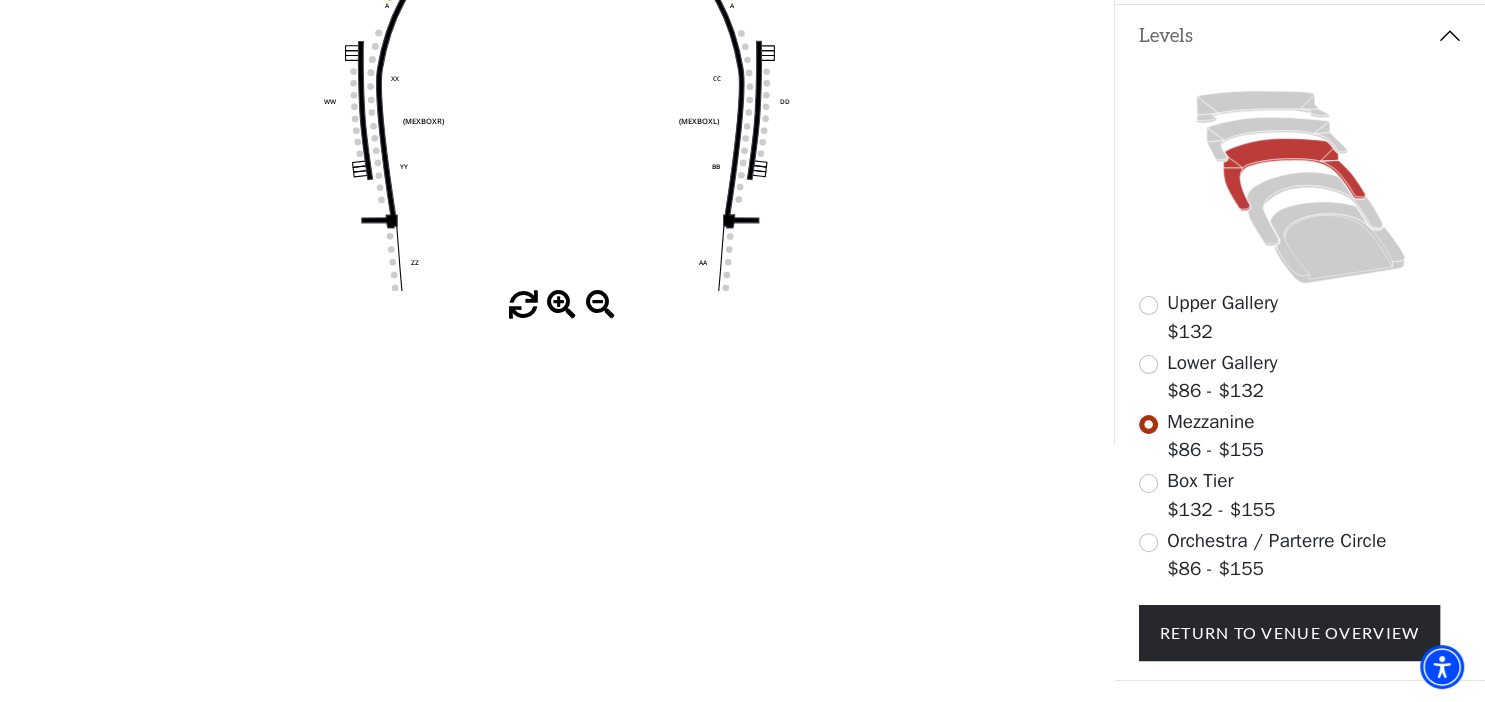 click at bounding box center [561, 305] 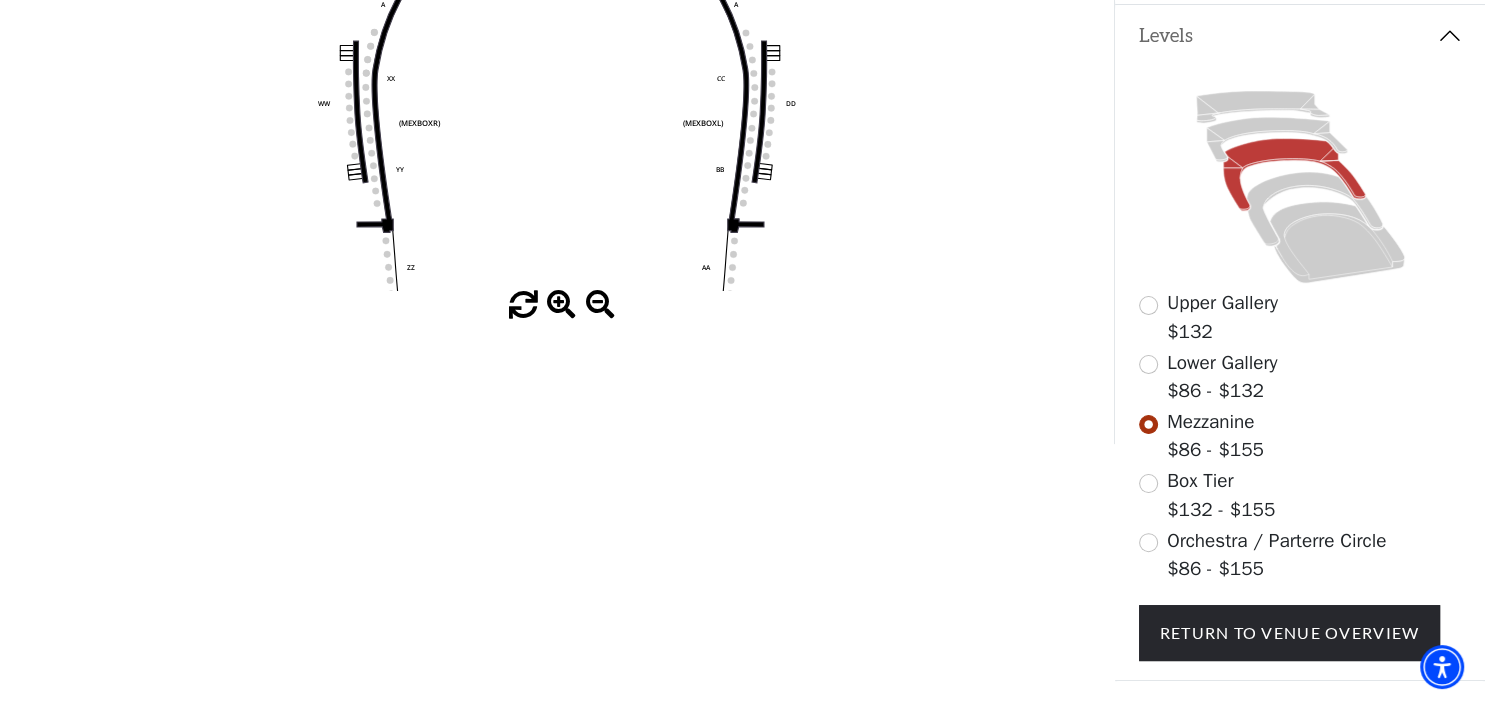 click at bounding box center (561, 305) 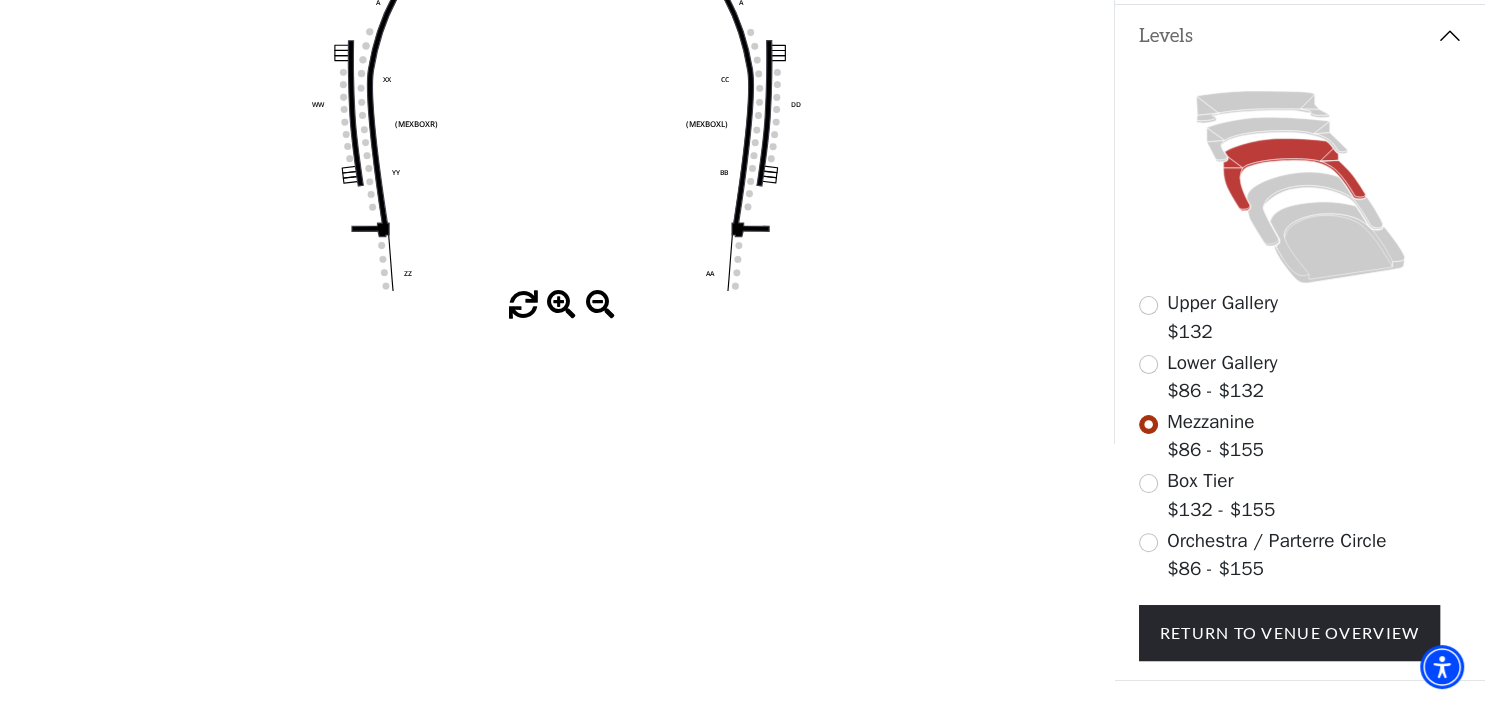 click at bounding box center (561, 305) 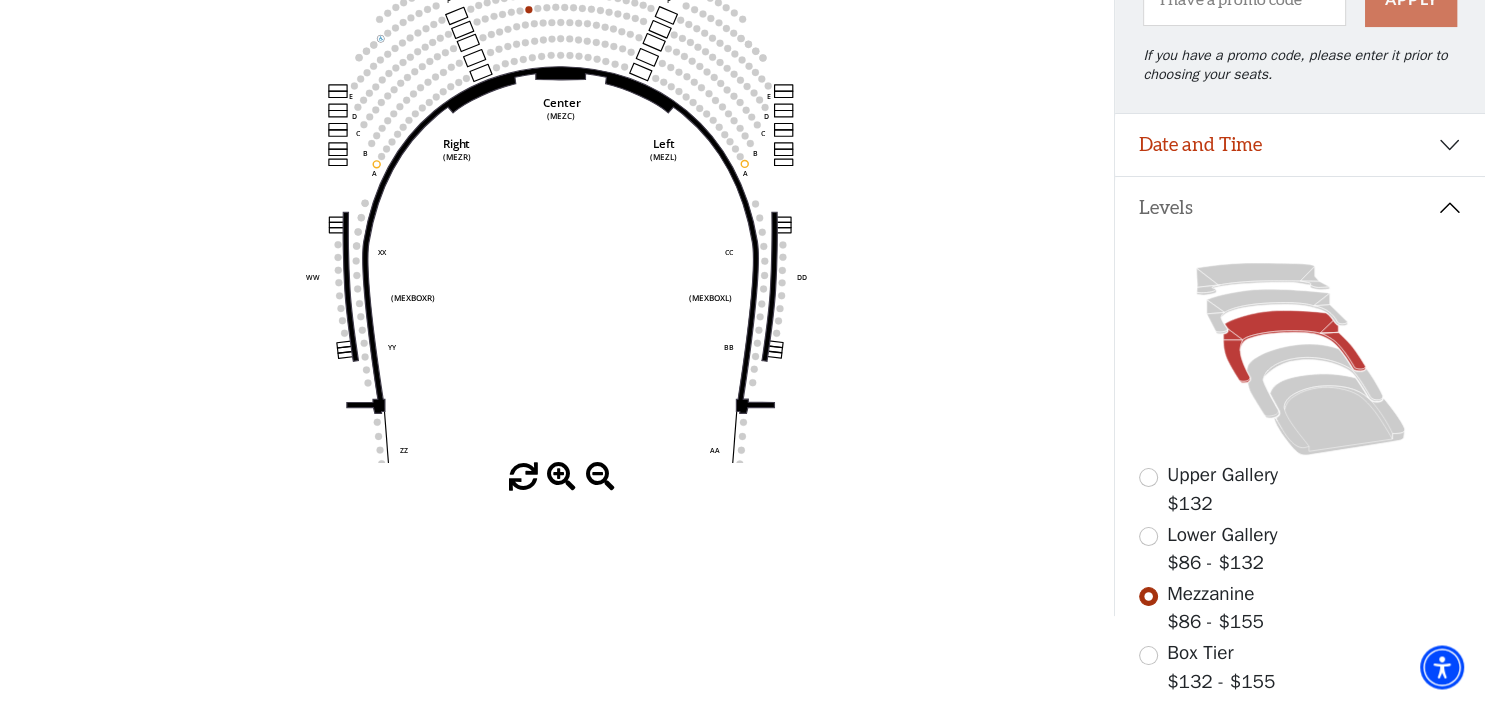scroll, scrollTop: 0, scrollLeft: 0, axis: both 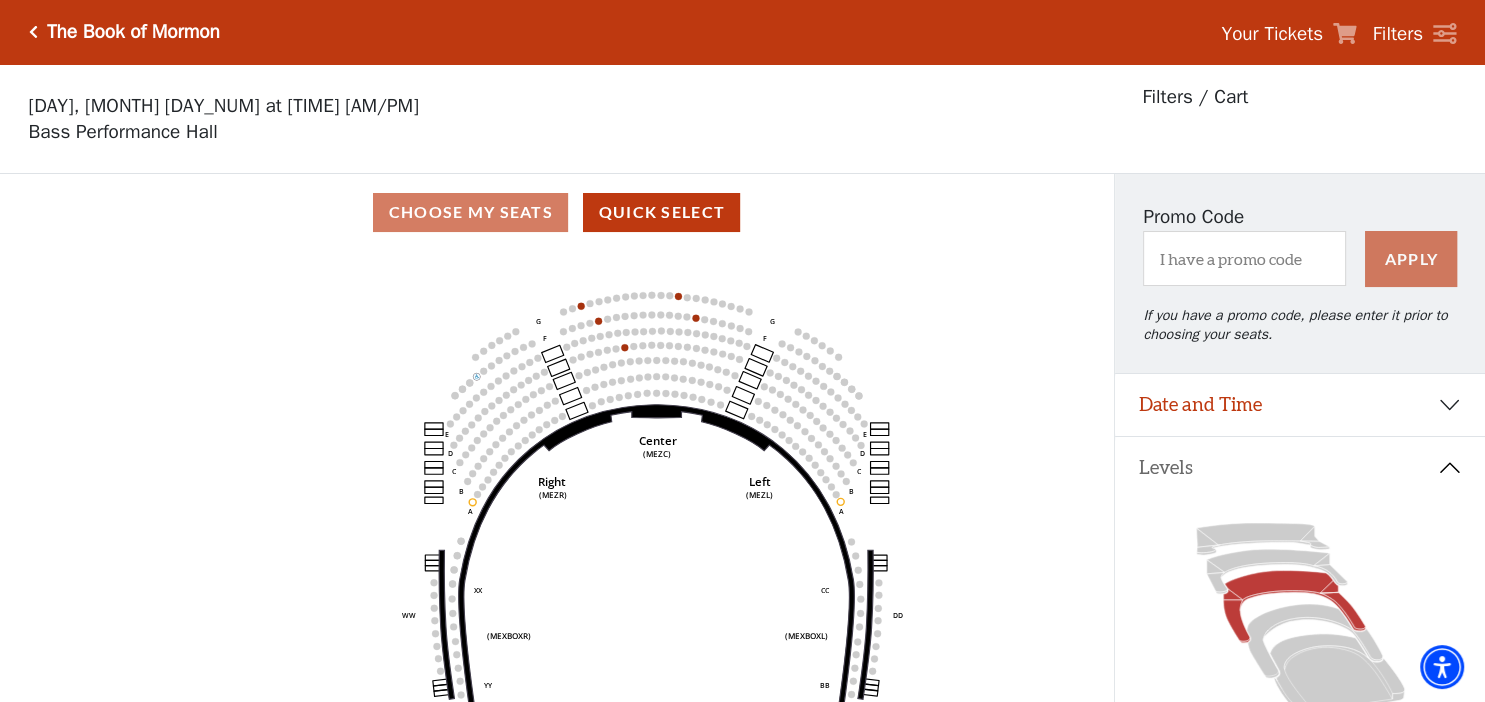 drag, startPoint x: 395, startPoint y: 317, endPoint x: 502, endPoint y: 406, distance: 139.17615 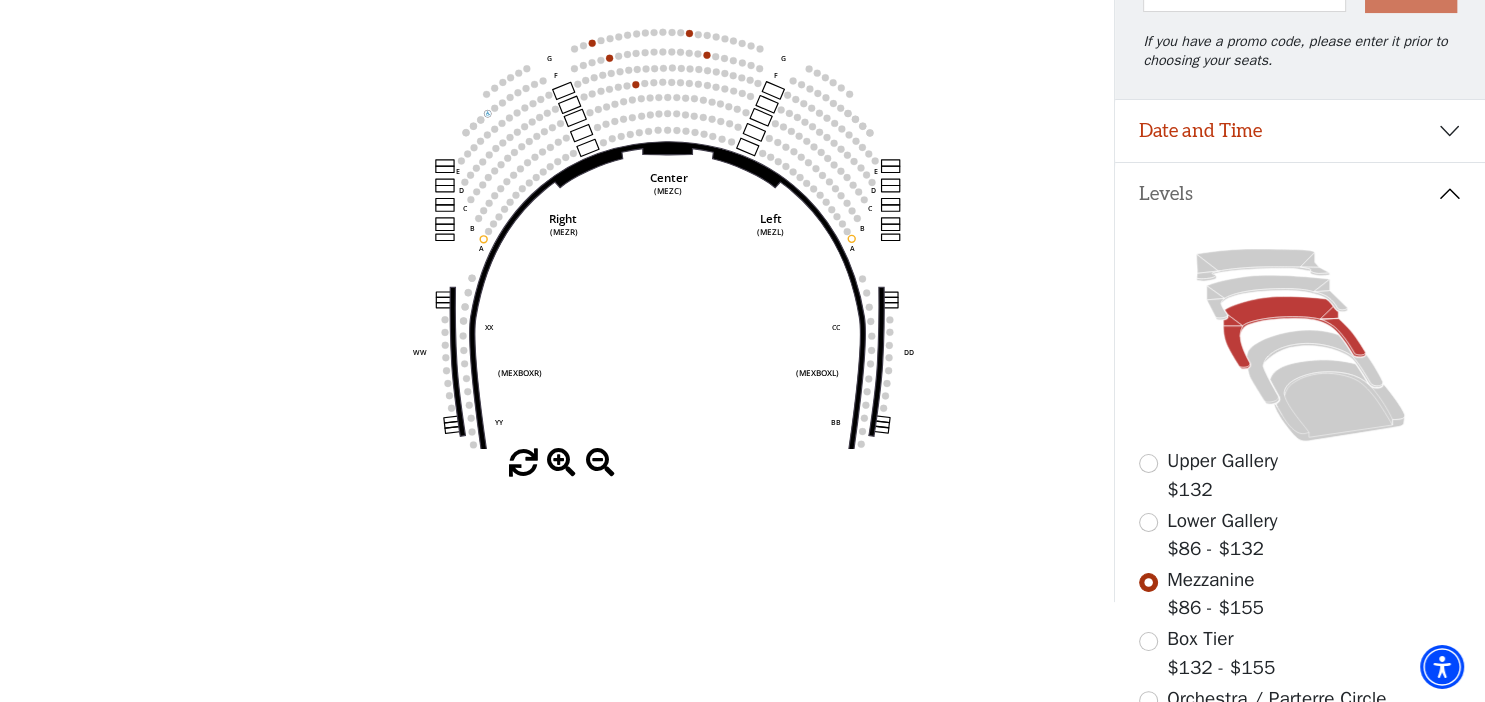 scroll, scrollTop: 144, scrollLeft: 0, axis: vertical 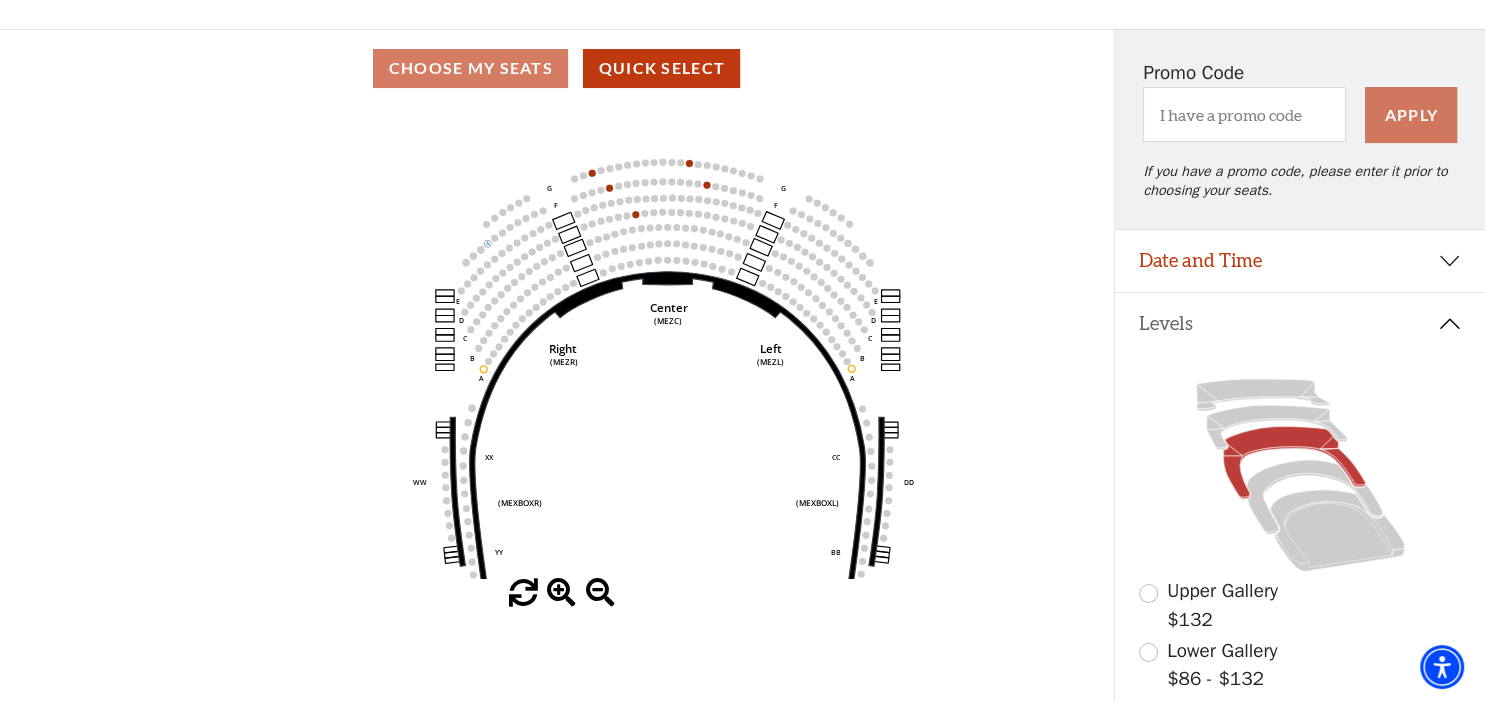 click at bounding box center [561, 593] 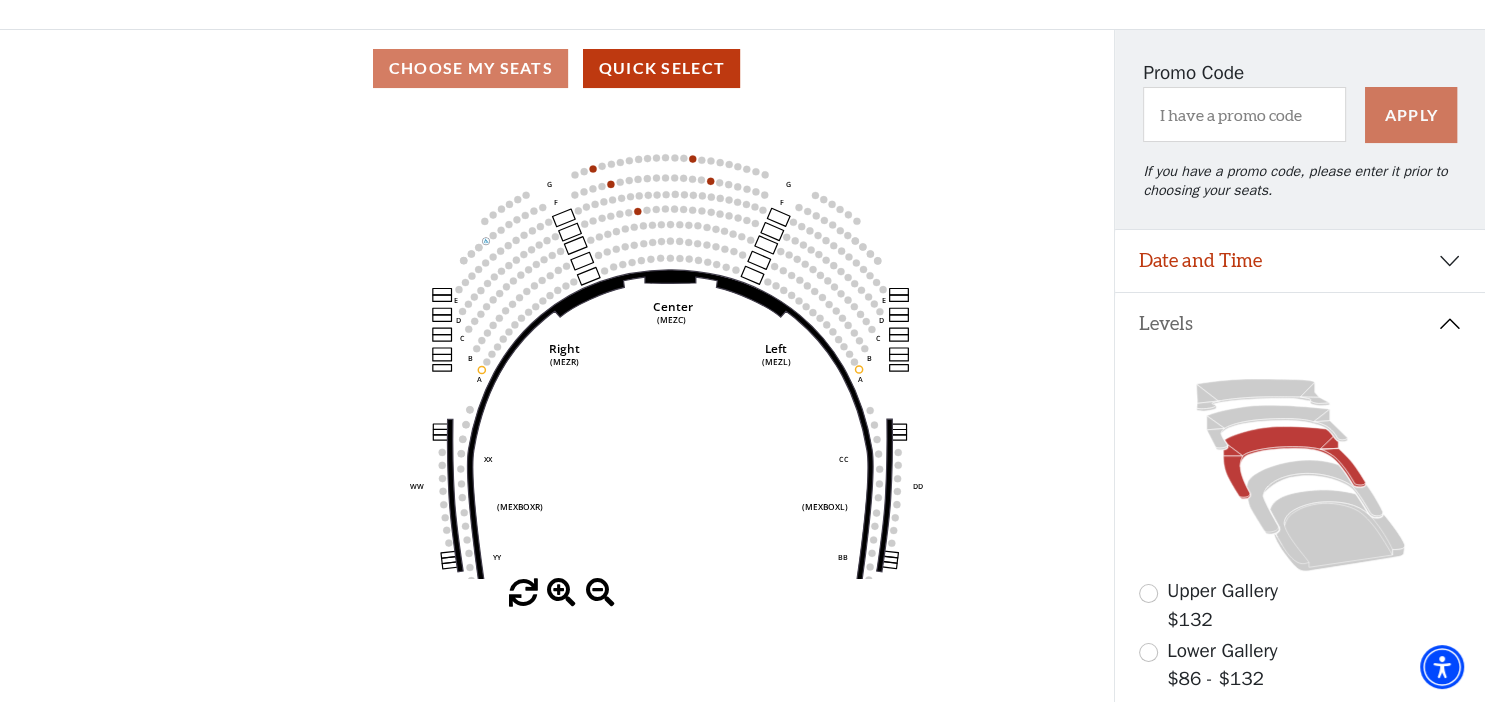 click at bounding box center (561, 593) 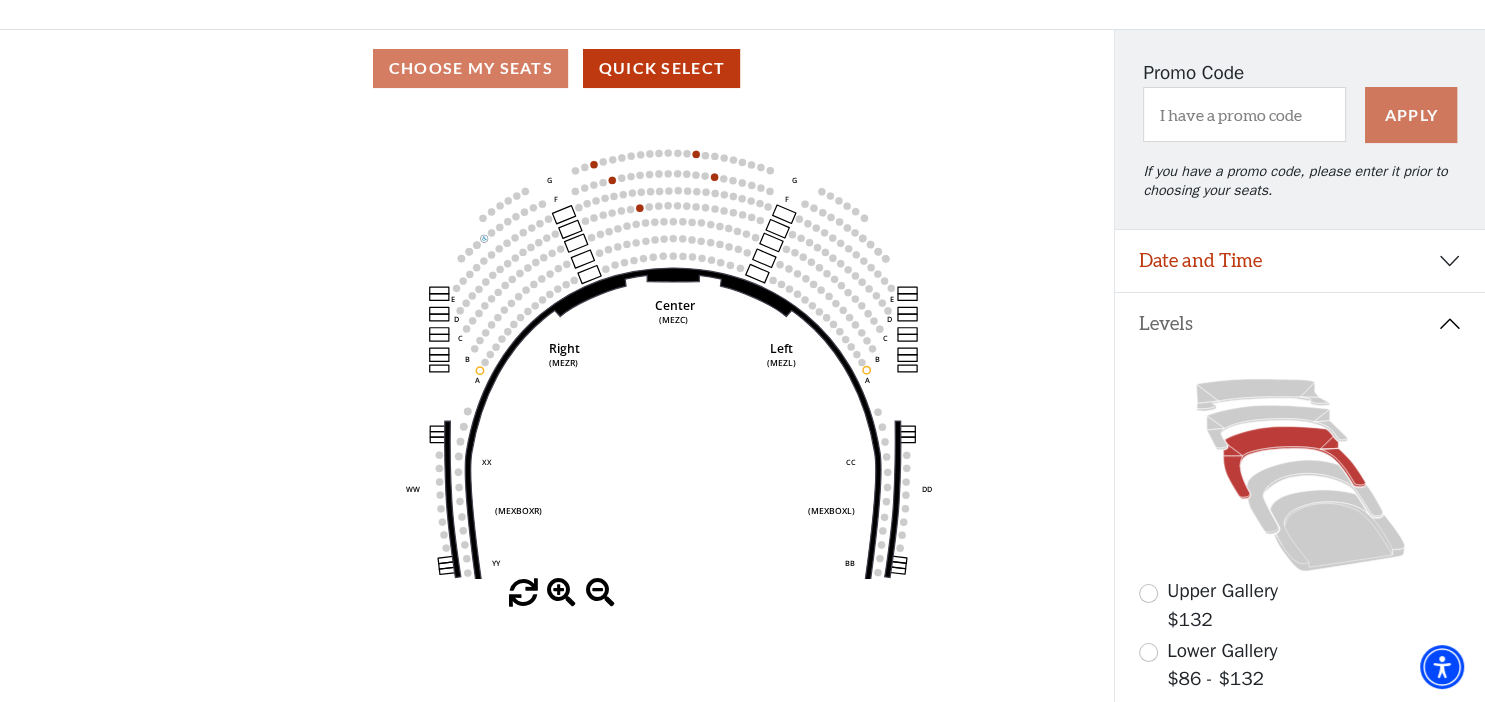 click at bounding box center (561, 593) 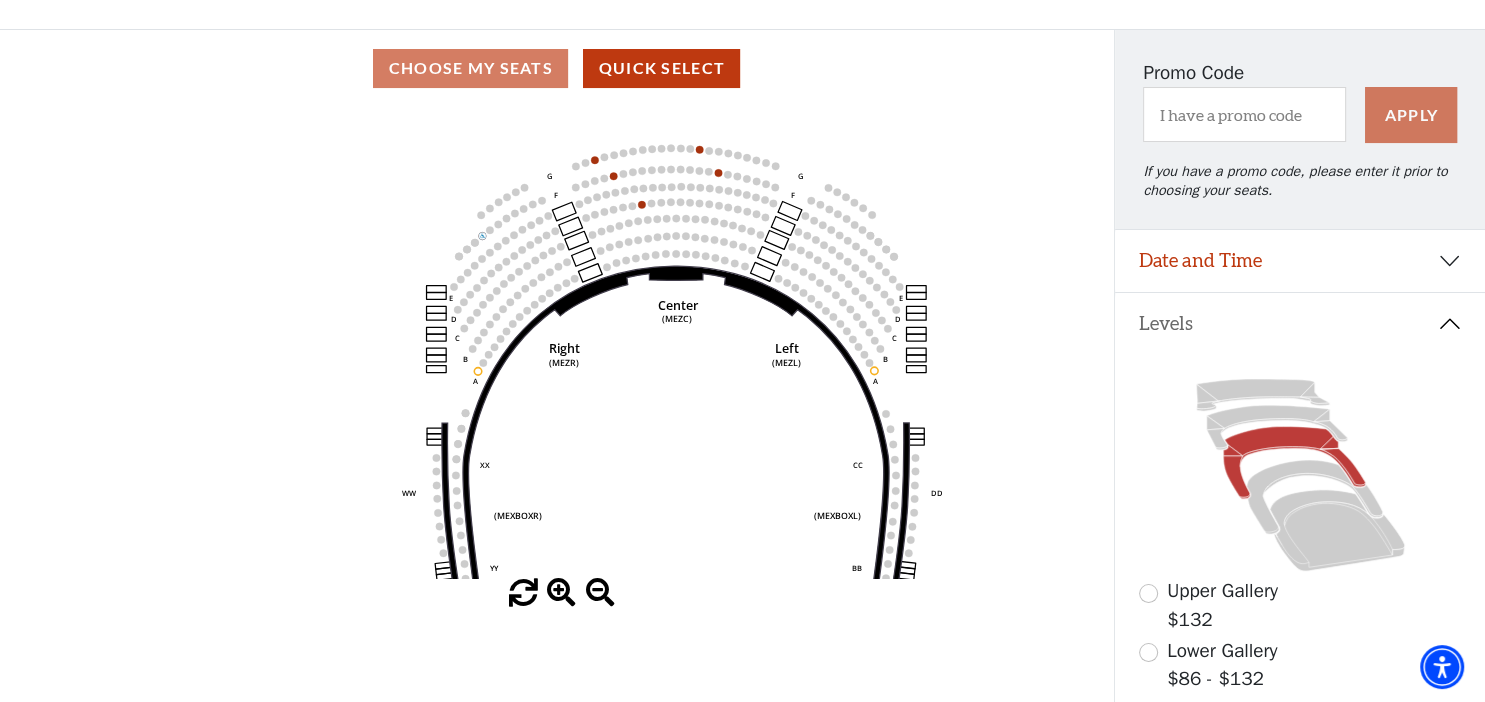 click at bounding box center [561, 593] 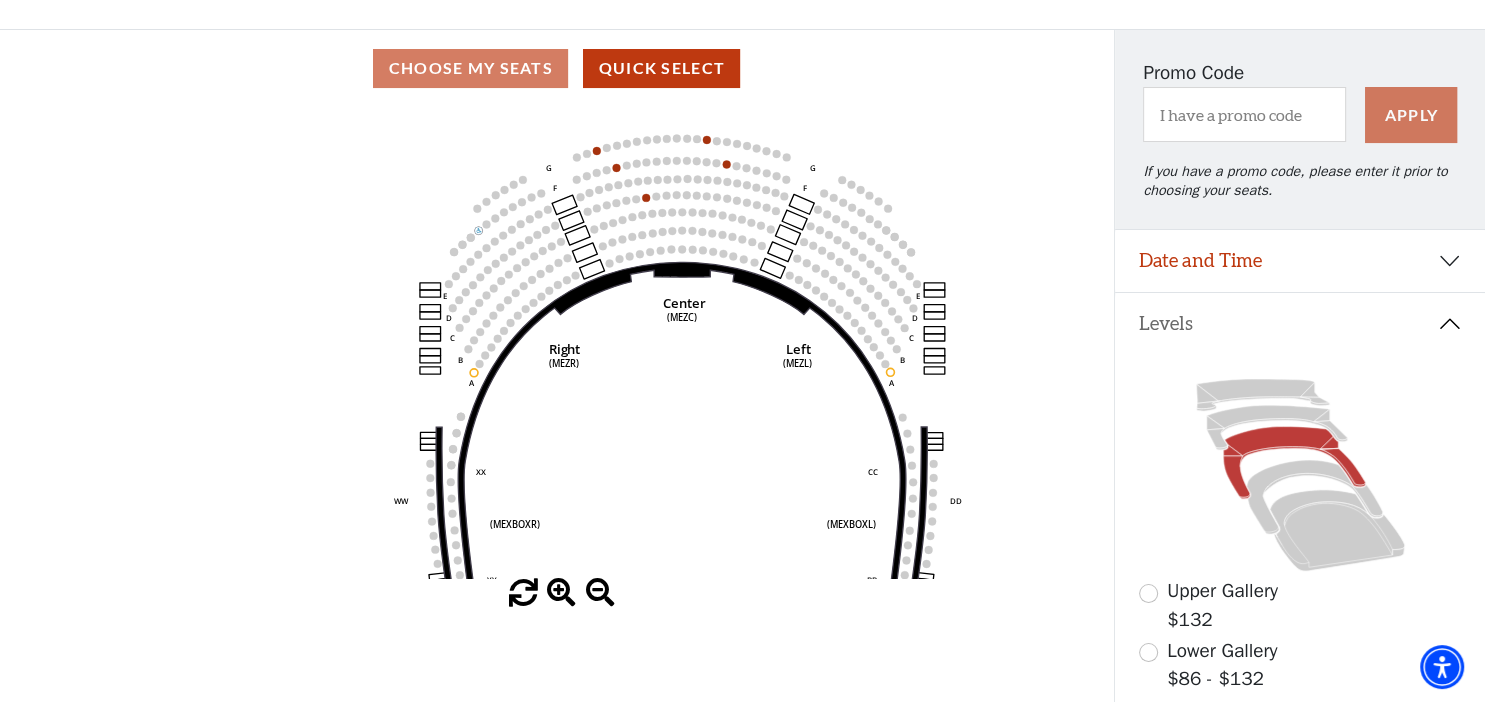click at bounding box center (561, 593) 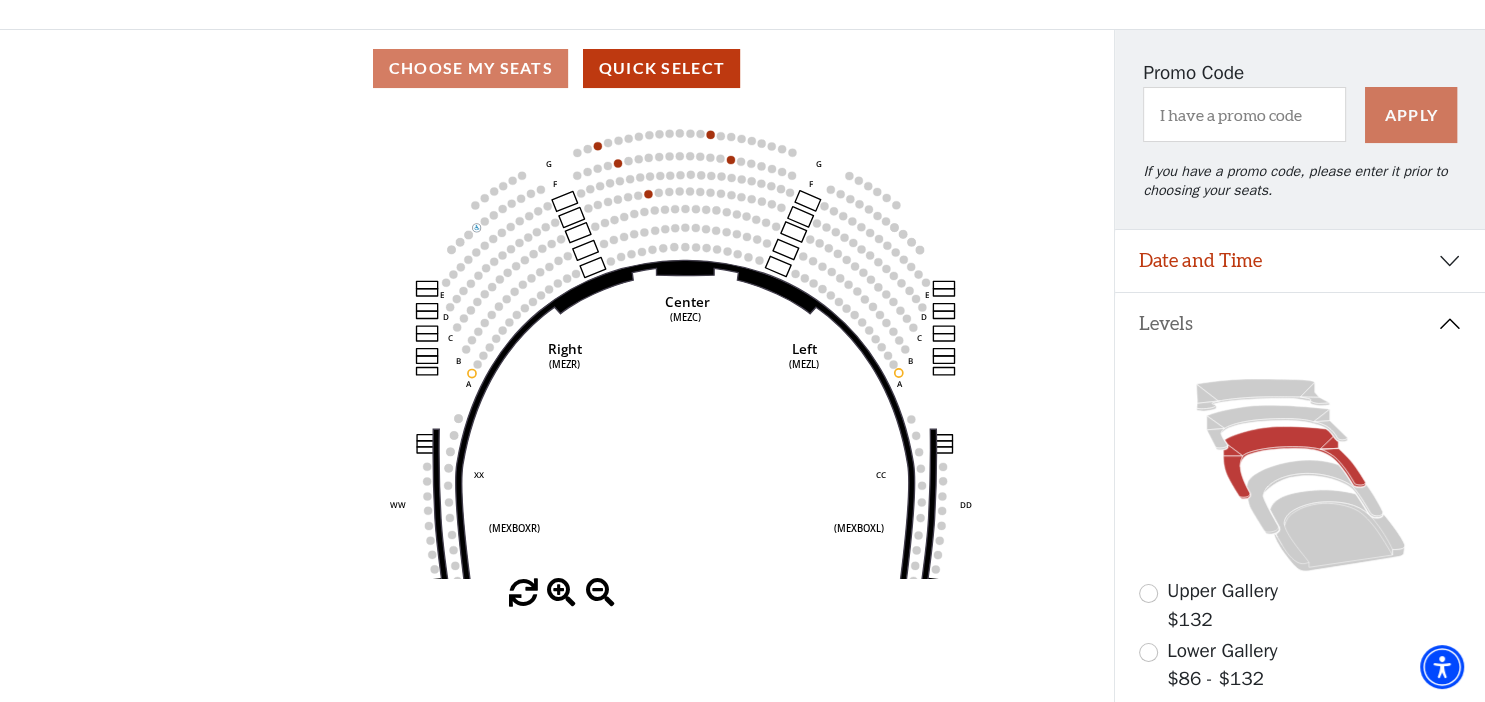 click at bounding box center (561, 593) 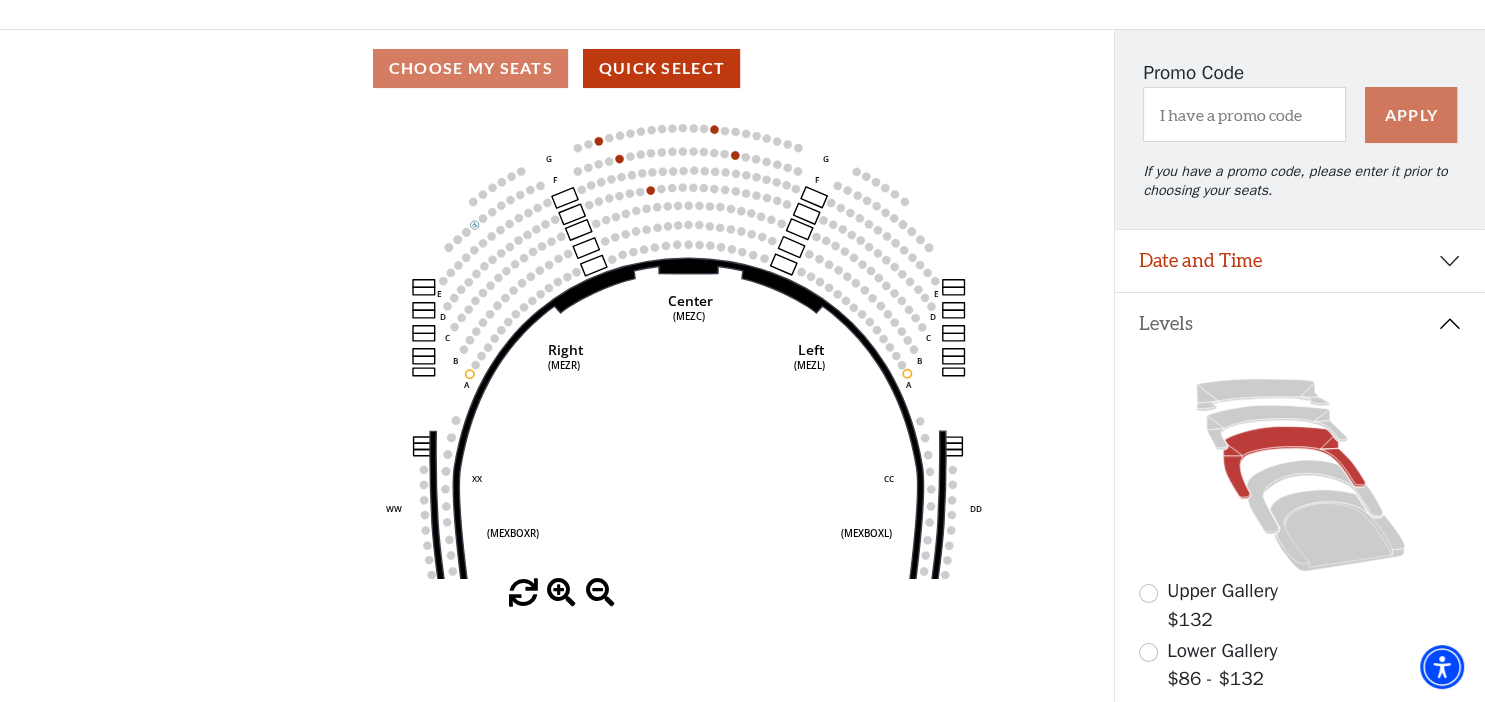 click at bounding box center [561, 593] 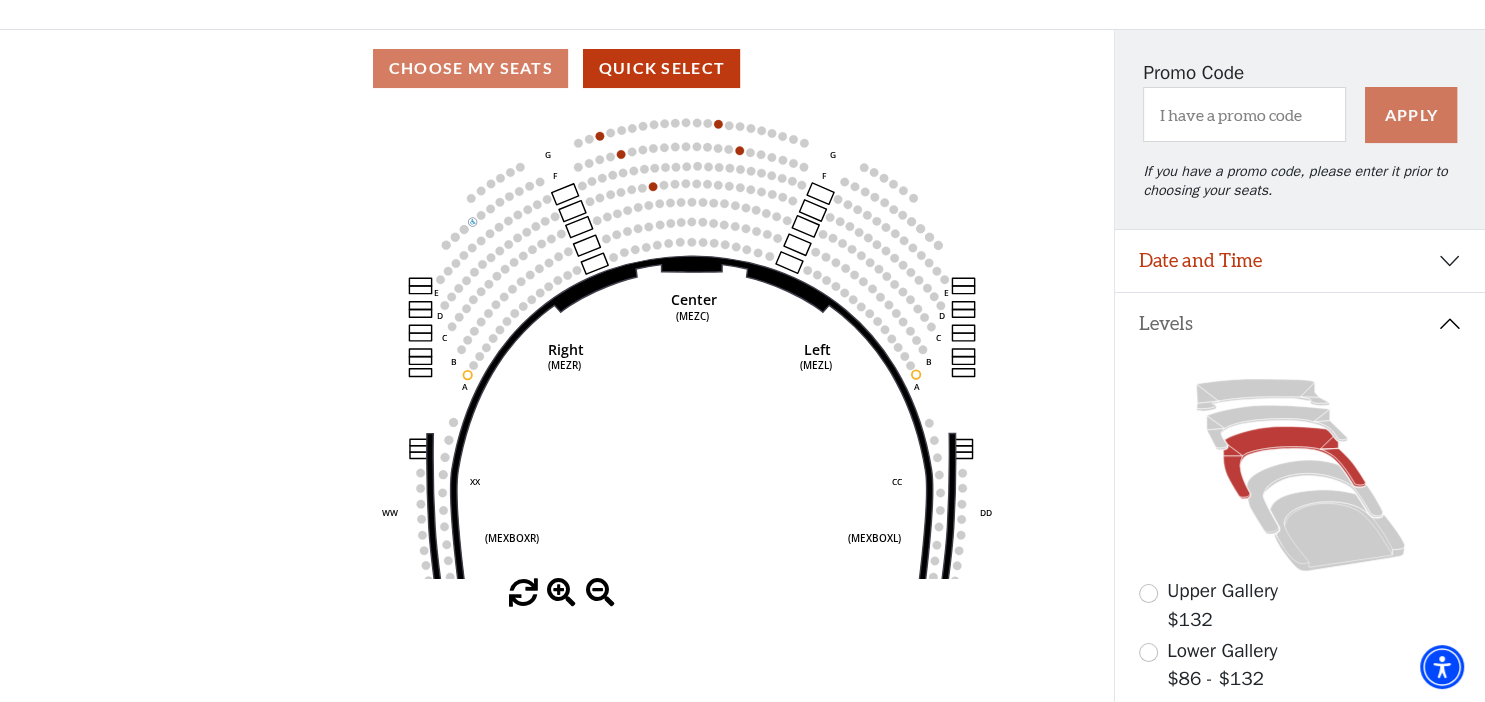 click at bounding box center [561, 593] 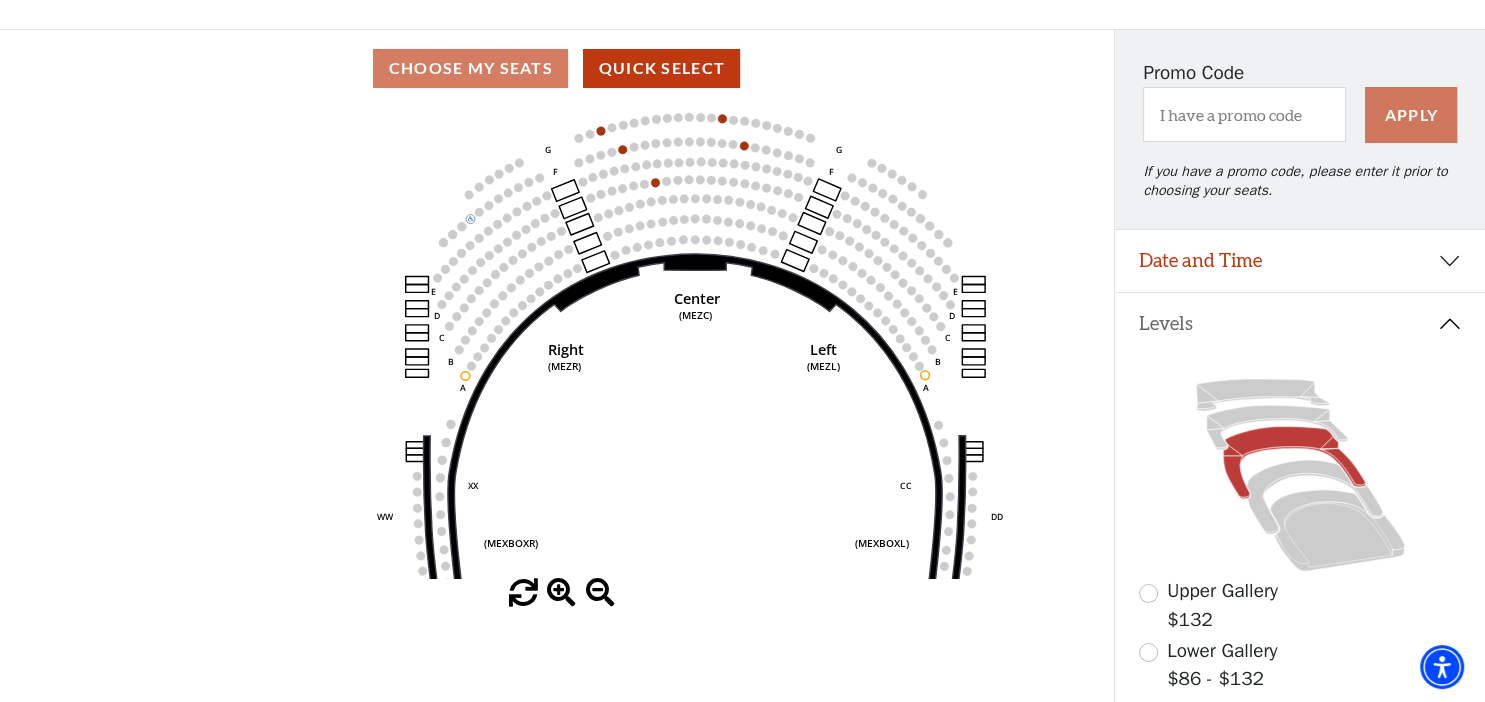 click at bounding box center [561, 593] 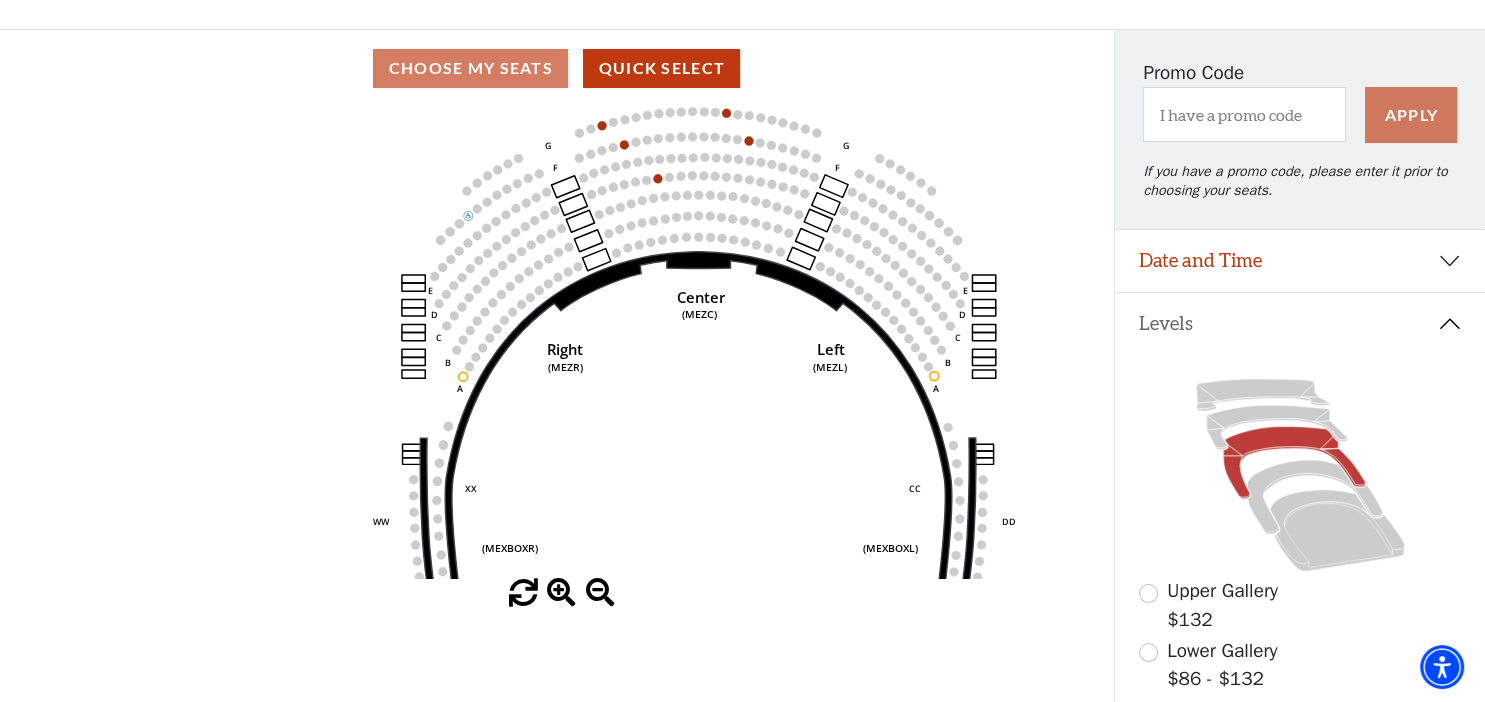 click at bounding box center (561, 593) 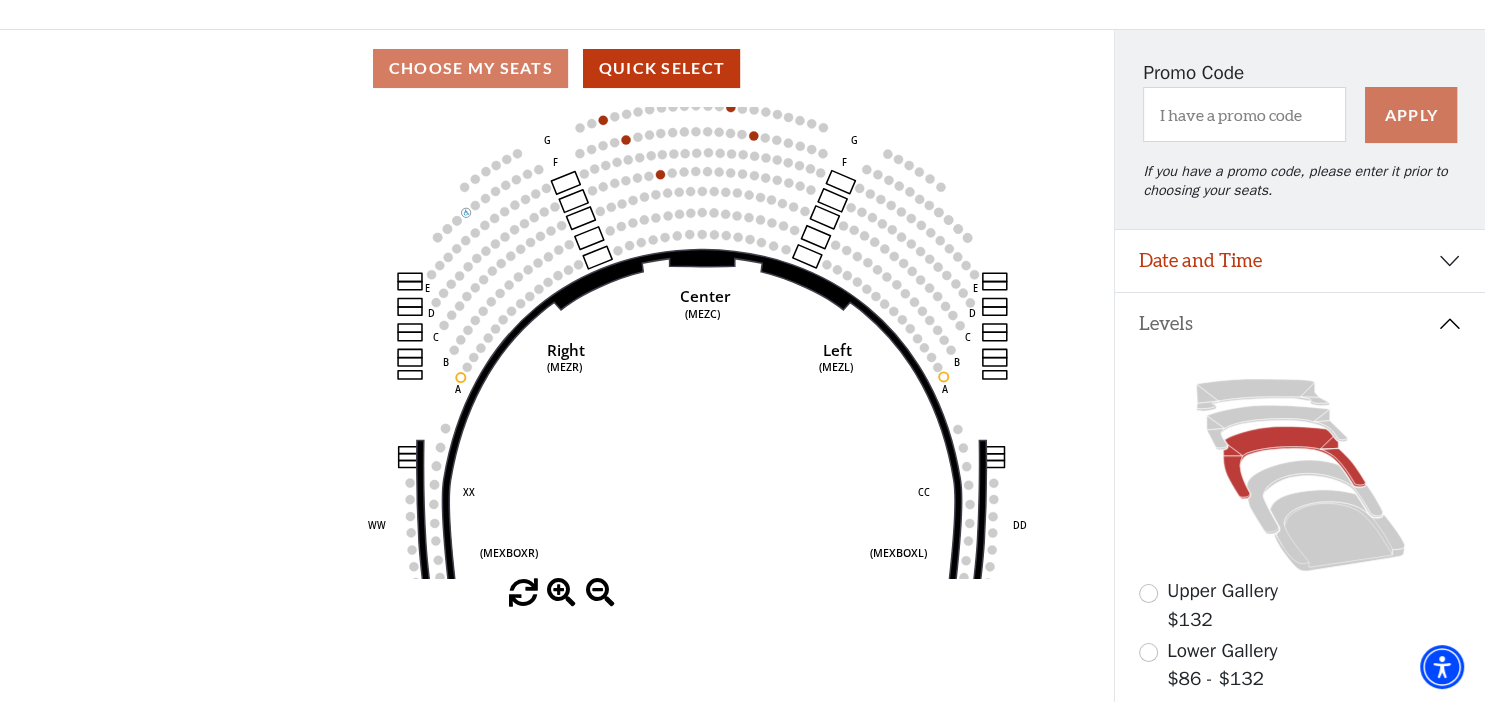click at bounding box center [561, 593] 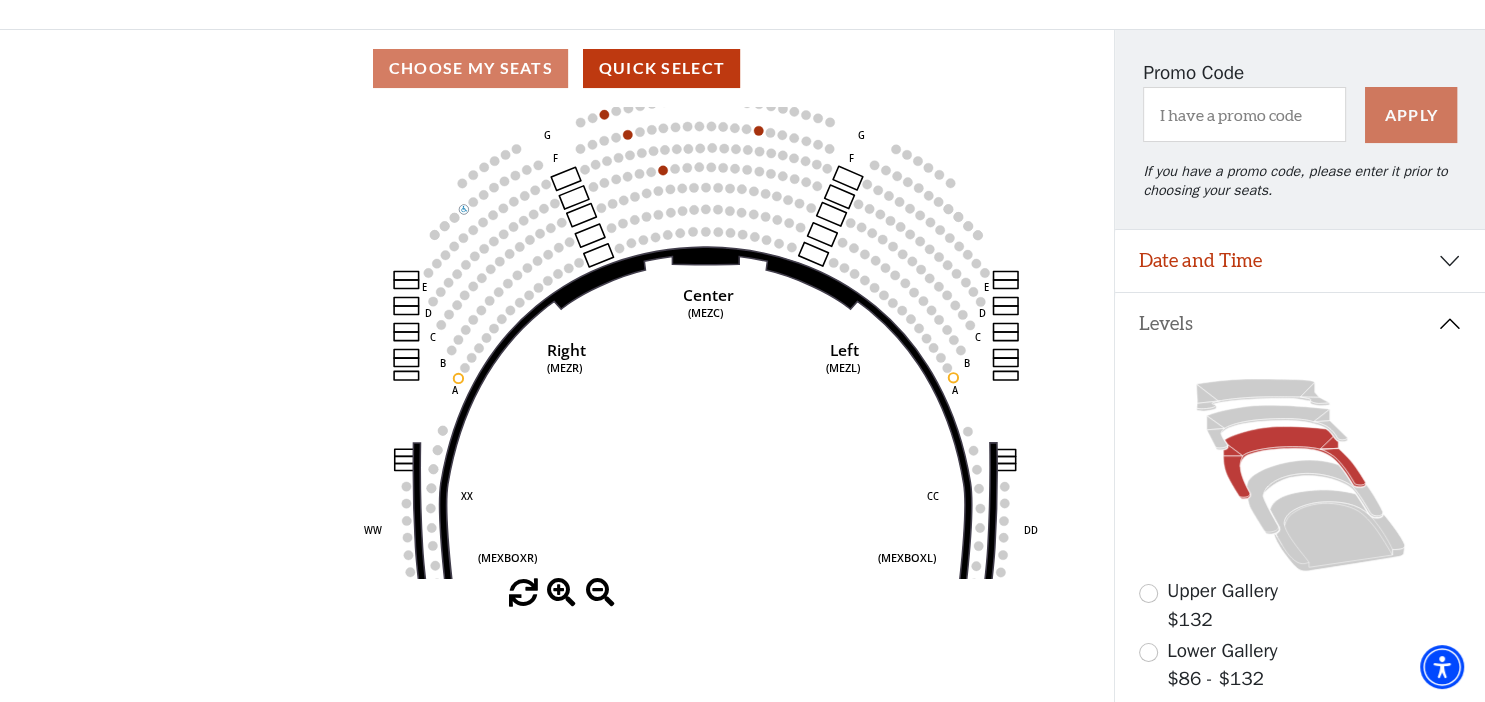 click at bounding box center [561, 593] 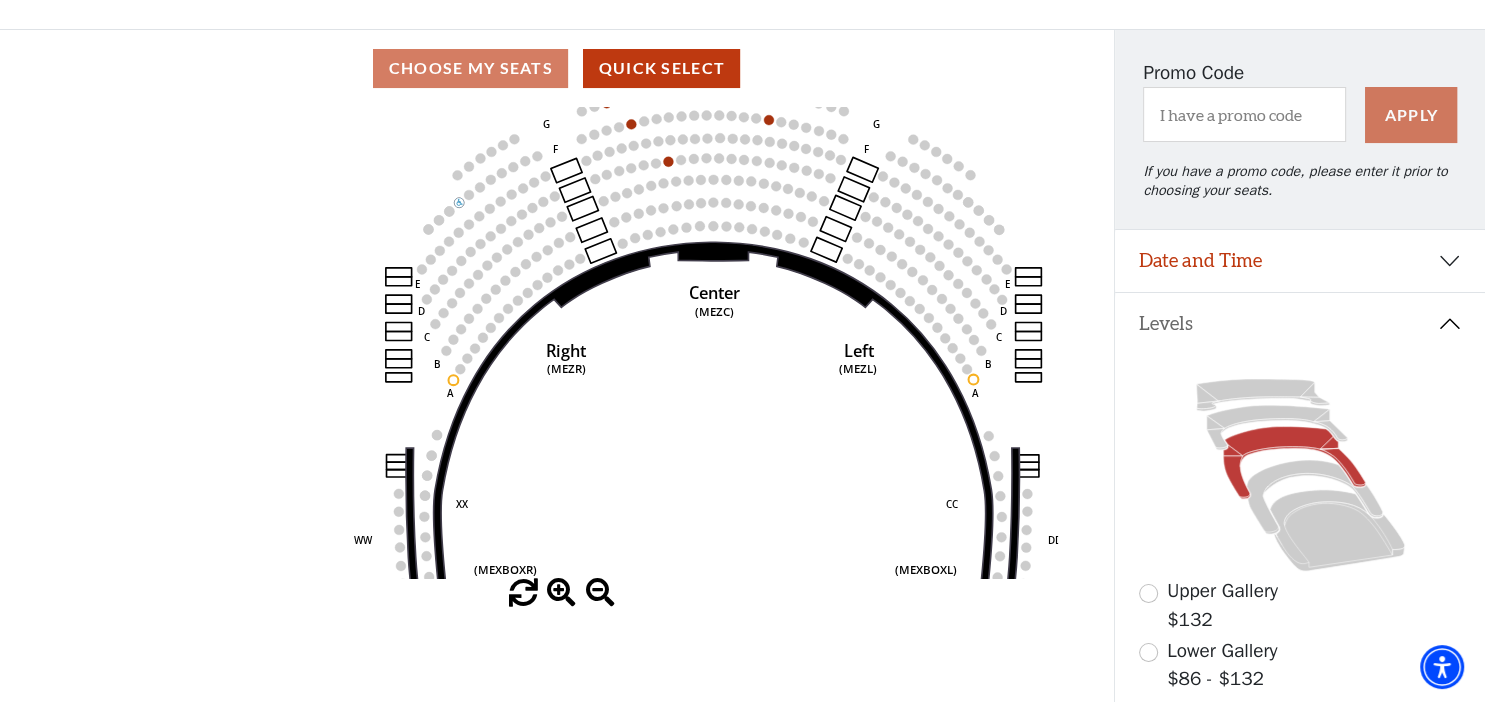 click at bounding box center [561, 593] 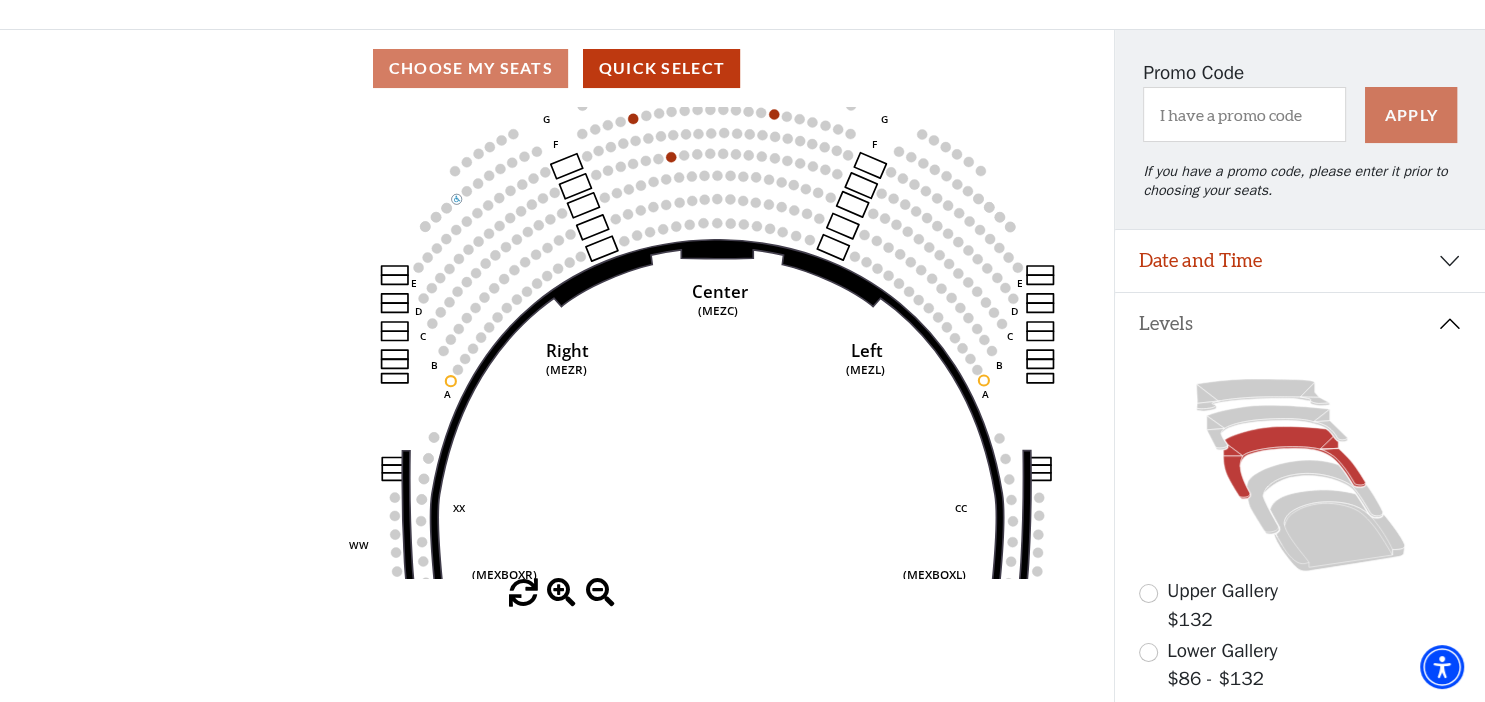click at bounding box center (561, 593) 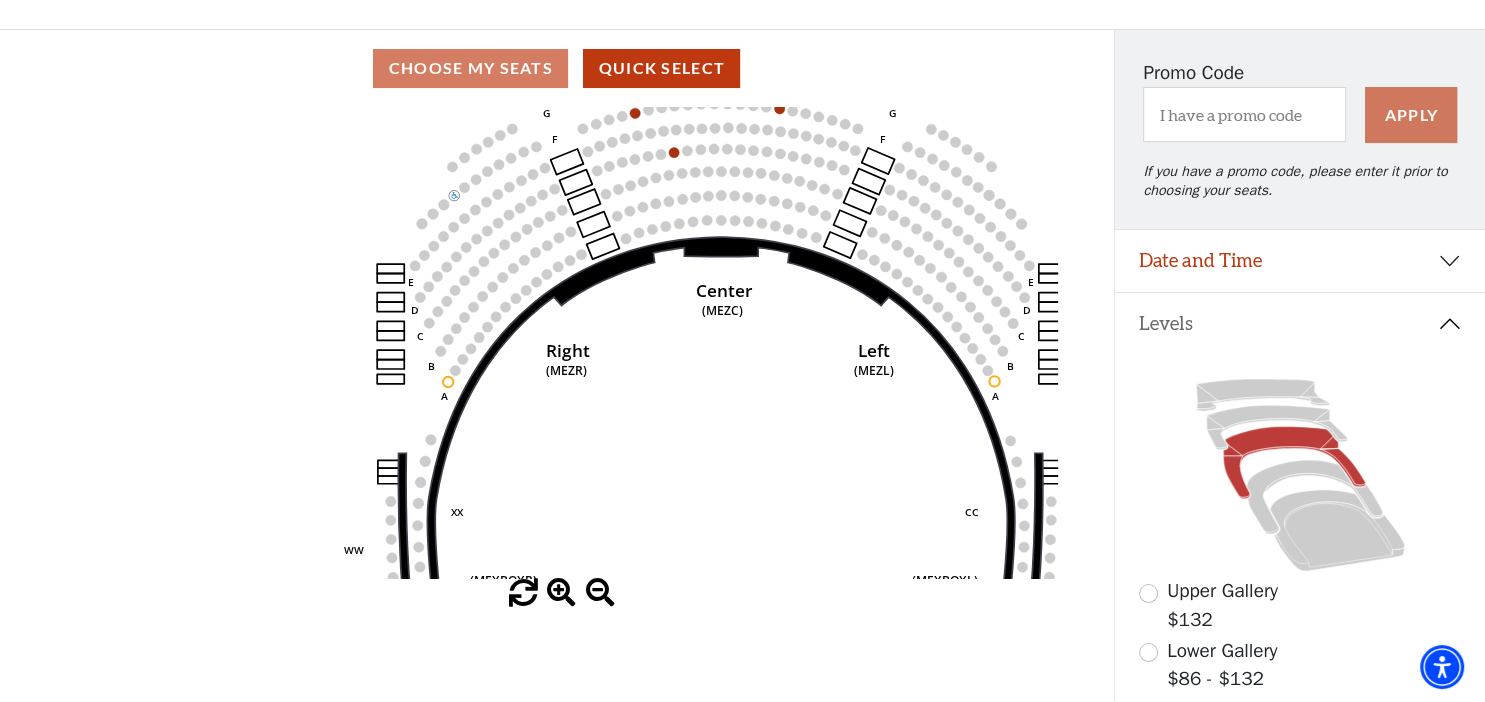 click at bounding box center (561, 593) 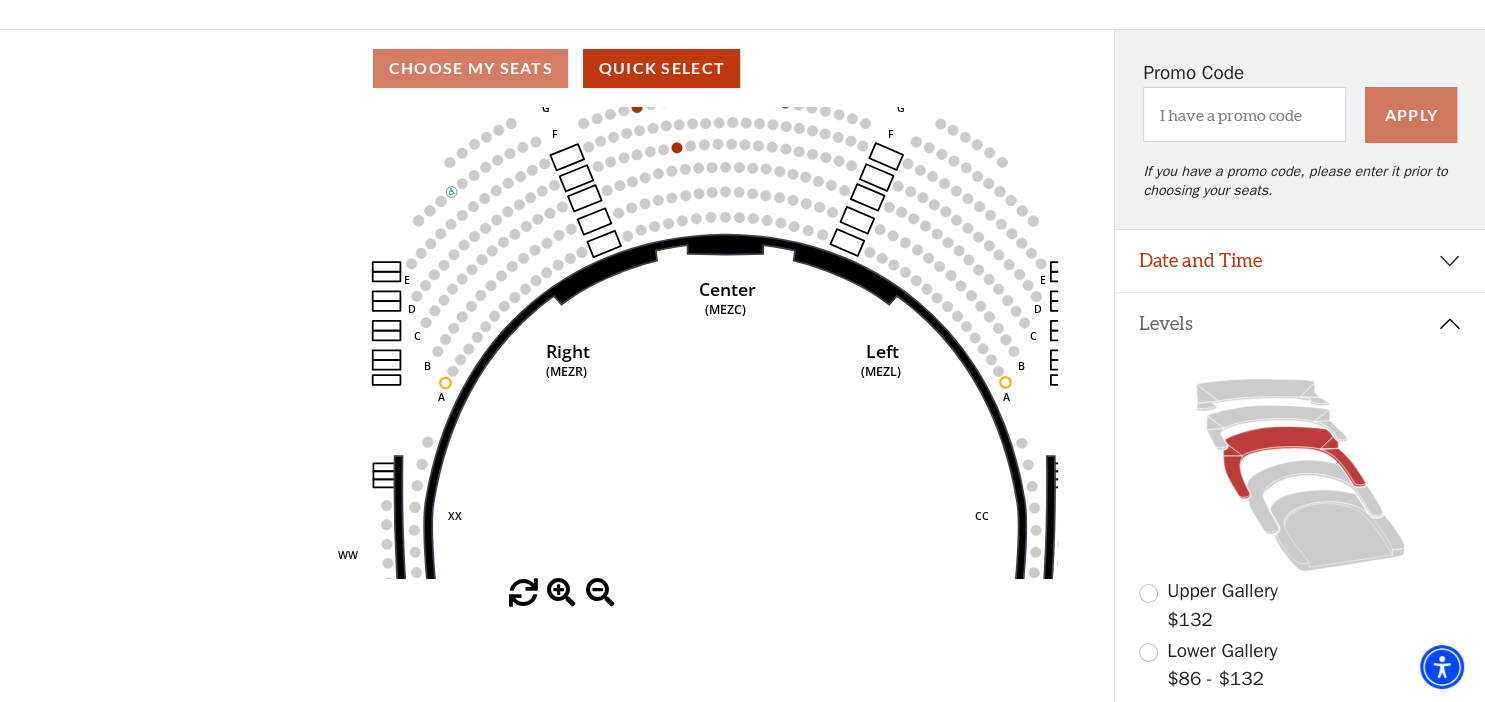 click at bounding box center [561, 593] 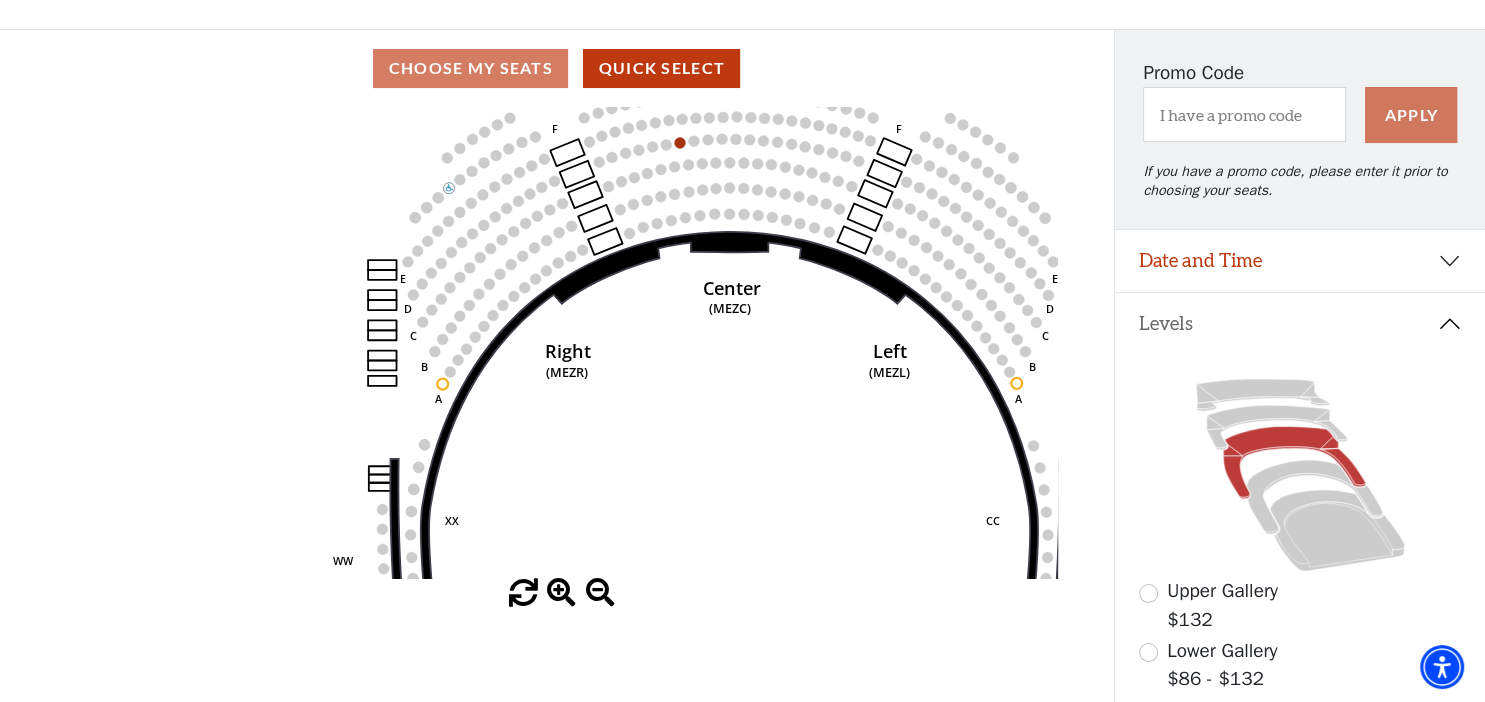 click at bounding box center [561, 593] 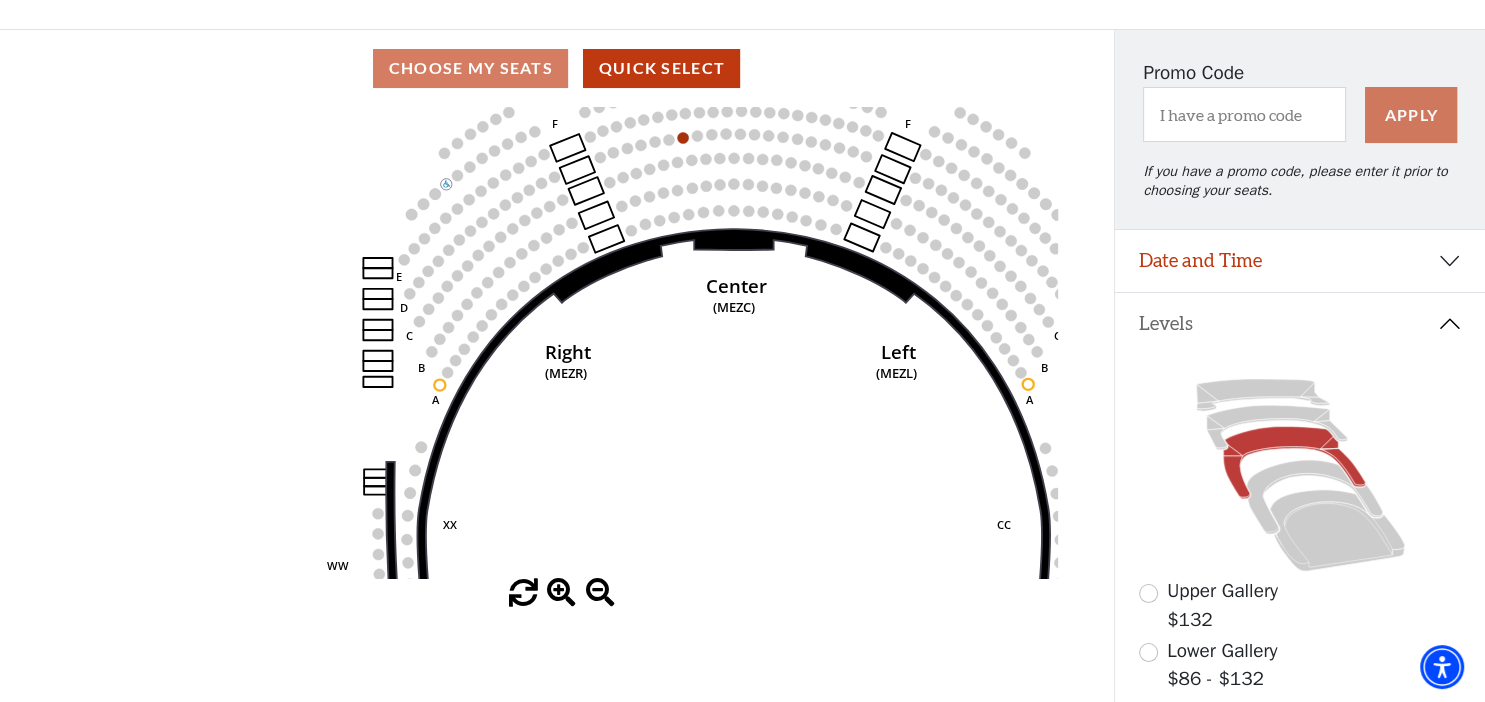 click 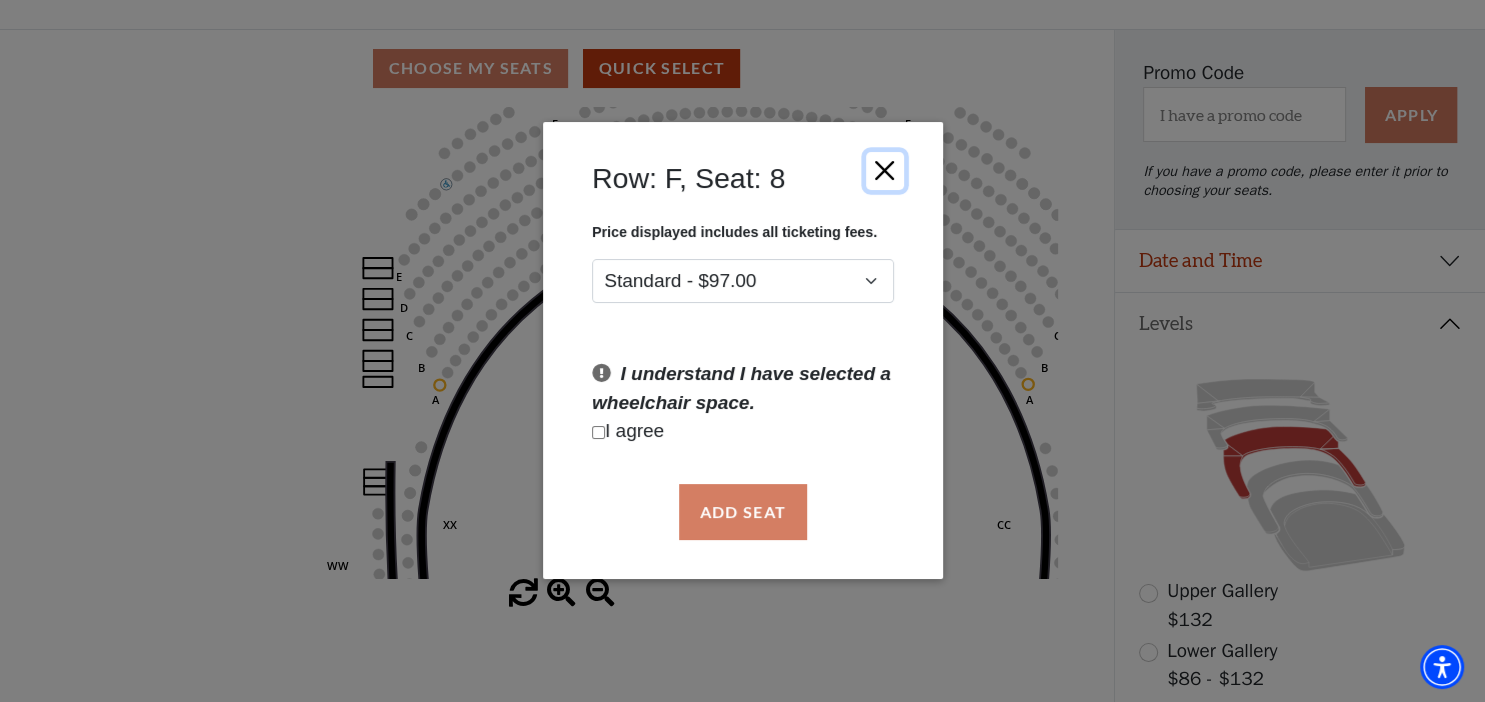 click at bounding box center (884, 171) 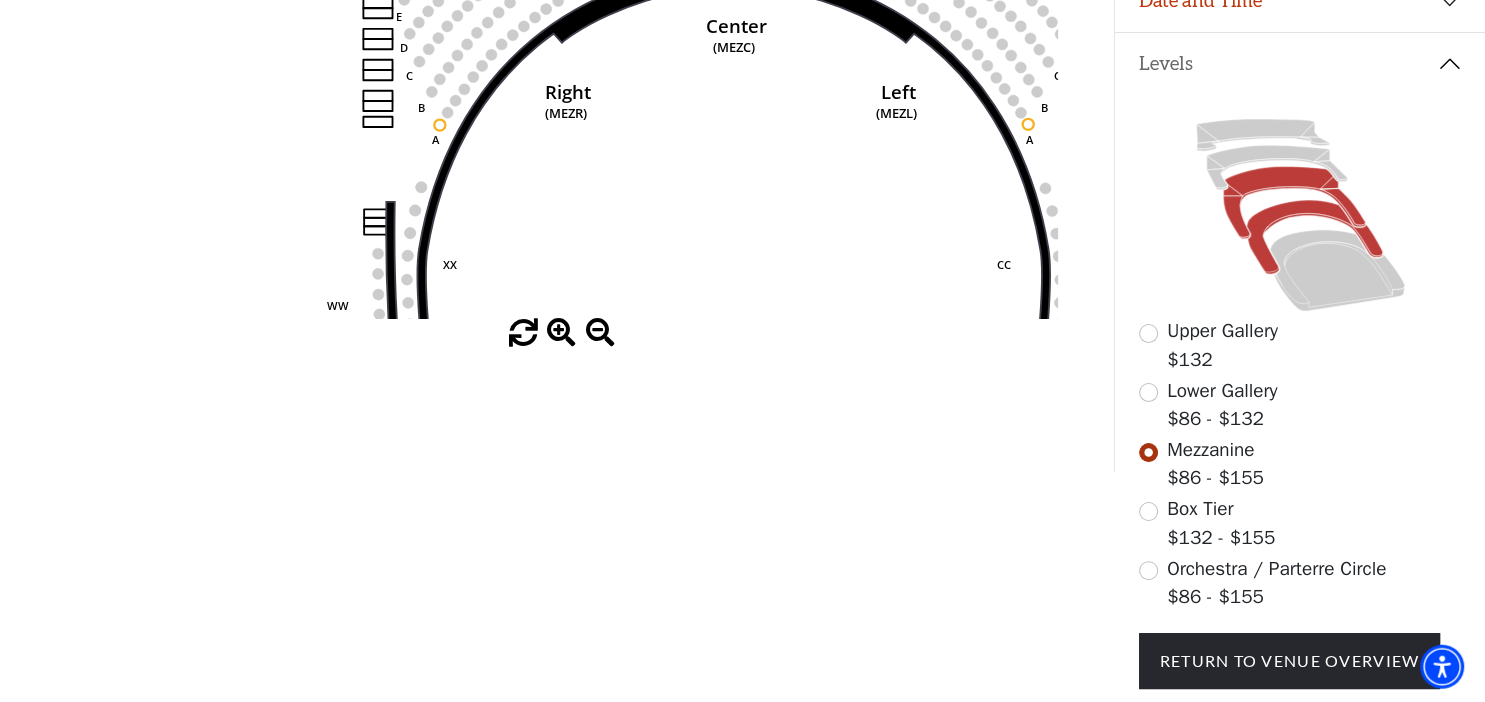 scroll, scrollTop: 432, scrollLeft: 0, axis: vertical 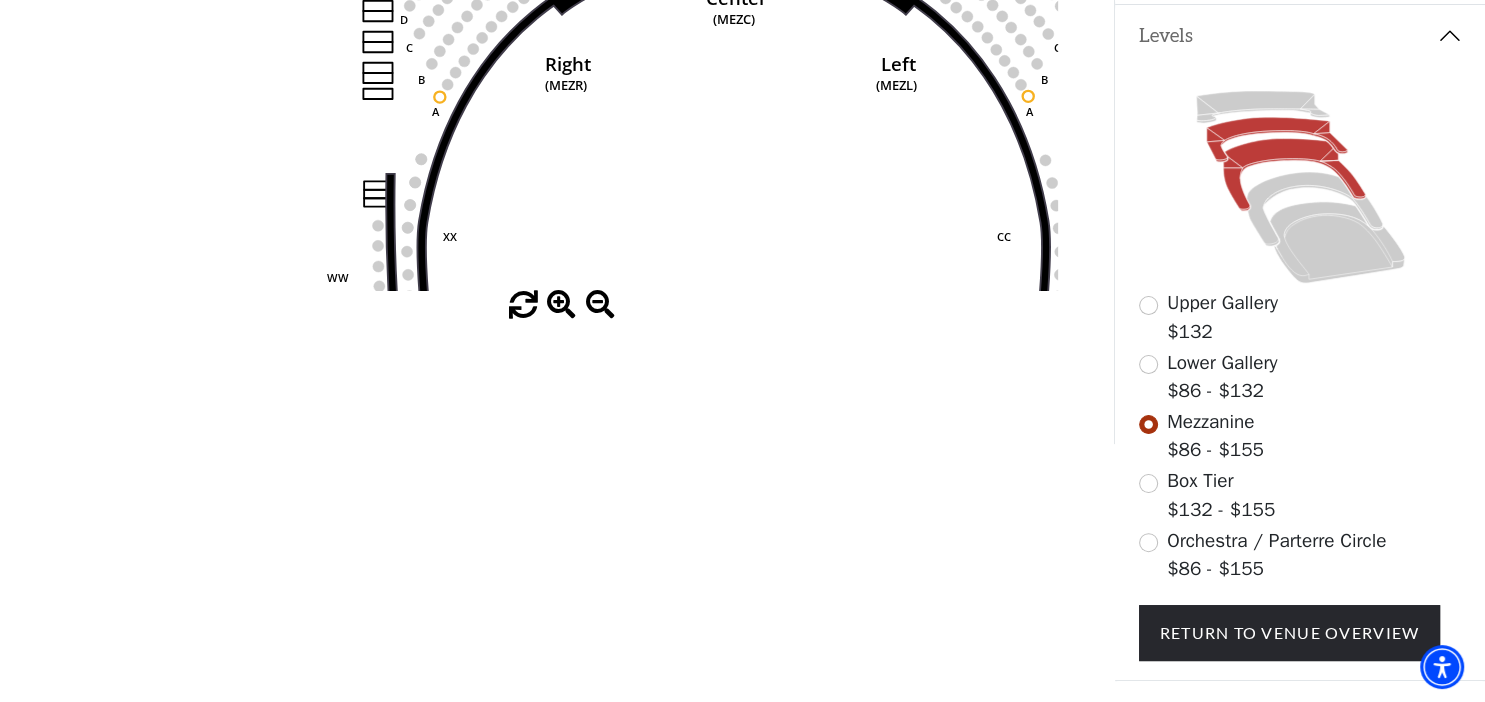 click 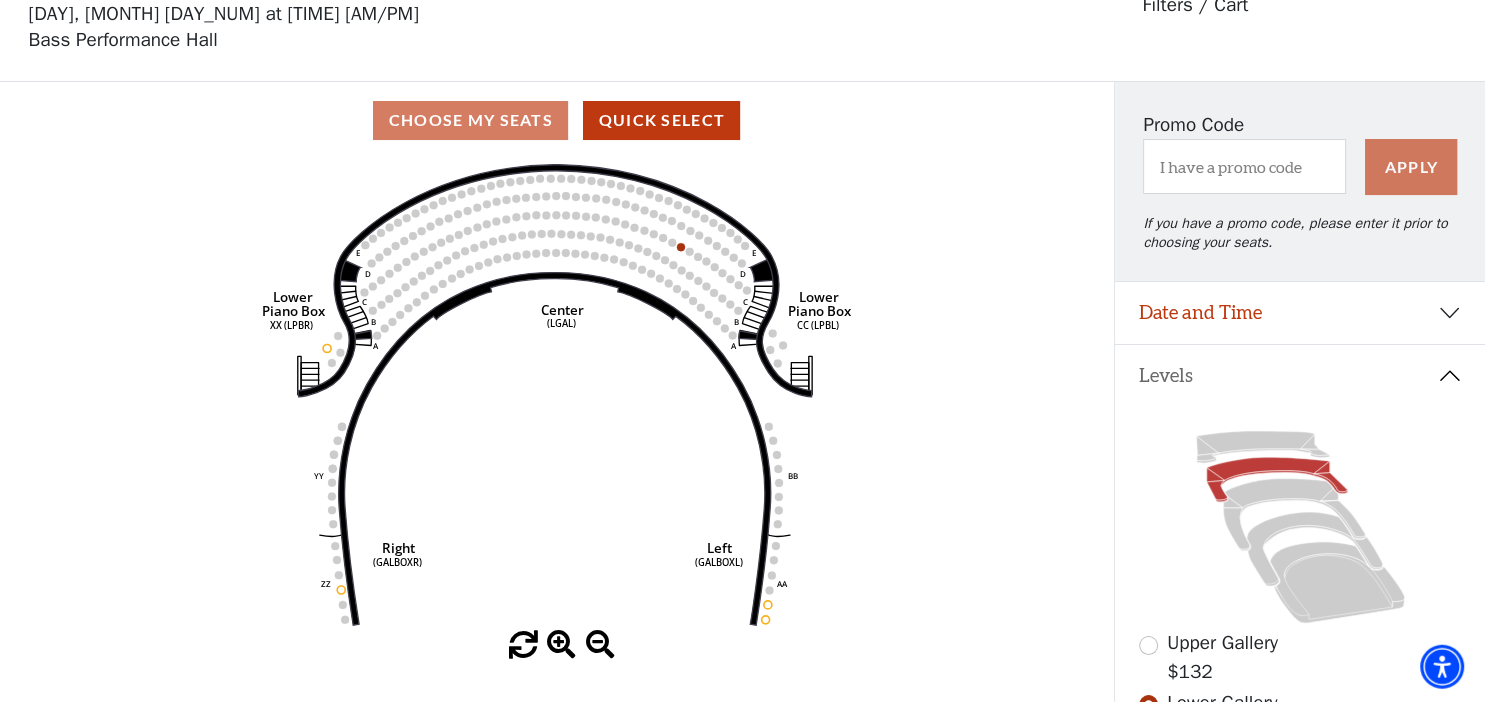scroll, scrollTop: 92, scrollLeft: 0, axis: vertical 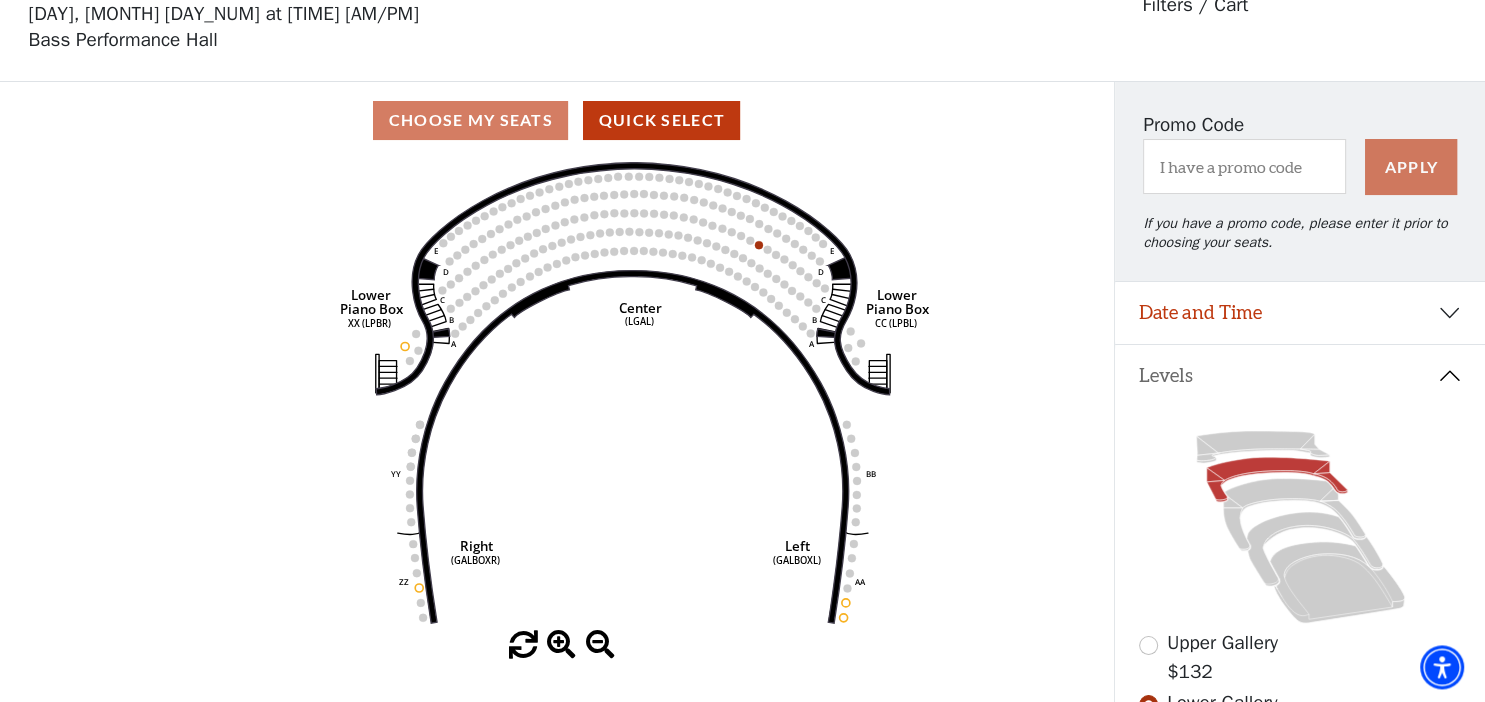 drag, startPoint x: 884, startPoint y: 487, endPoint x: 962, endPoint y: 485, distance: 78.025635 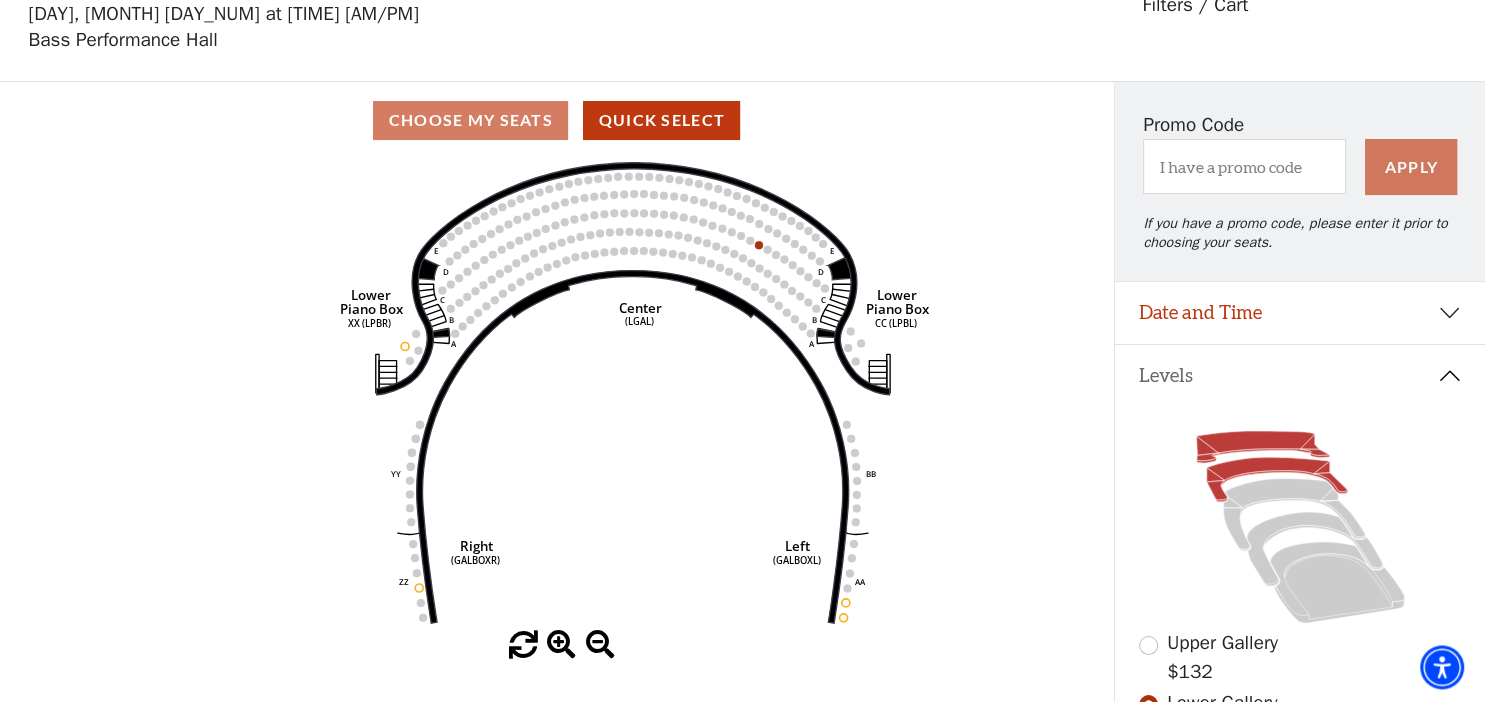 click 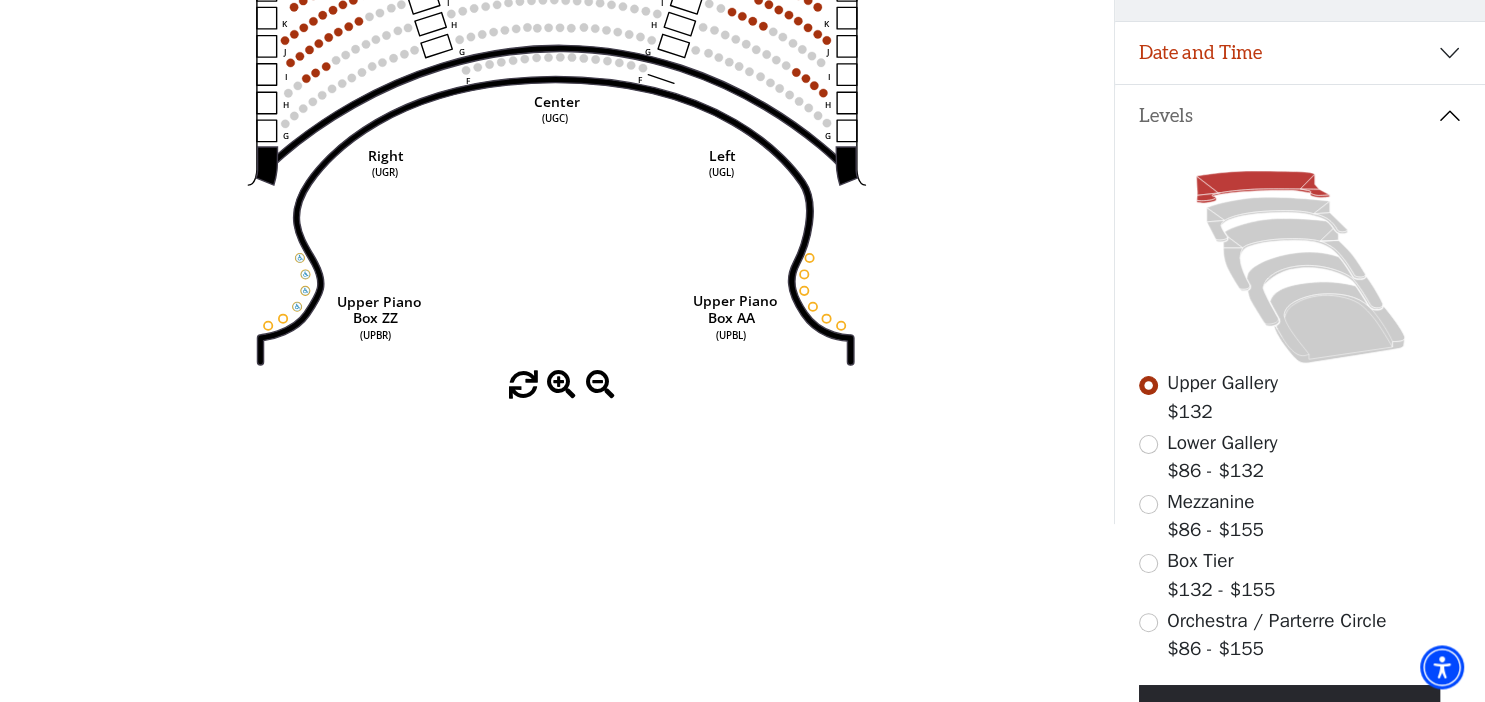 scroll, scrollTop: 380, scrollLeft: 0, axis: vertical 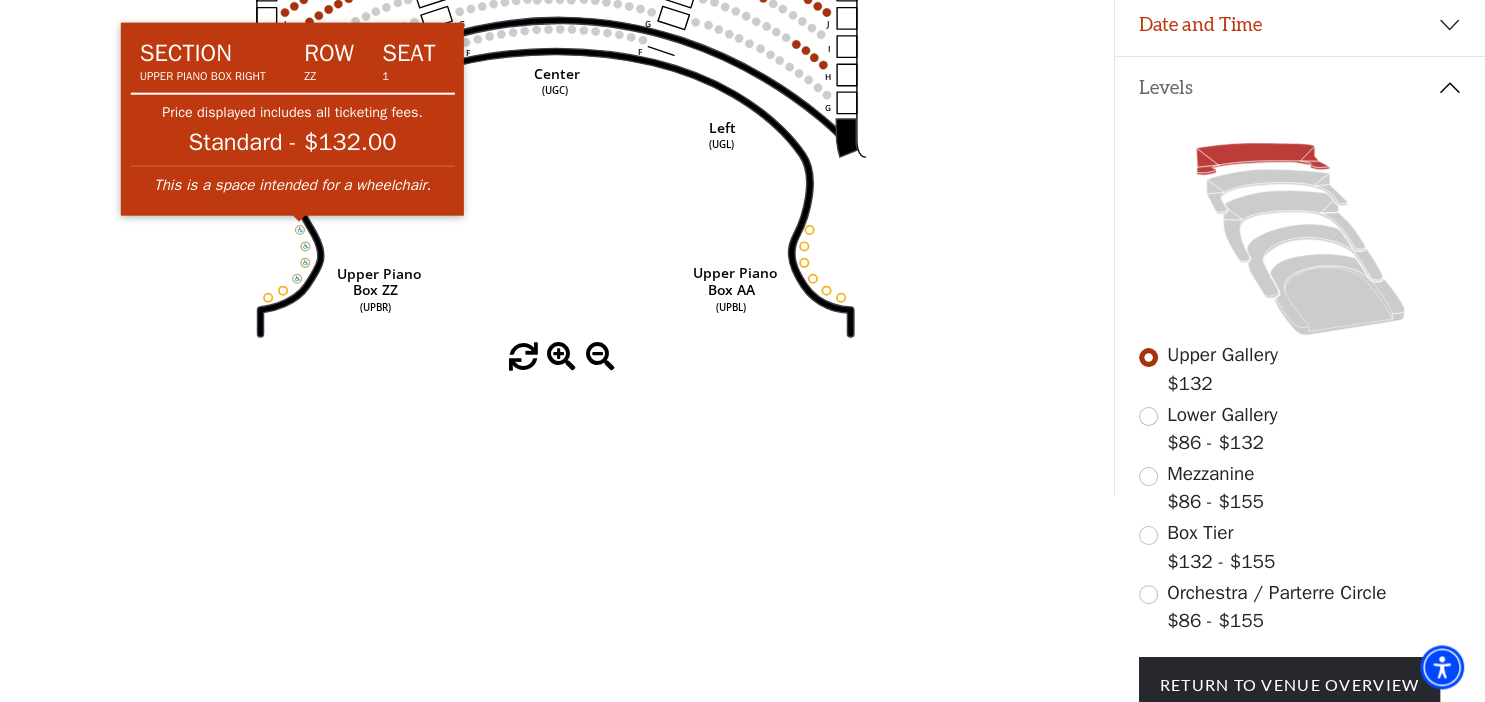 click 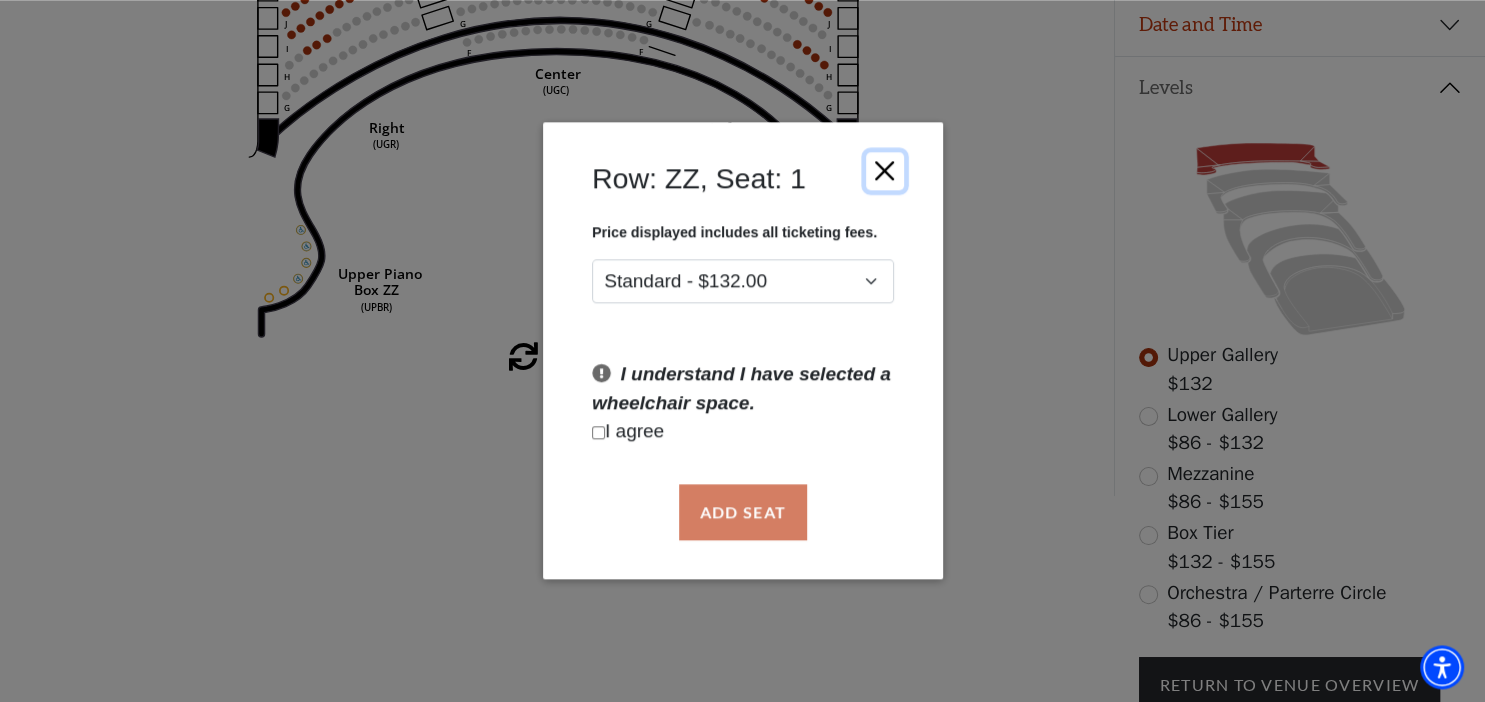 click at bounding box center [884, 171] 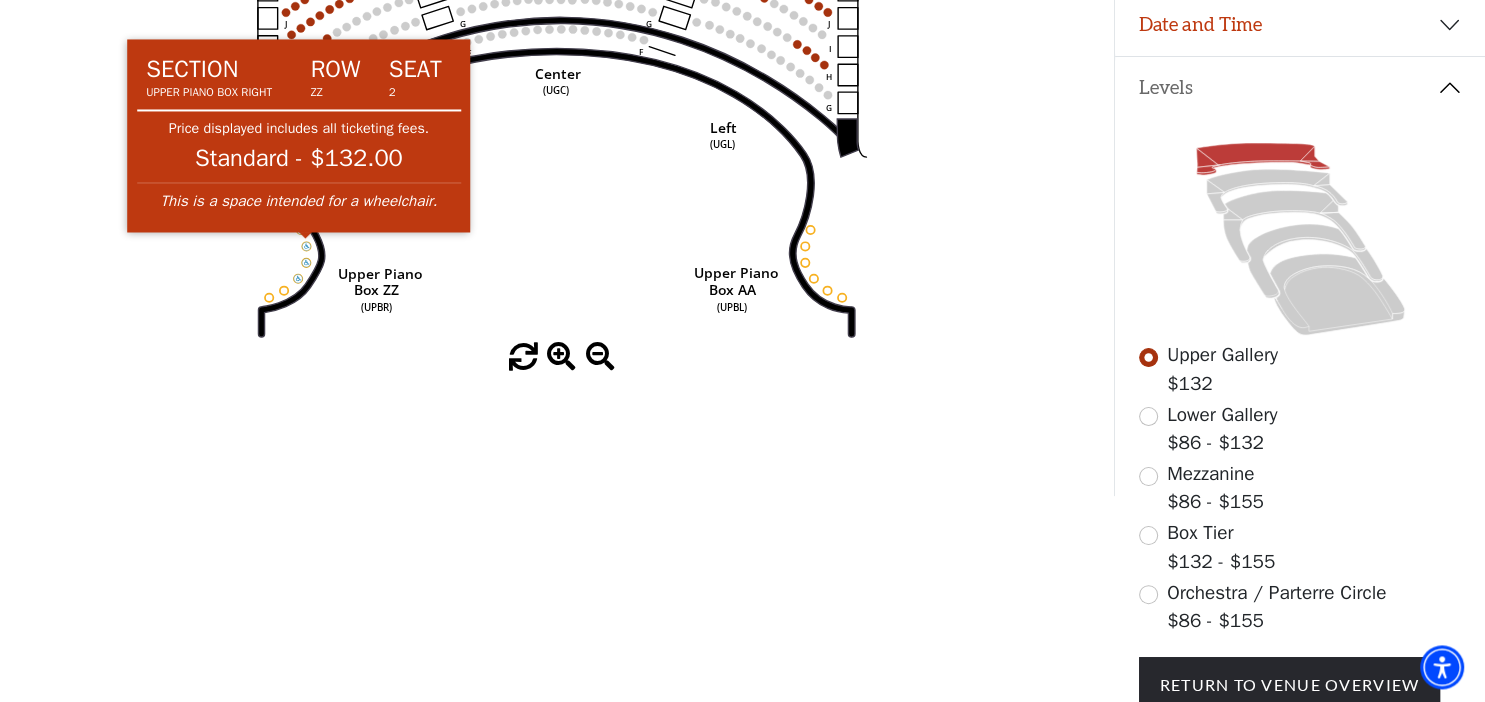 click 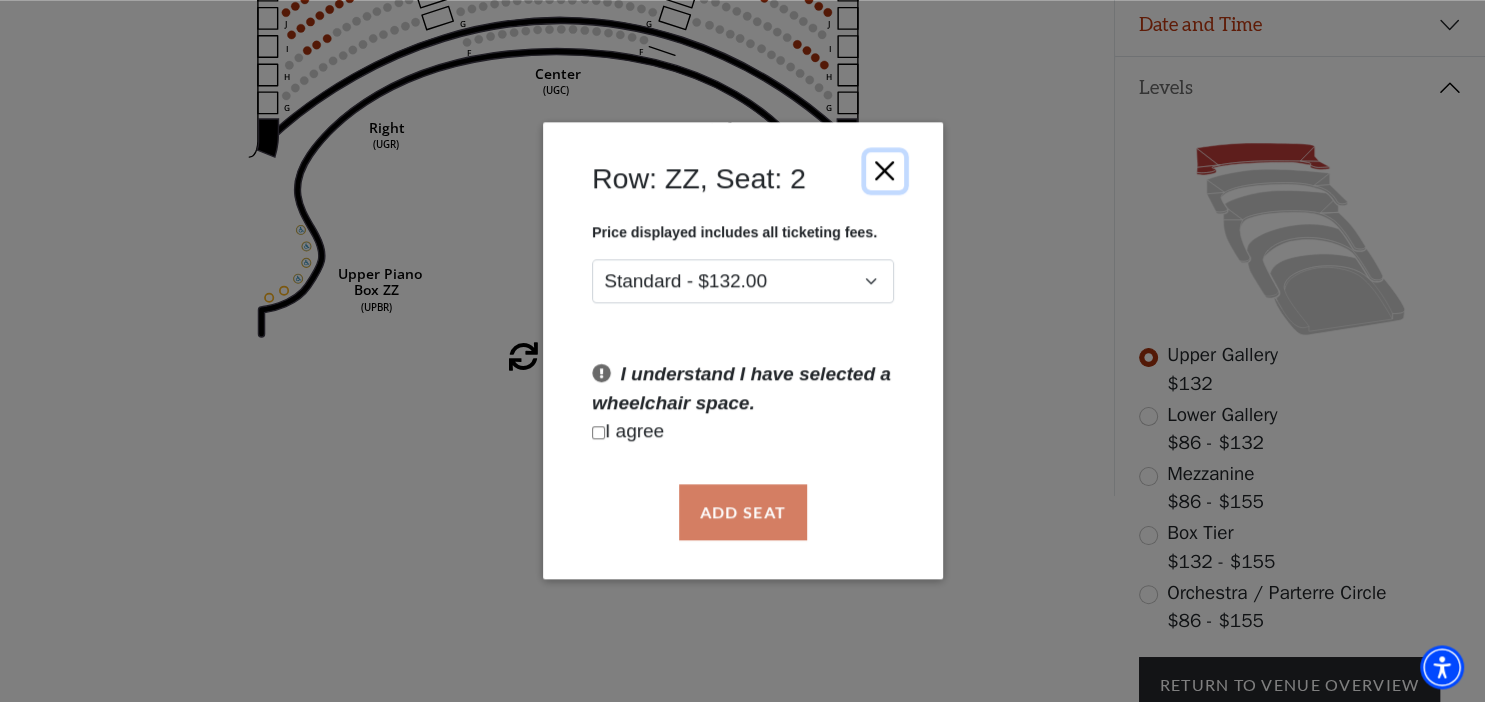 click at bounding box center (884, 171) 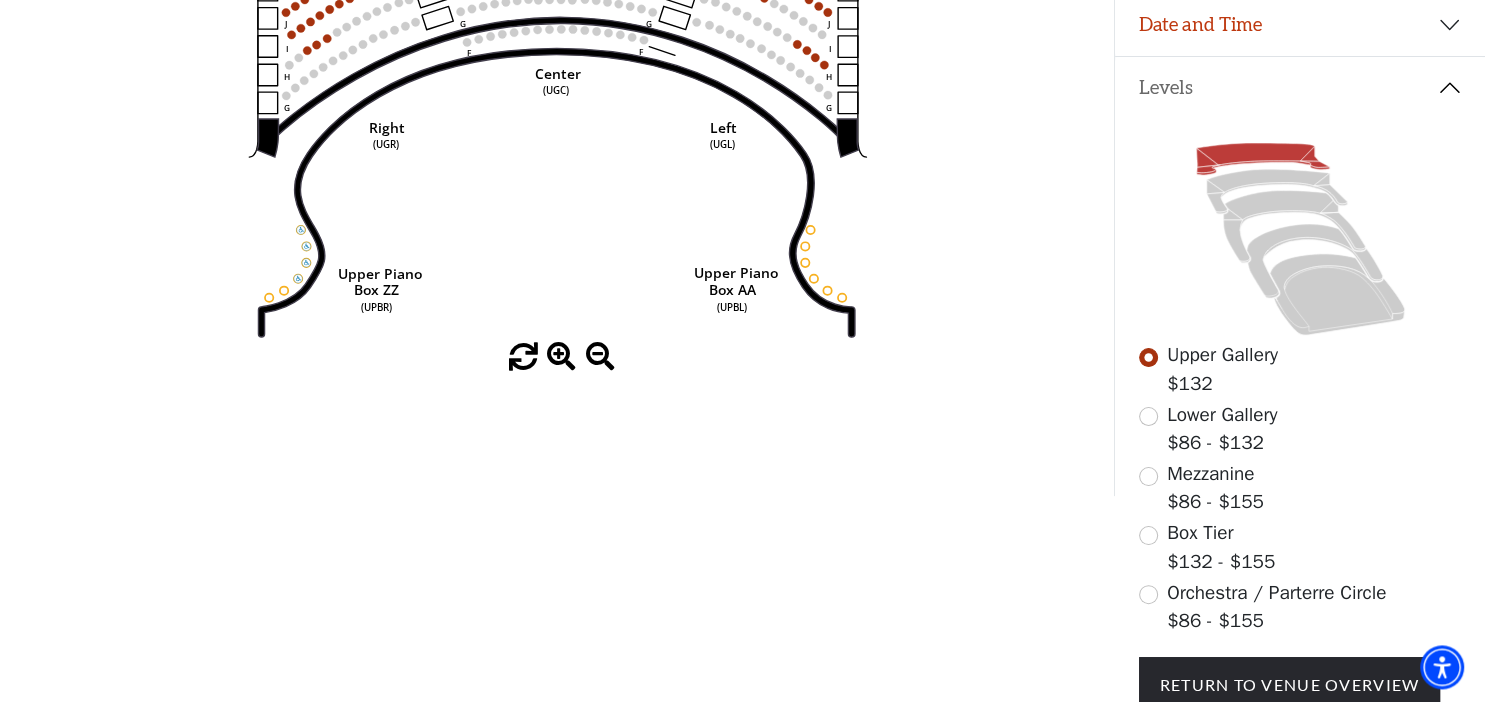 click 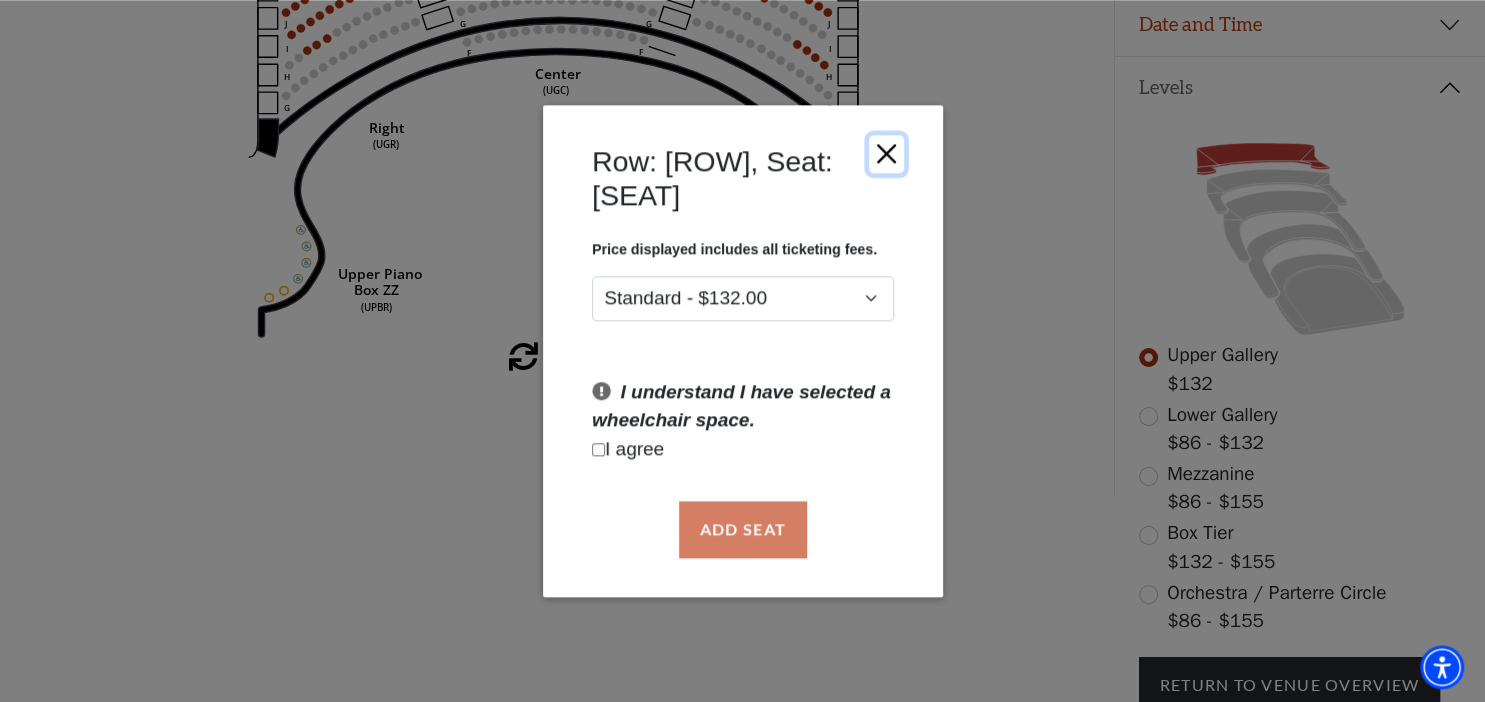 click at bounding box center [885, 154] 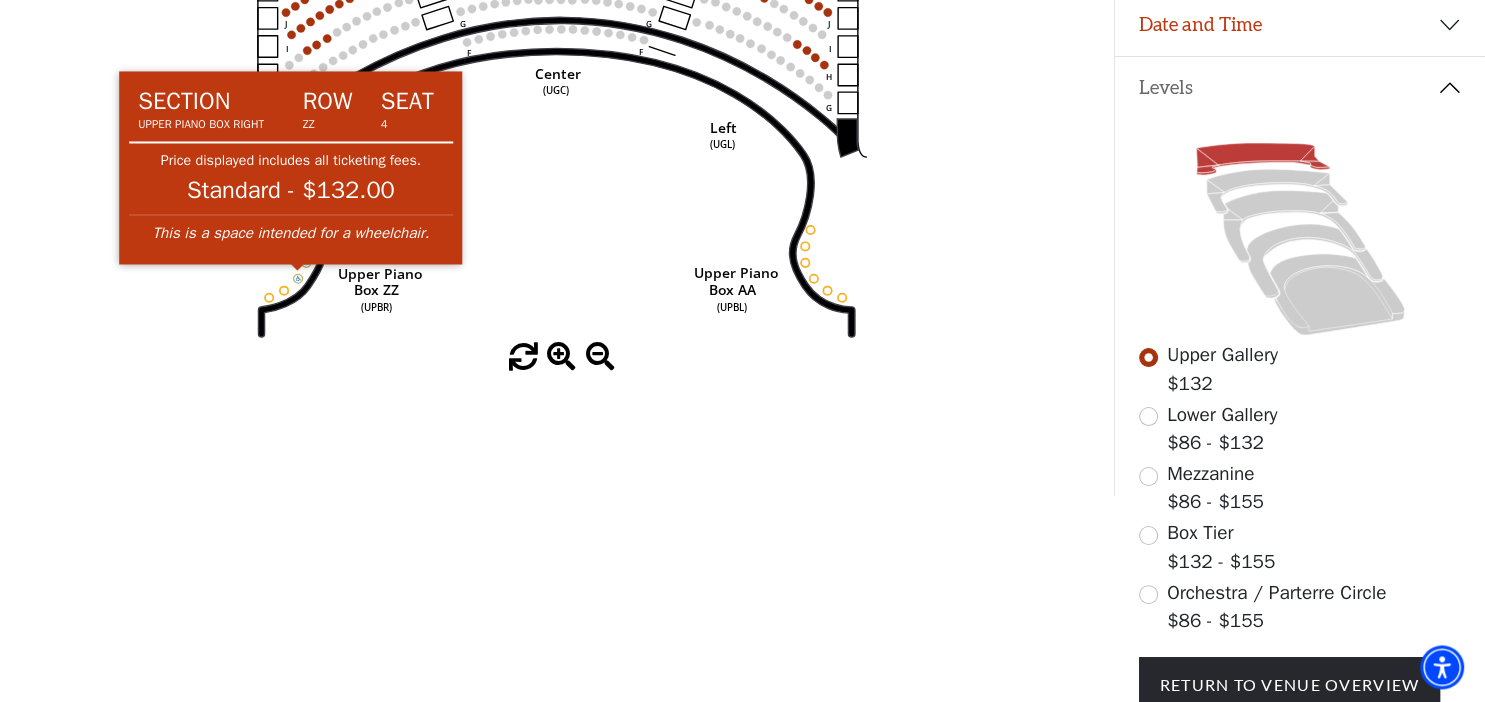 click on "Center   (UGC)   Right   (UGR)   Left   (UGL)   Upper Piano   Box ZZ   (UPBR)   Upper Piano   Box AA   (UPBL)   M   L   K   J   I   H   G   M   L   K   J   I   H   G   M   L   K   J   I   H   G   F   M   L   K   J   I   H   G   F" 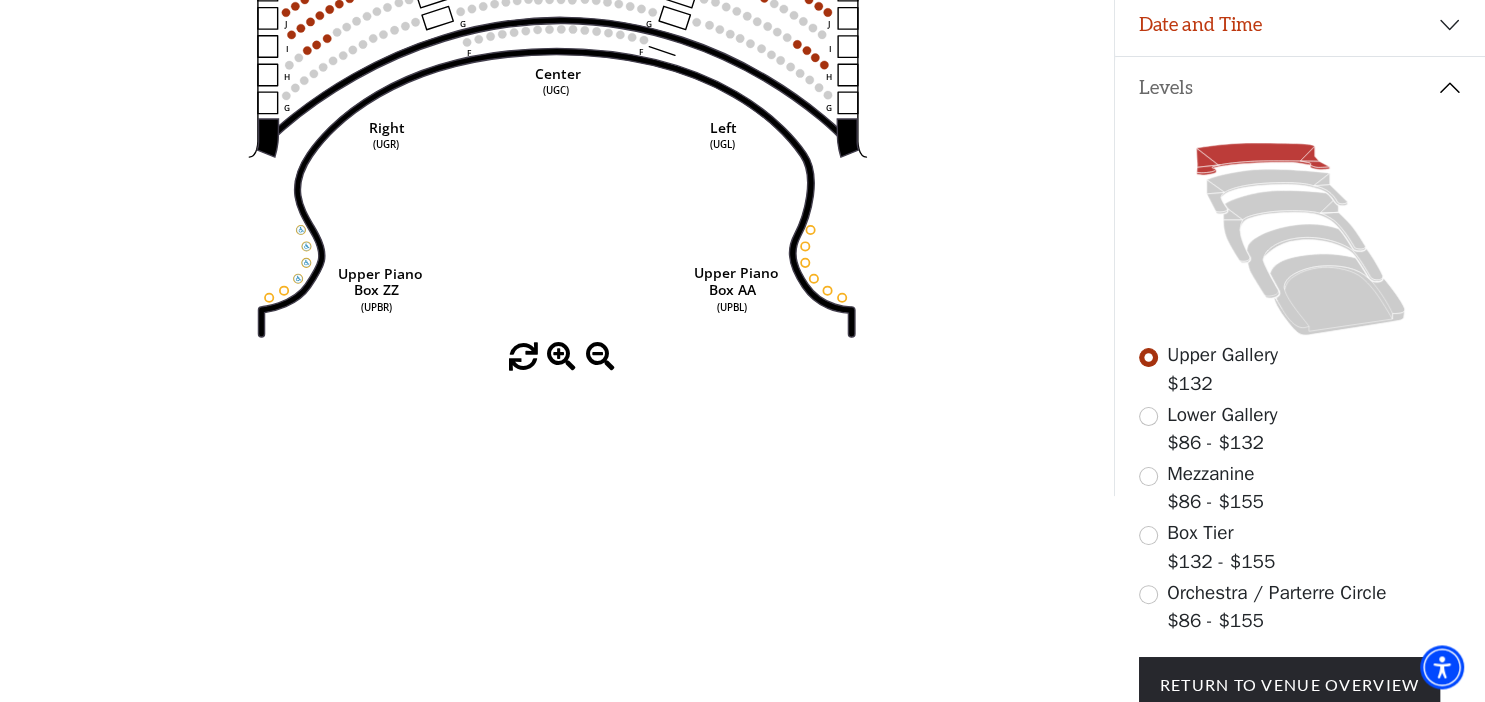 click at bounding box center (600, 357) 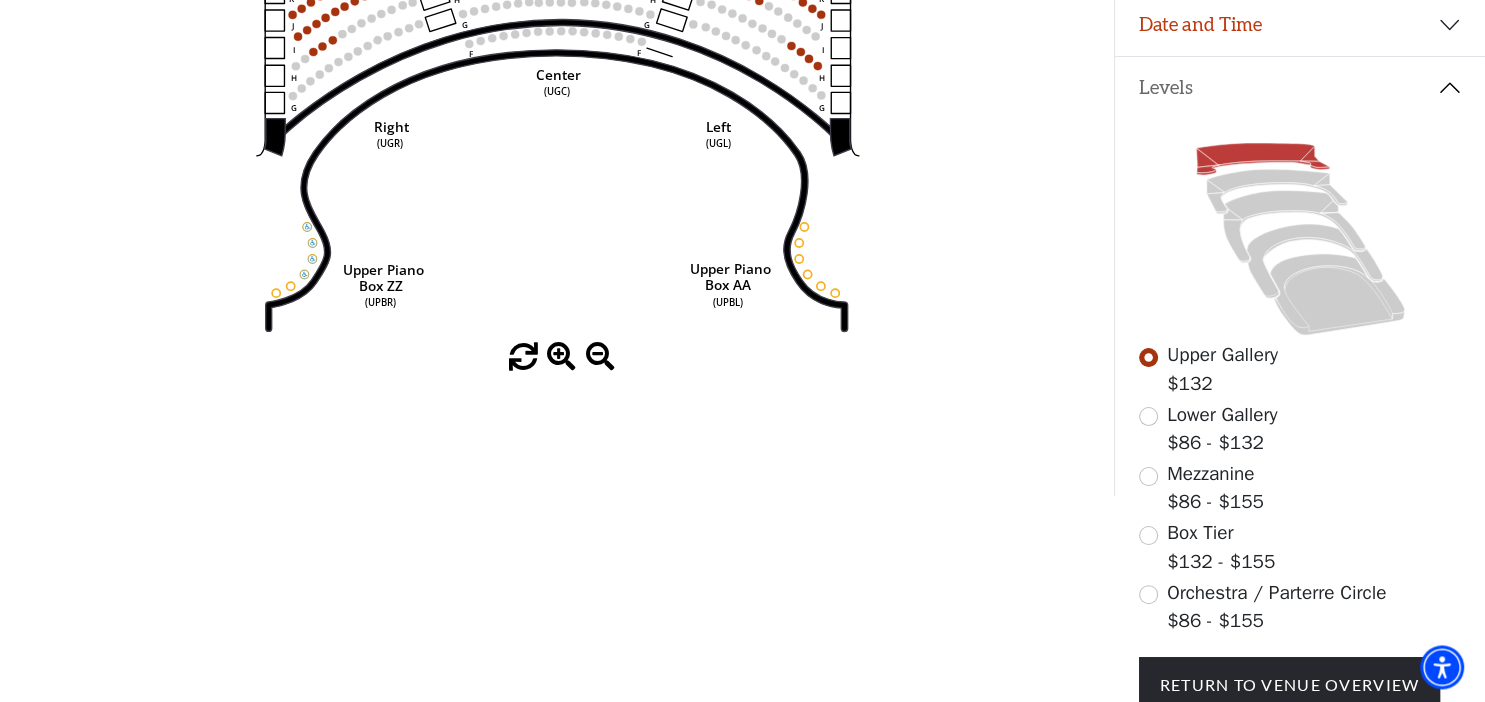 click at bounding box center (600, 357) 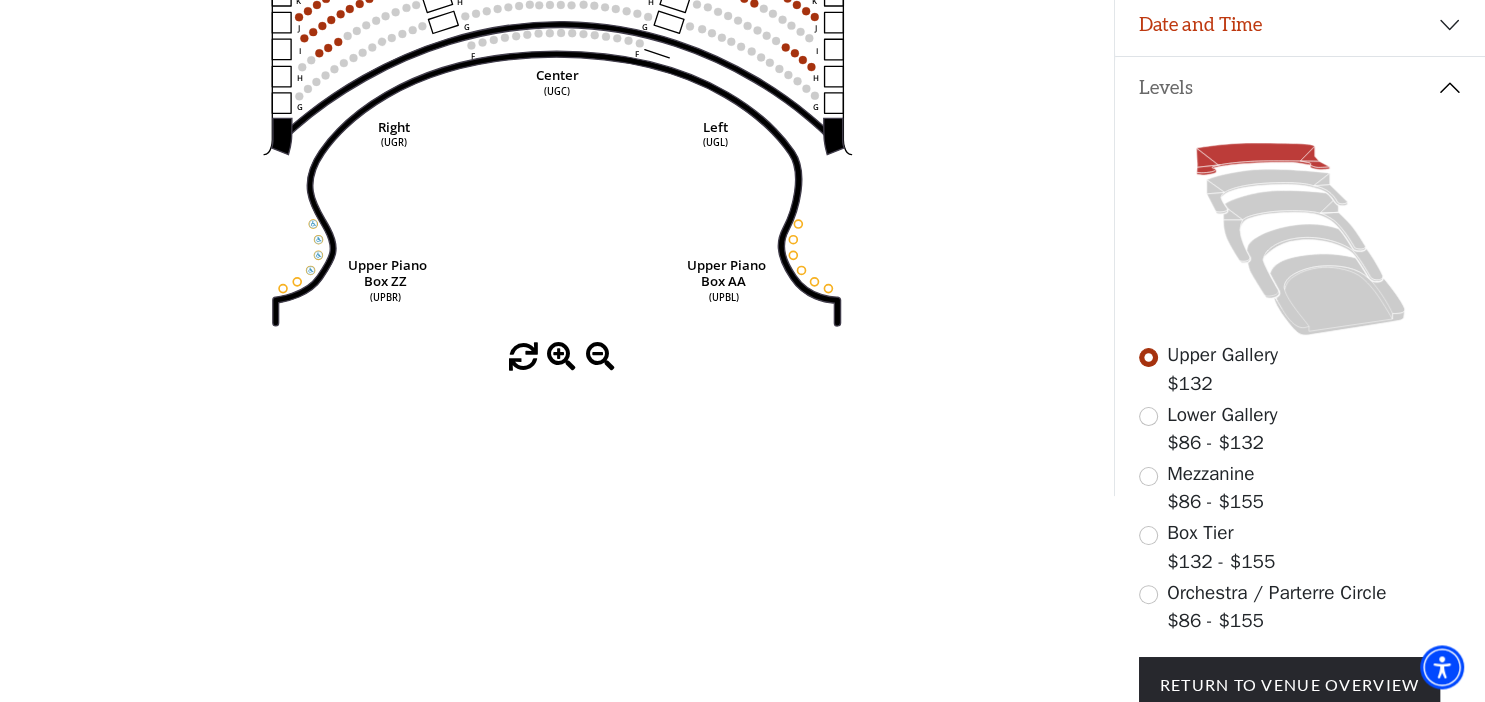 click at bounding box center (600, 357) 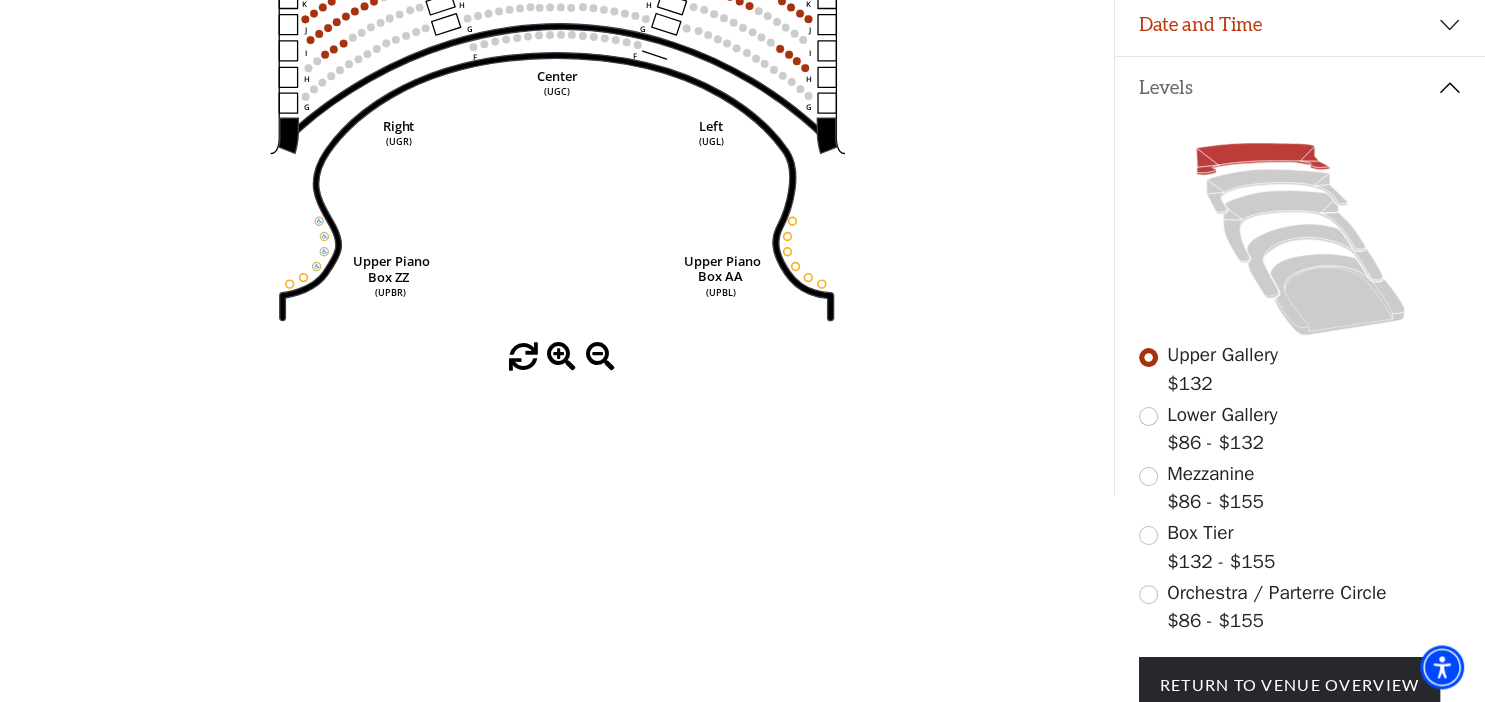 click at bounding box center [600, 357] 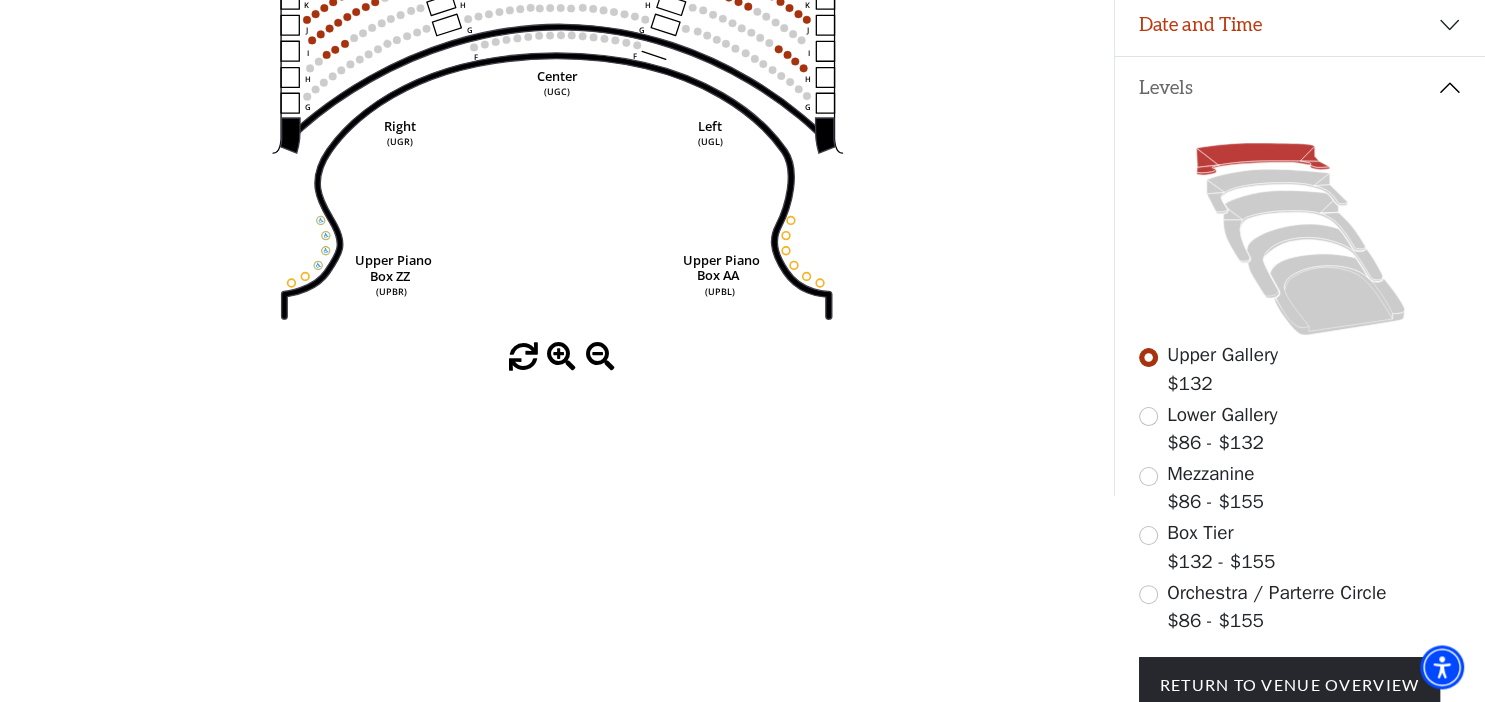 click at bounding box center [600, 357] 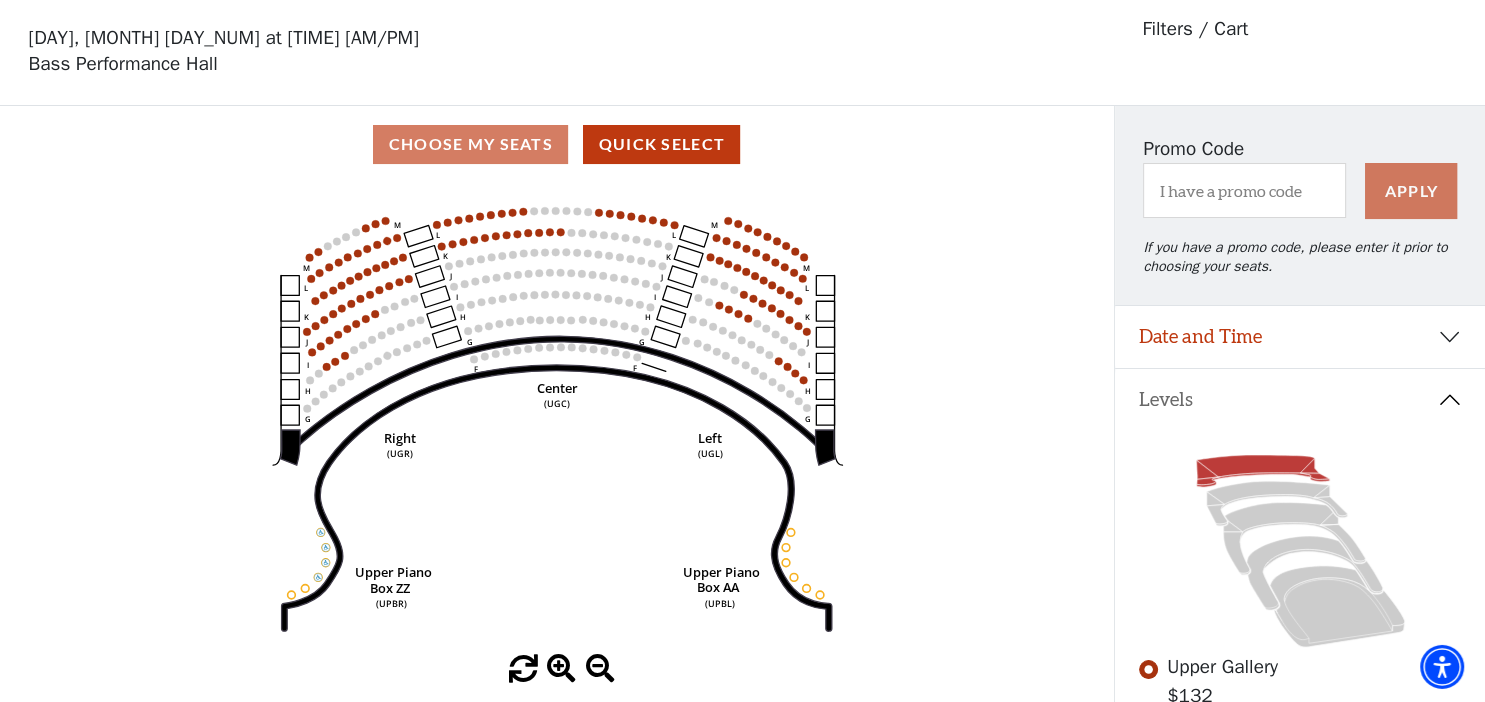 scroll, scrollTop: 144, scrollLeft: 0, axis: vertical 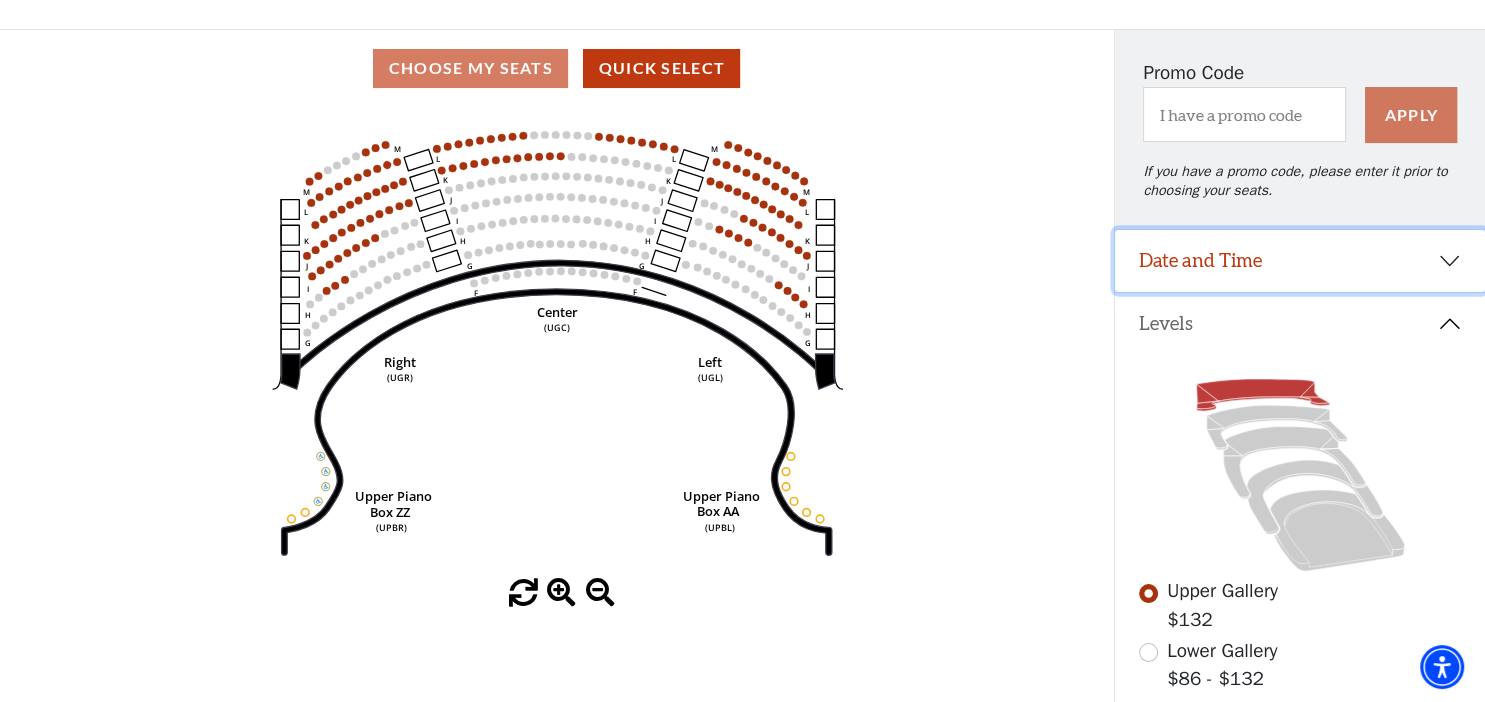 click on "Date and Time" at bounding box center (1300, 261) 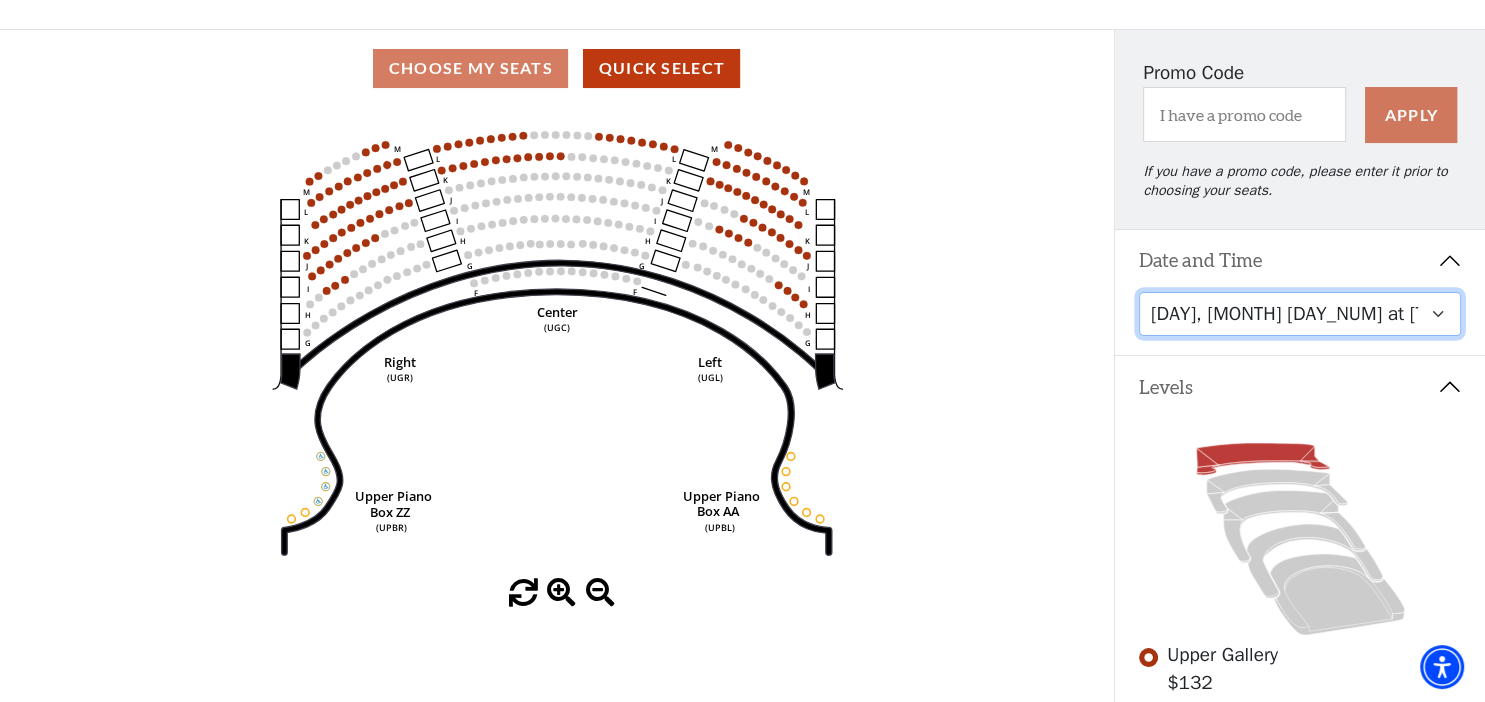 click on "[DAY], [MONTH] [DAY_NUM] at [TIME] [AM/PM] [DAY], [MONTH] [DAY_NUM] at [TIME] [AM/PM] [DAY], [MONTH] [DAY_NUM] at [TIME] [AM/PM] [DAY], [MONTH] [DAY_NUM] at [TIME] [AM/PM] [DAY], [MONTH] [DAY_NUM] at [TIME] [AM/PM]" at bounding box center (1300, 314) 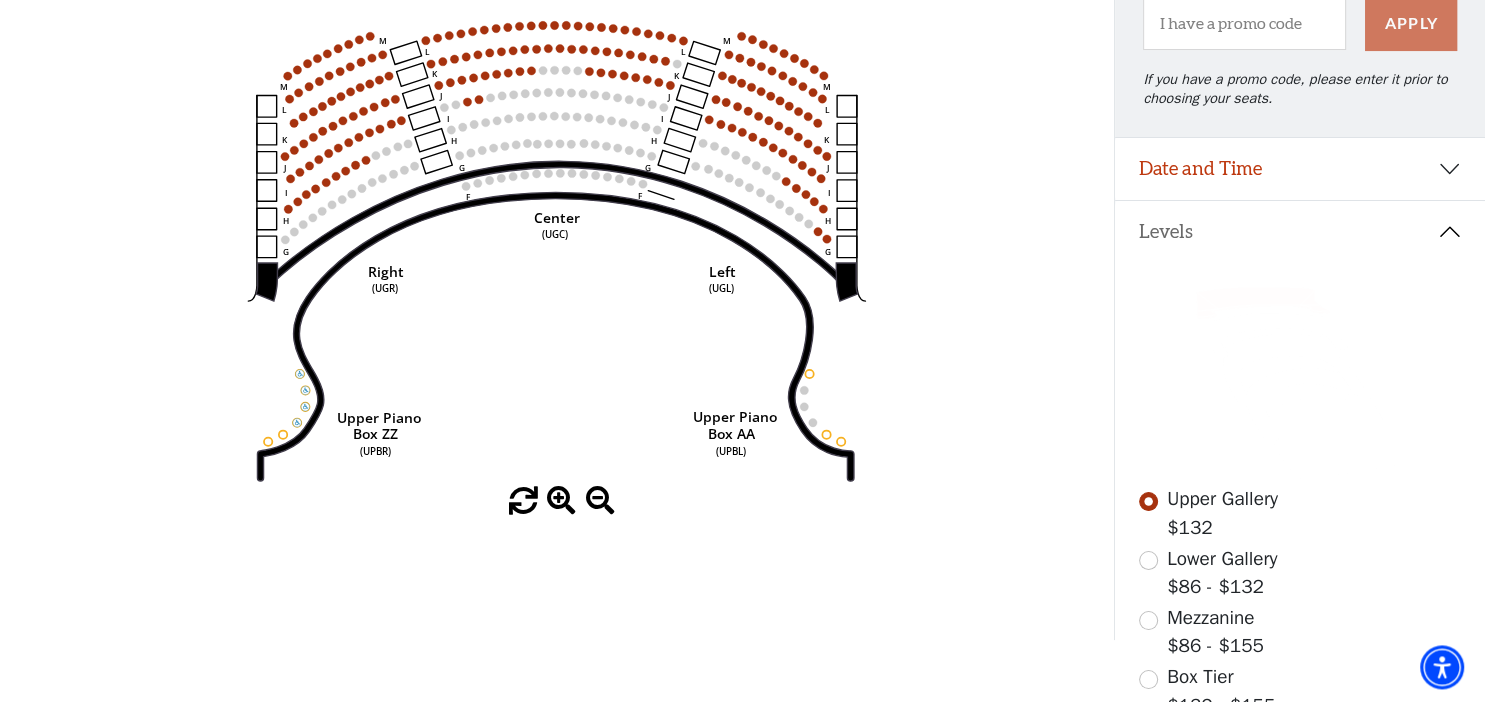 scroll, scrollTop: 380, scrollLeft: 0, axis: vertical 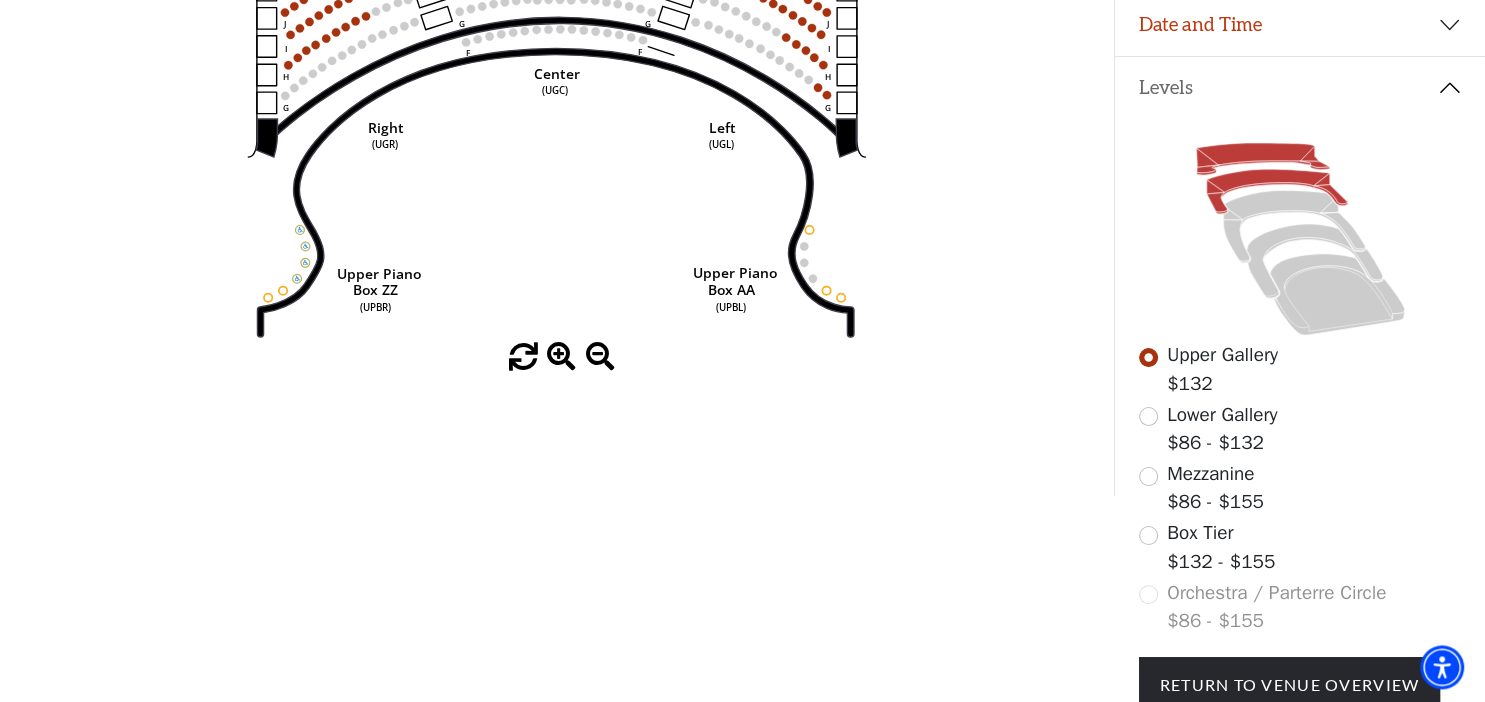 click 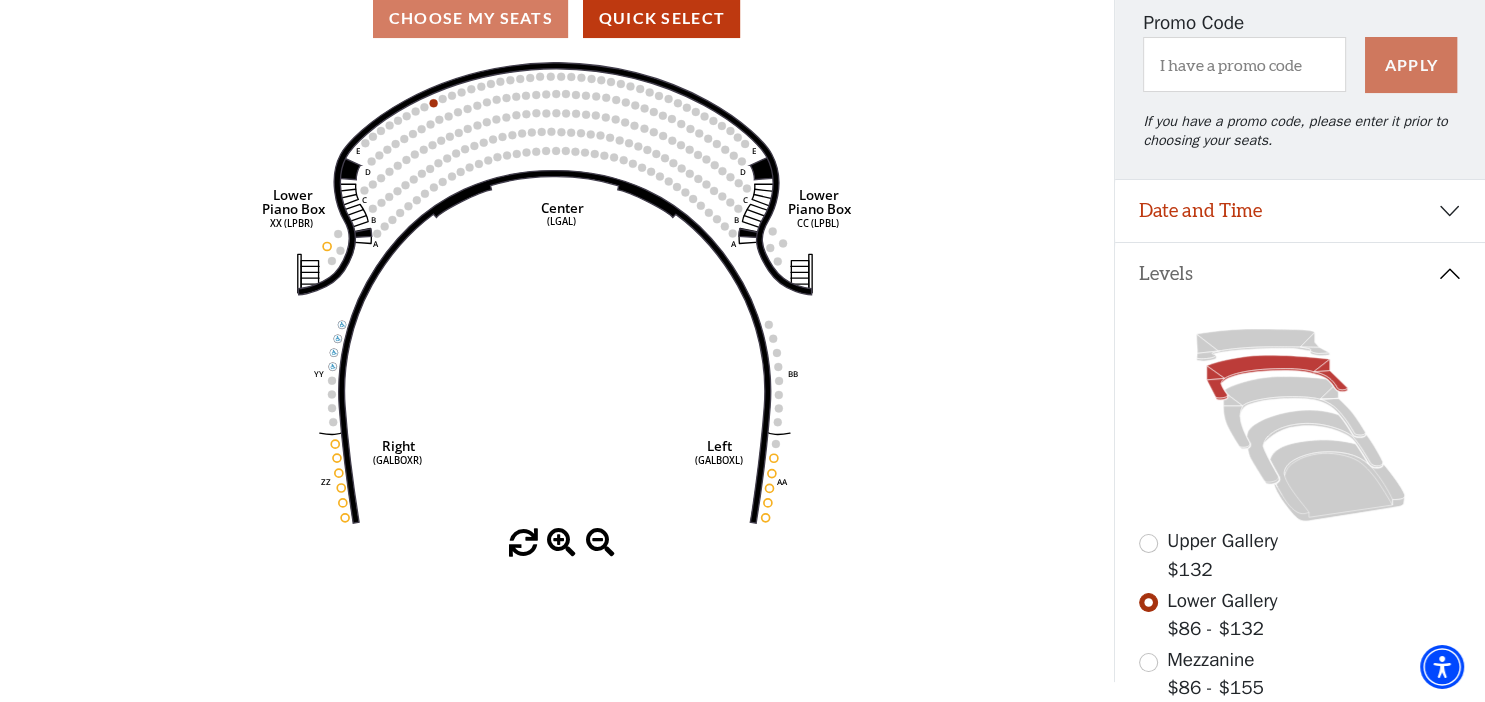 scroll, scrollTop: 236, scrollLeft: 0, axis: vertical 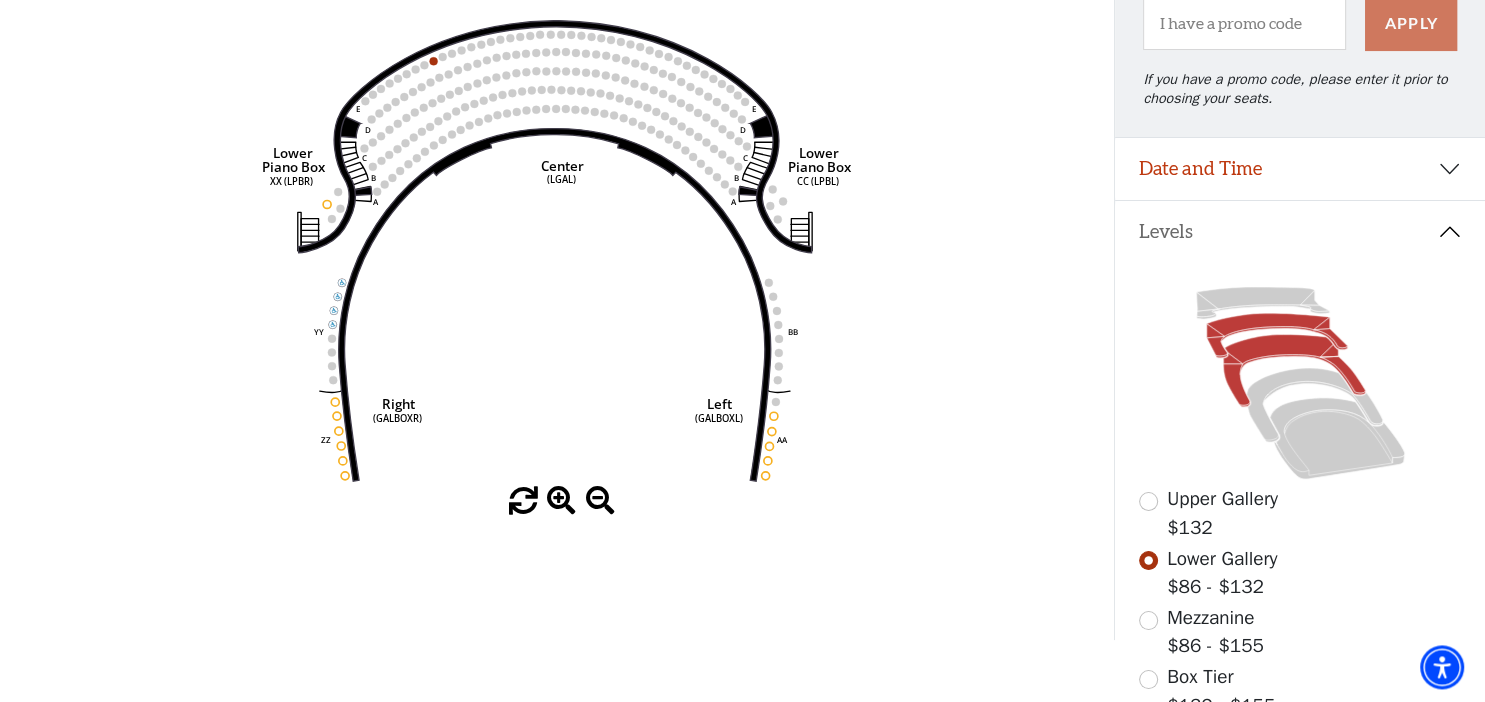 click 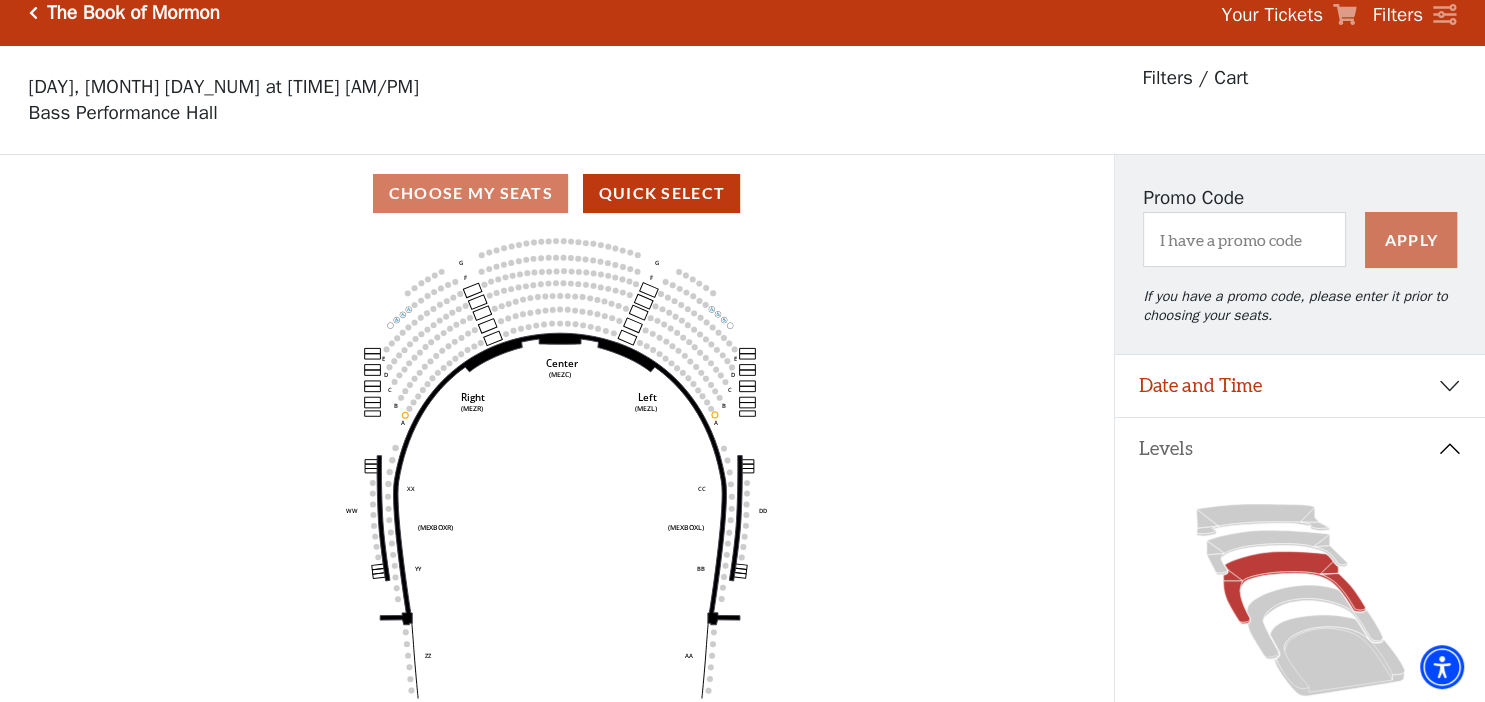scroll, scrollTop: 0, scrollLeft: 0, axis: both 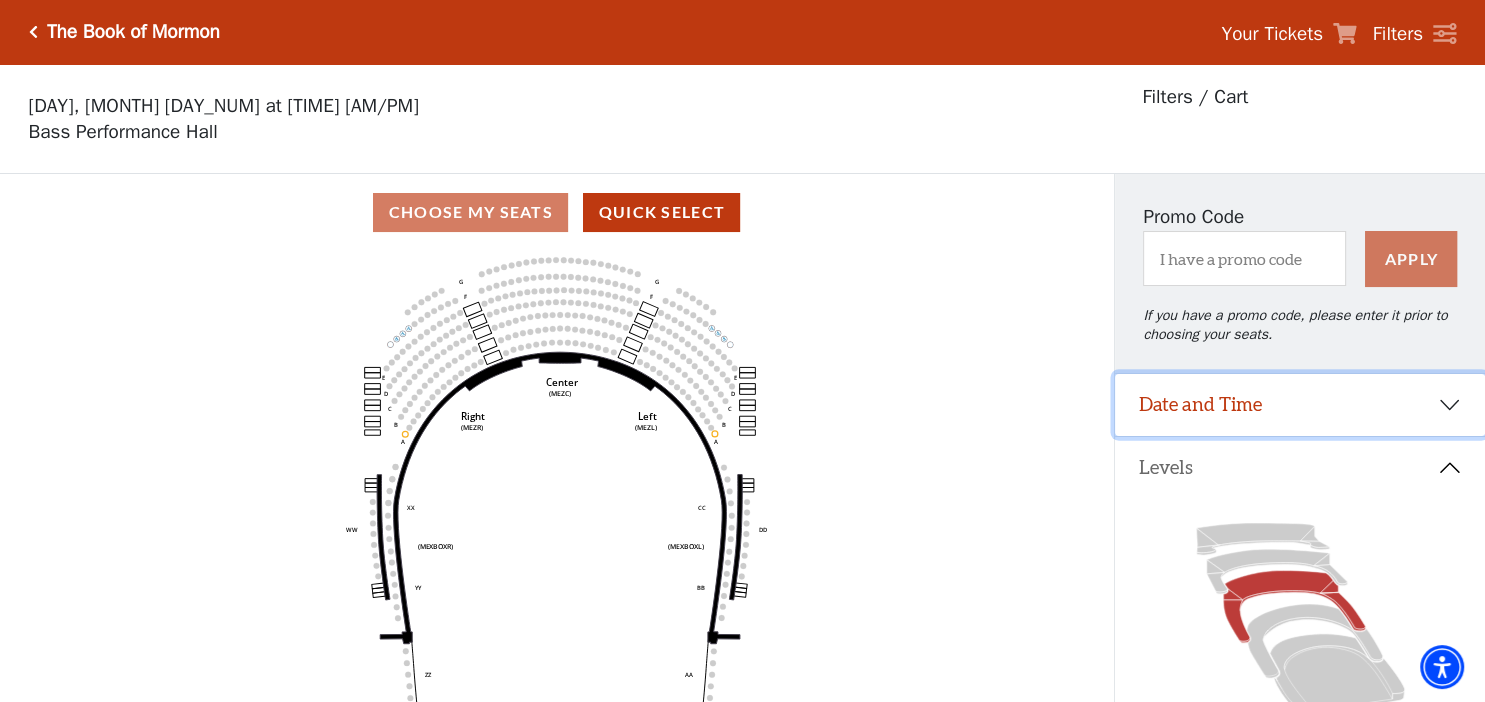 click on "Date and Time" at bounding box center (1300, 405) 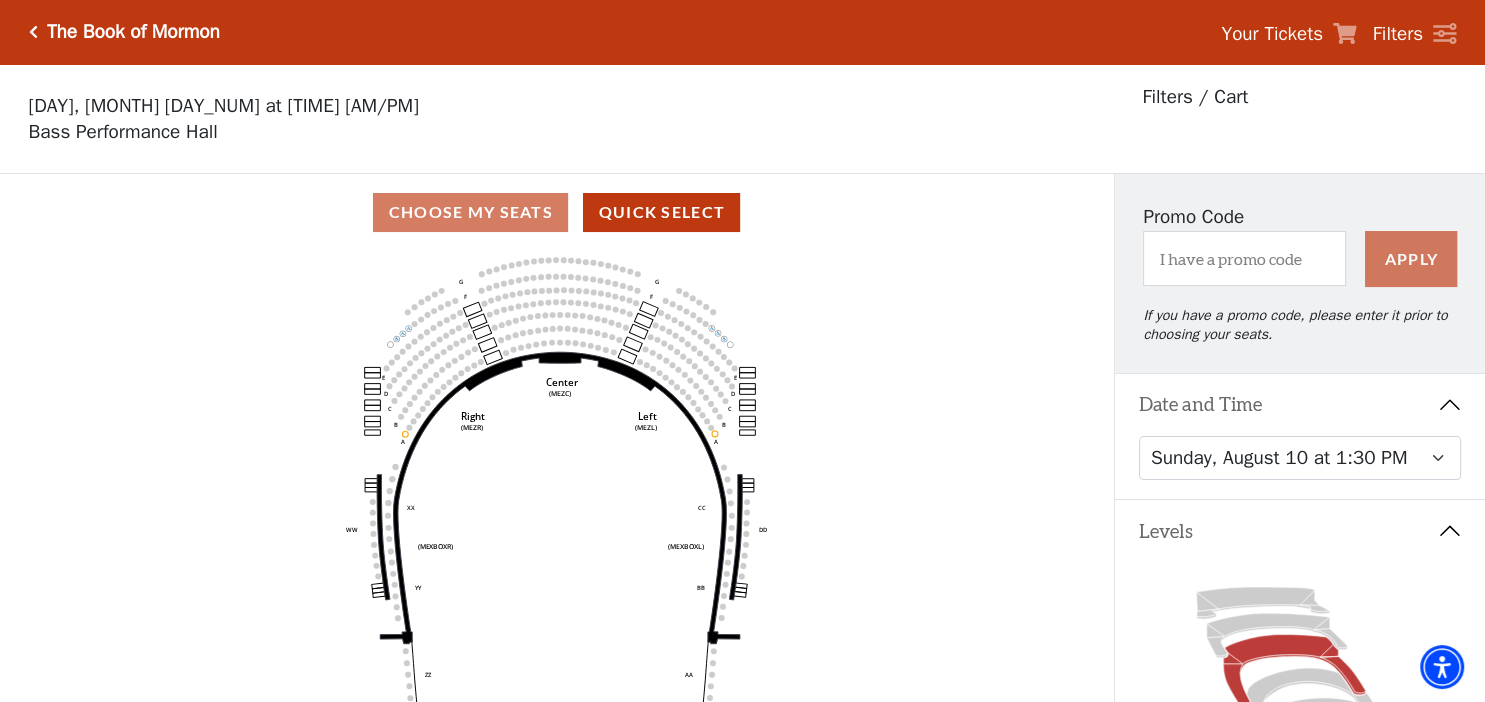click on "Date and Time" at bounding box center [1300, 405] 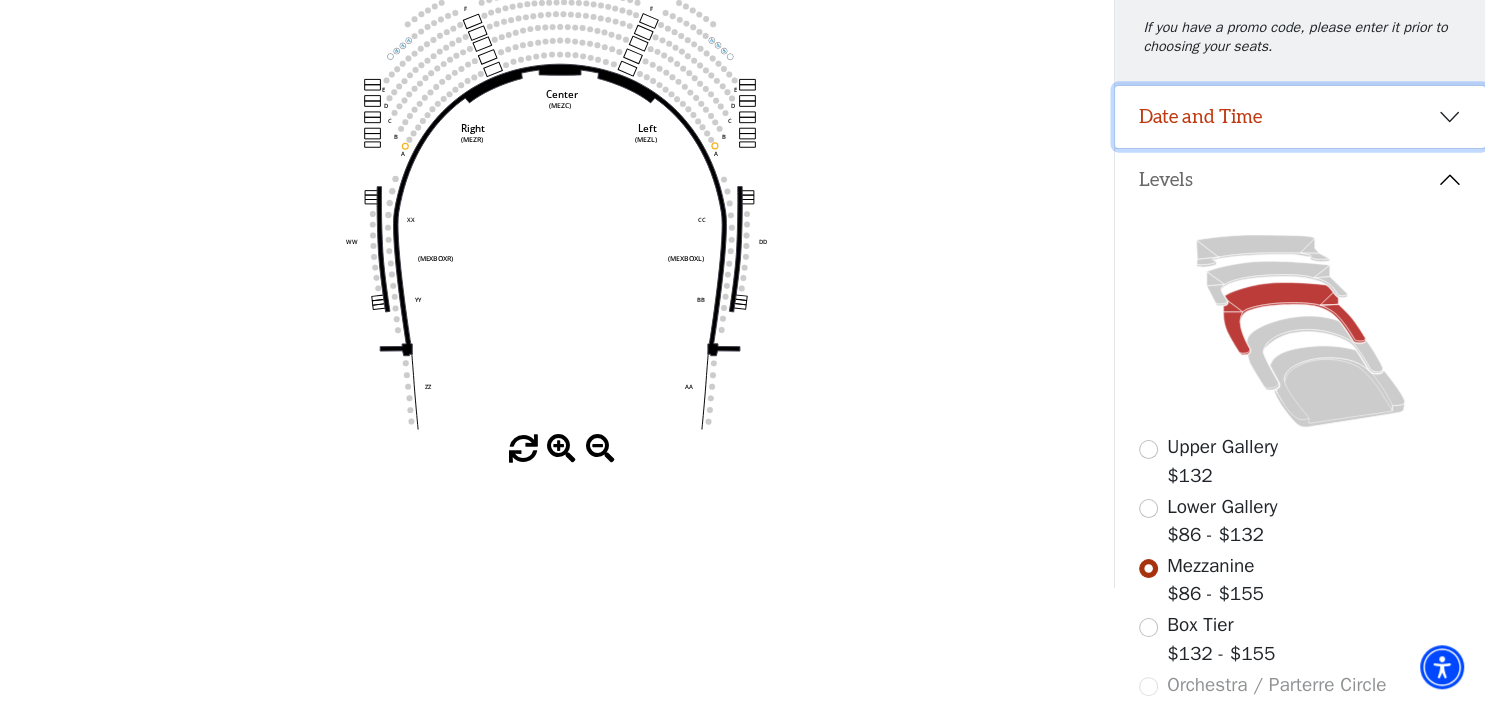 scroll, scrollTop: 432, scrollLeft: 0, axis: vertical 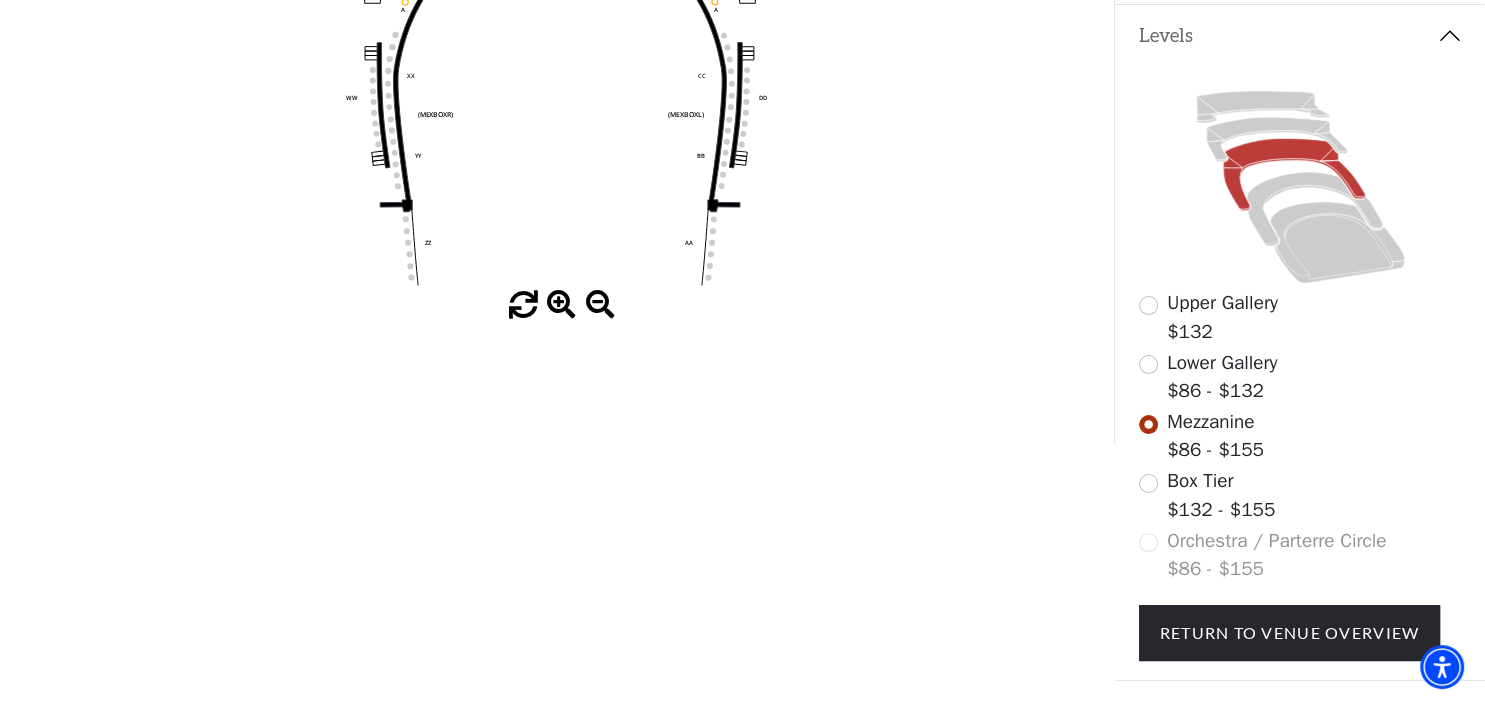 click on "Box Tier" at bounding box center (1200, 481) 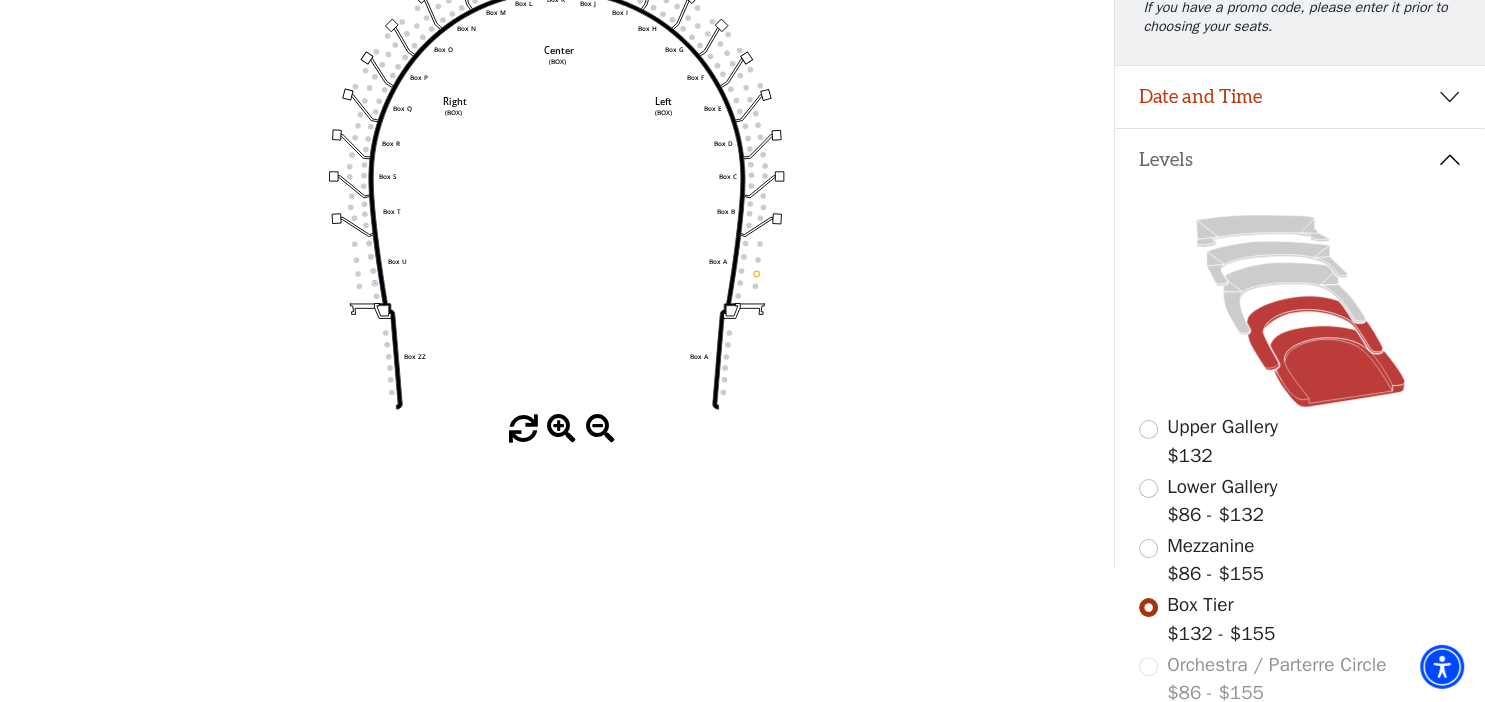 scroll, scrollTop: 236, scrollLeft: 0, axis: vertical 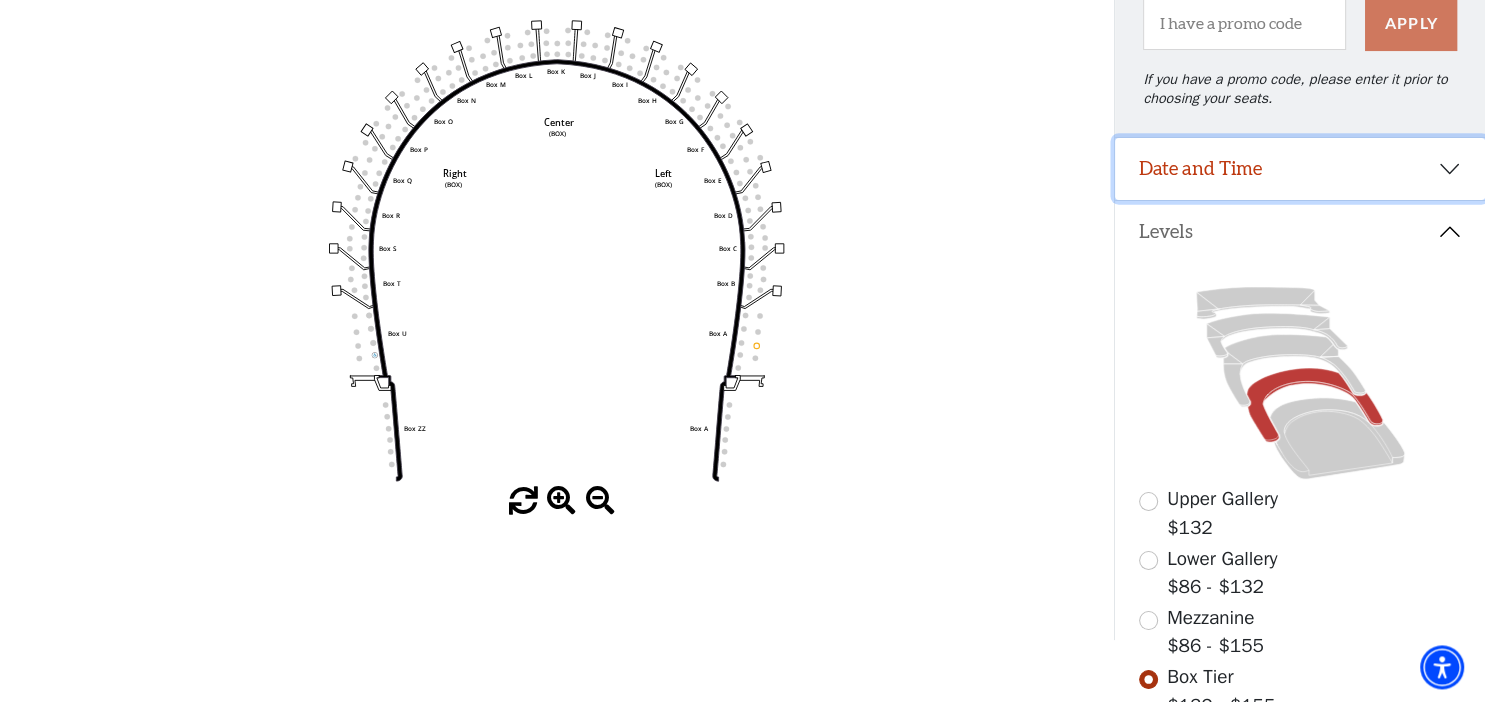 click on "Date and Time" at bounding box center [1300, 169] 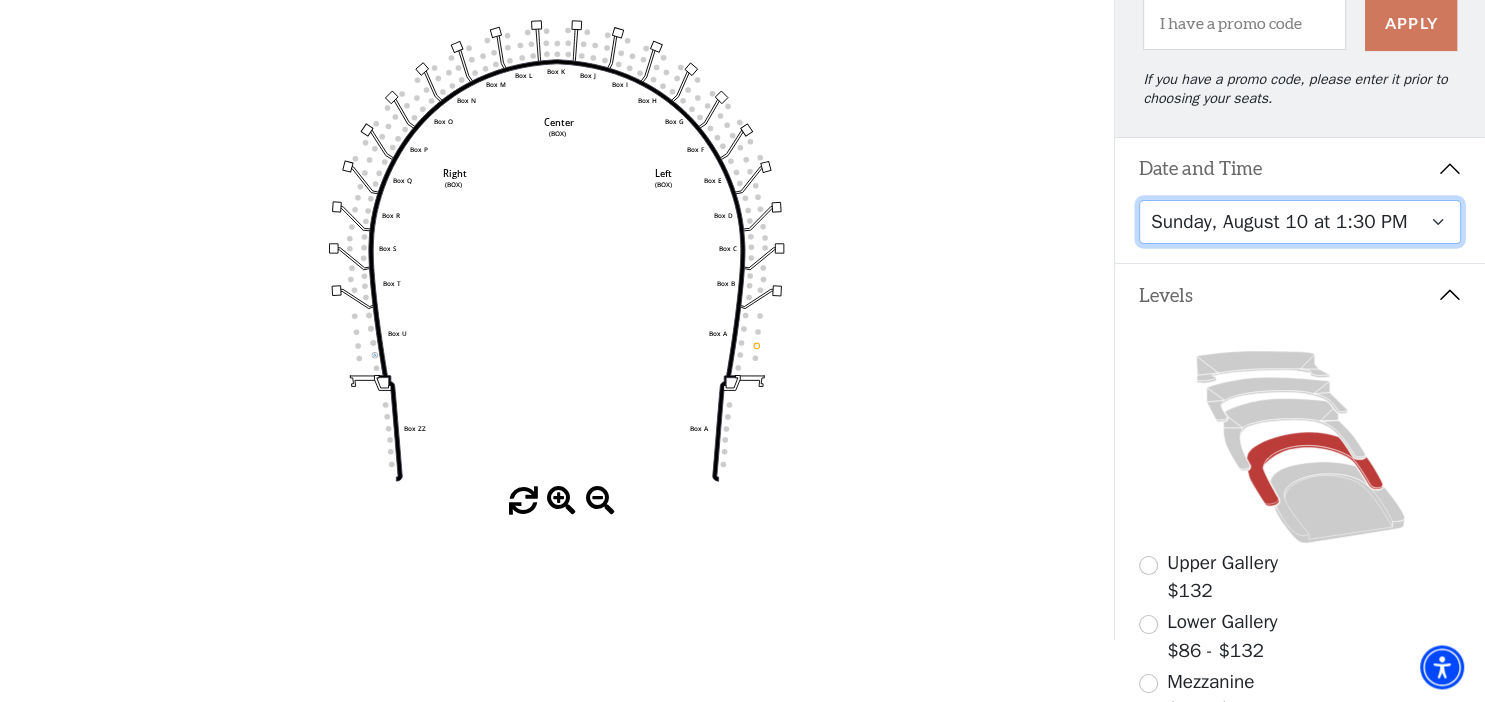 click on "[DAY], [MONTH] [DAY_NUM] at [TIME] [AM/PM] [DAY], [MONTH] [DAY_NUM] at [TIME] [AM/PM] [DAY], [MONTH] [DAY_NUM] at [TIME] [AM/PM] [DAY], [MONTH] [DAY_NUM] at [TIME] [AM/PM] [DAY], [MONTH] [DAY_NUM] at [TIME] [AM/PM]" at bounding box center [1300, 222] 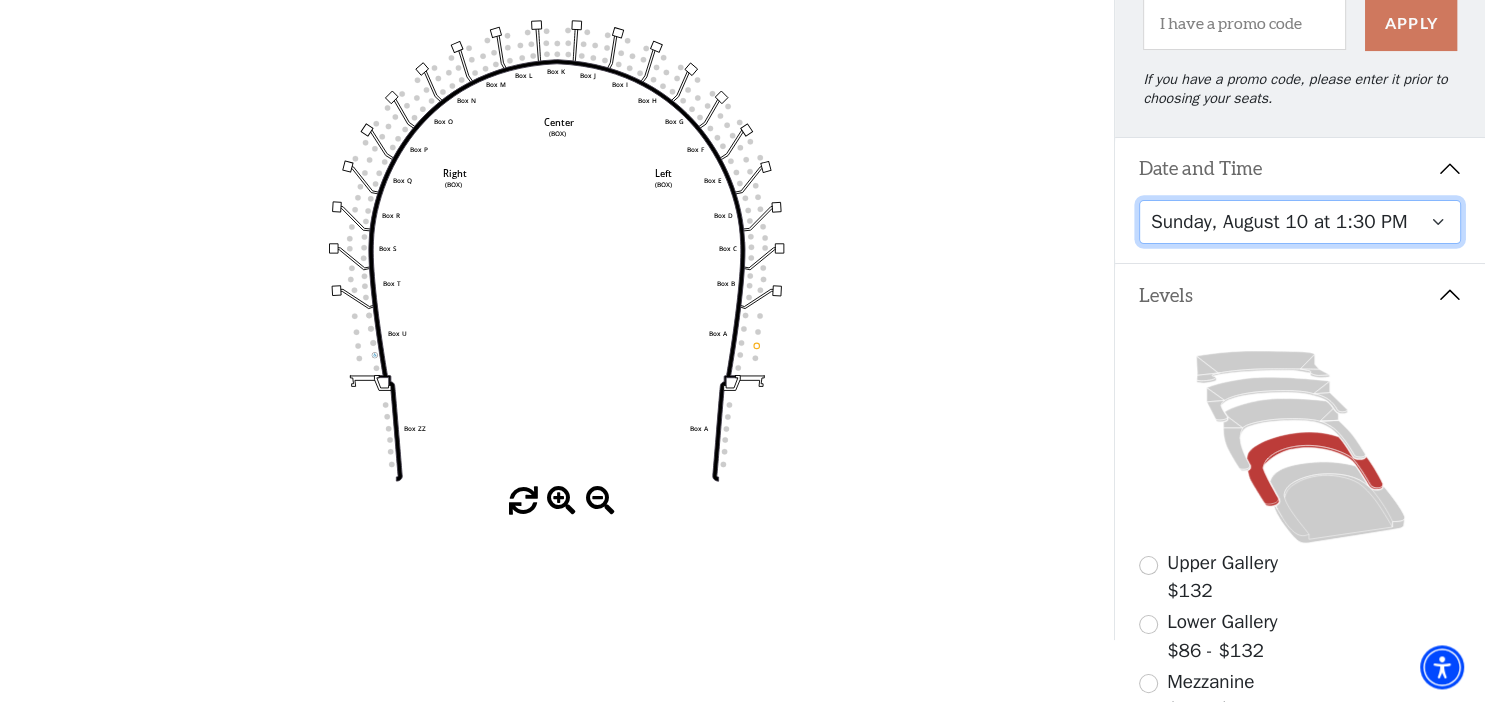 click on "[DAY], [MONTH] [DAY_NUM] at [TIME] [AM/PM]" at bounding box center (0, 0) 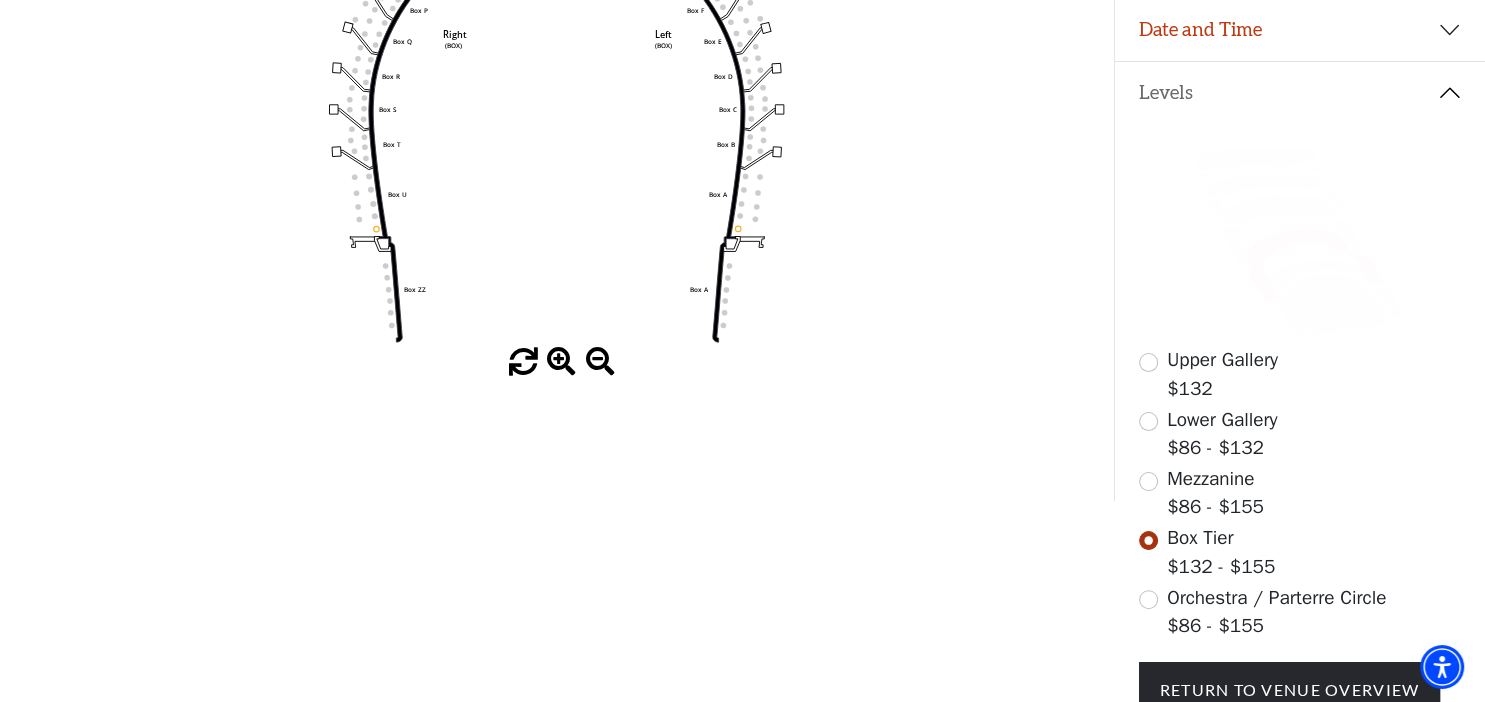 scroll, scrollTop: 380, scrollLeft: 0, axis: vertical 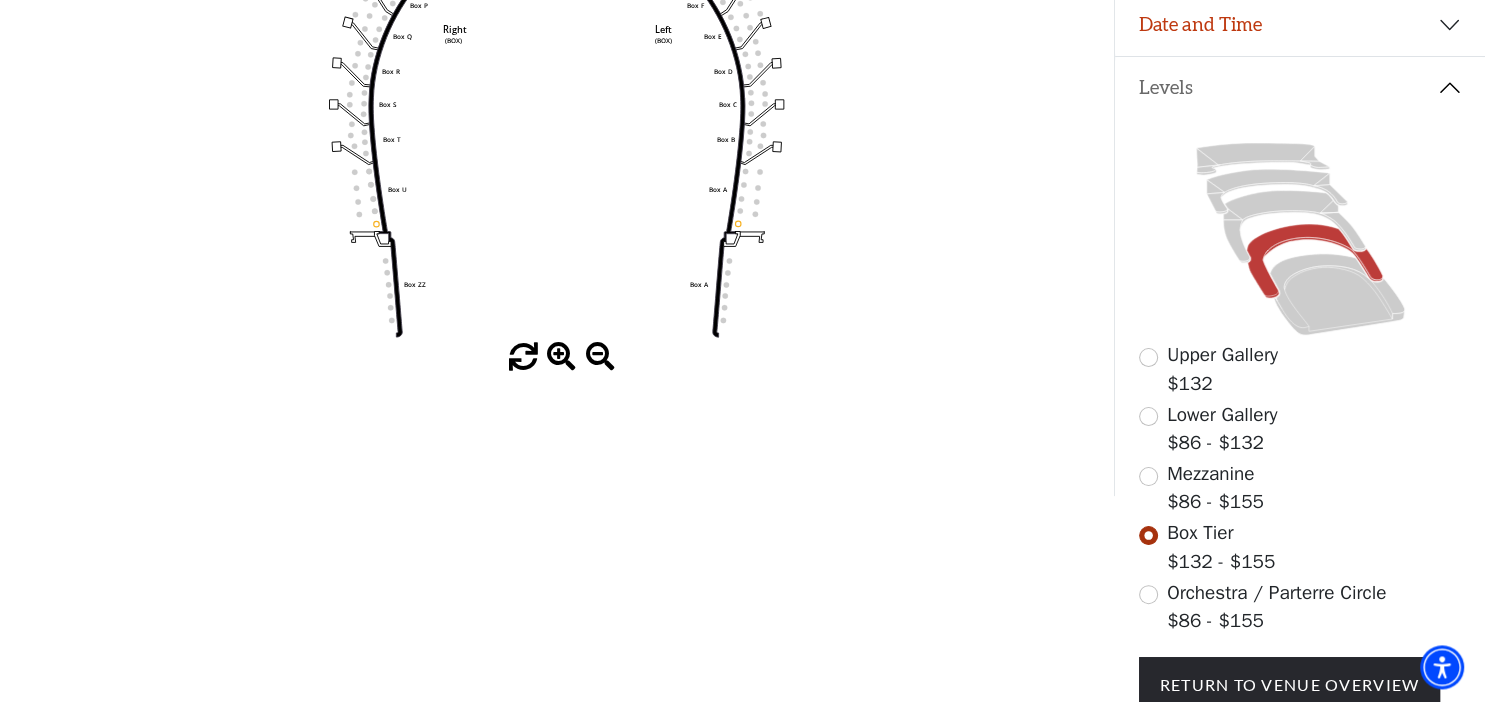 click 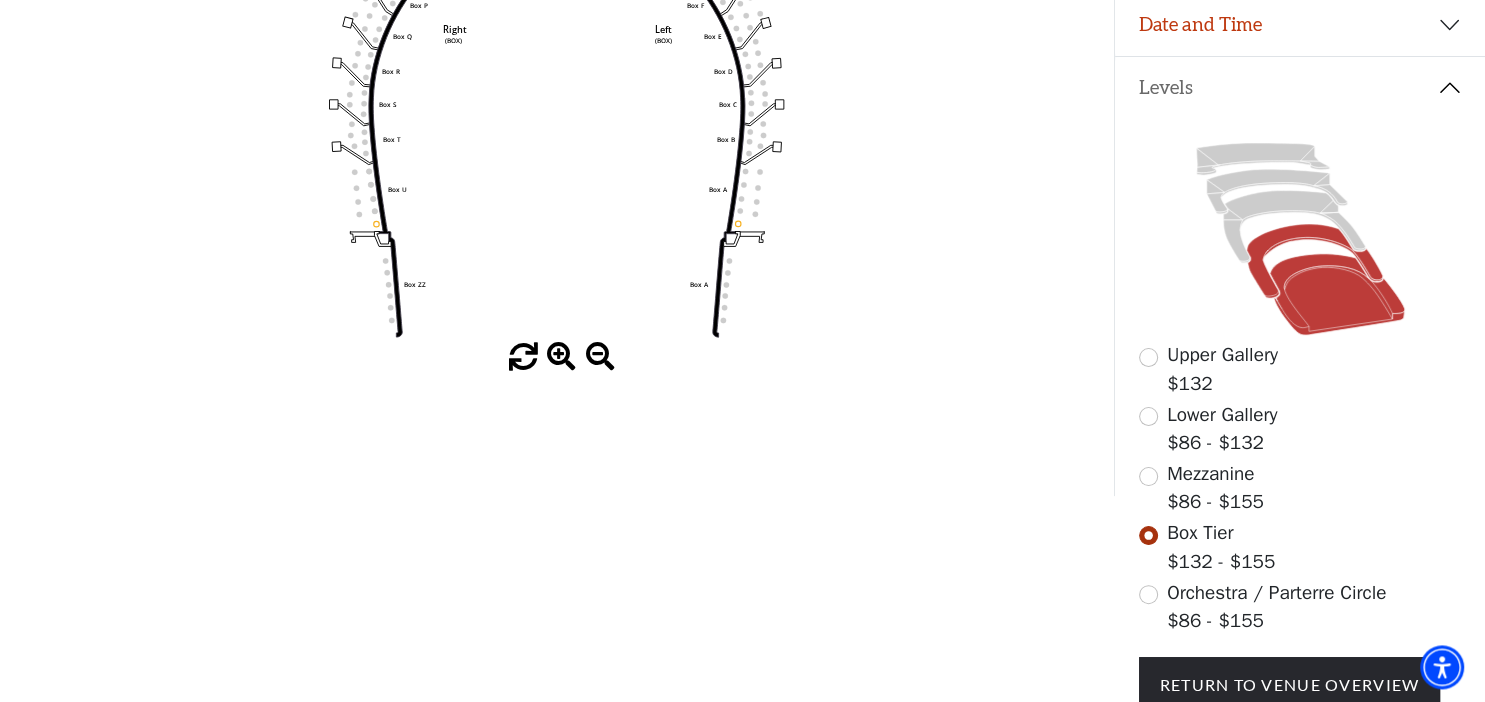 click 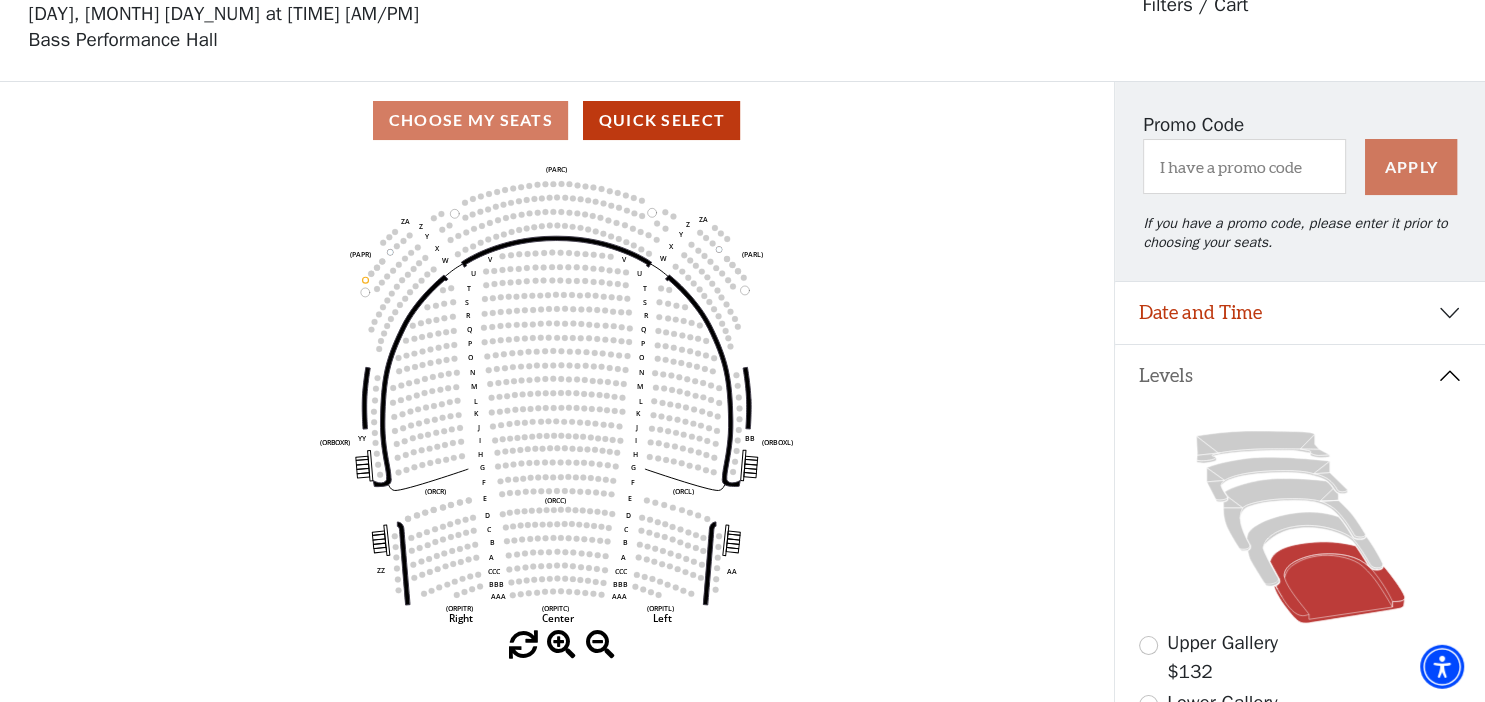 scroll, scrollTop: 92, scrollLeft: 0, axis: vertical 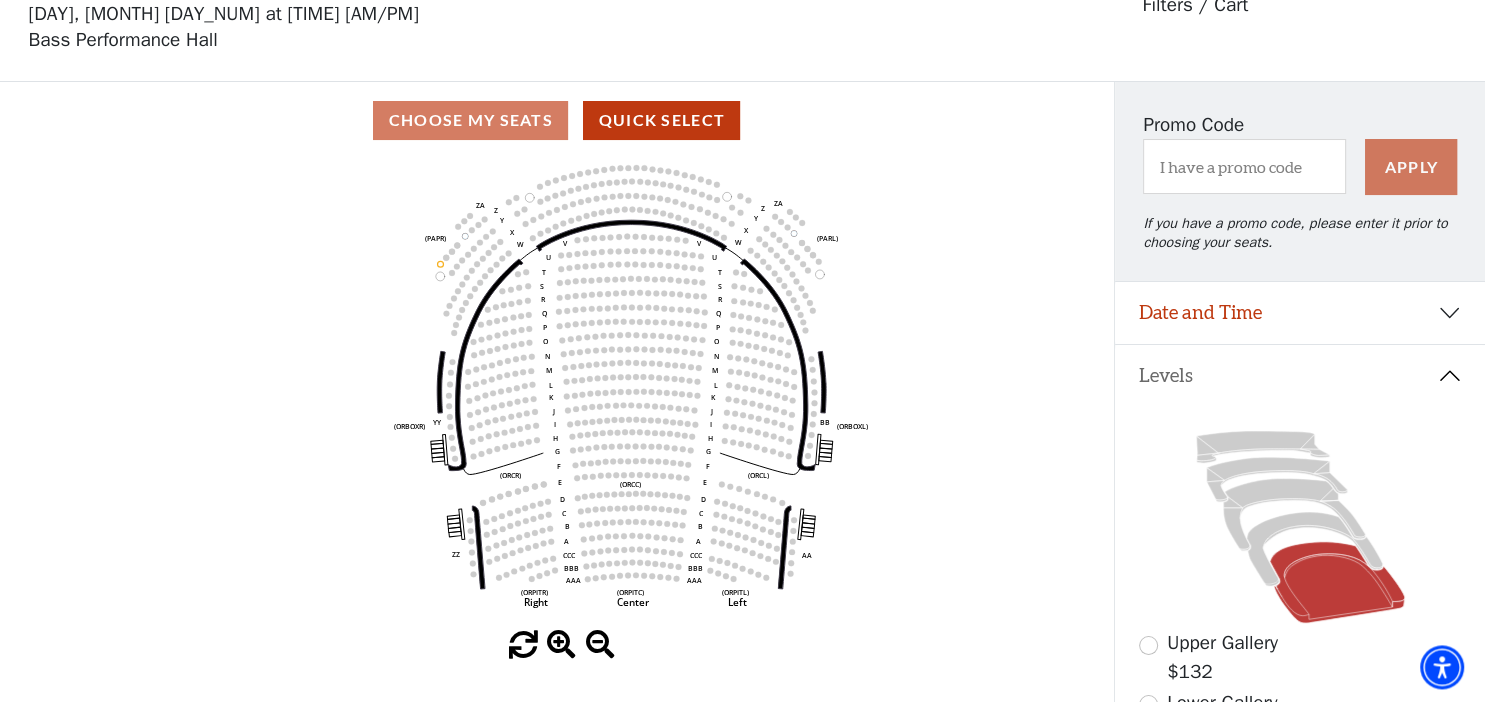 drag, startPoint x: 691, startPoint y: 485, endPoint x: 782, endPoint y: 465, distance: 93.17188 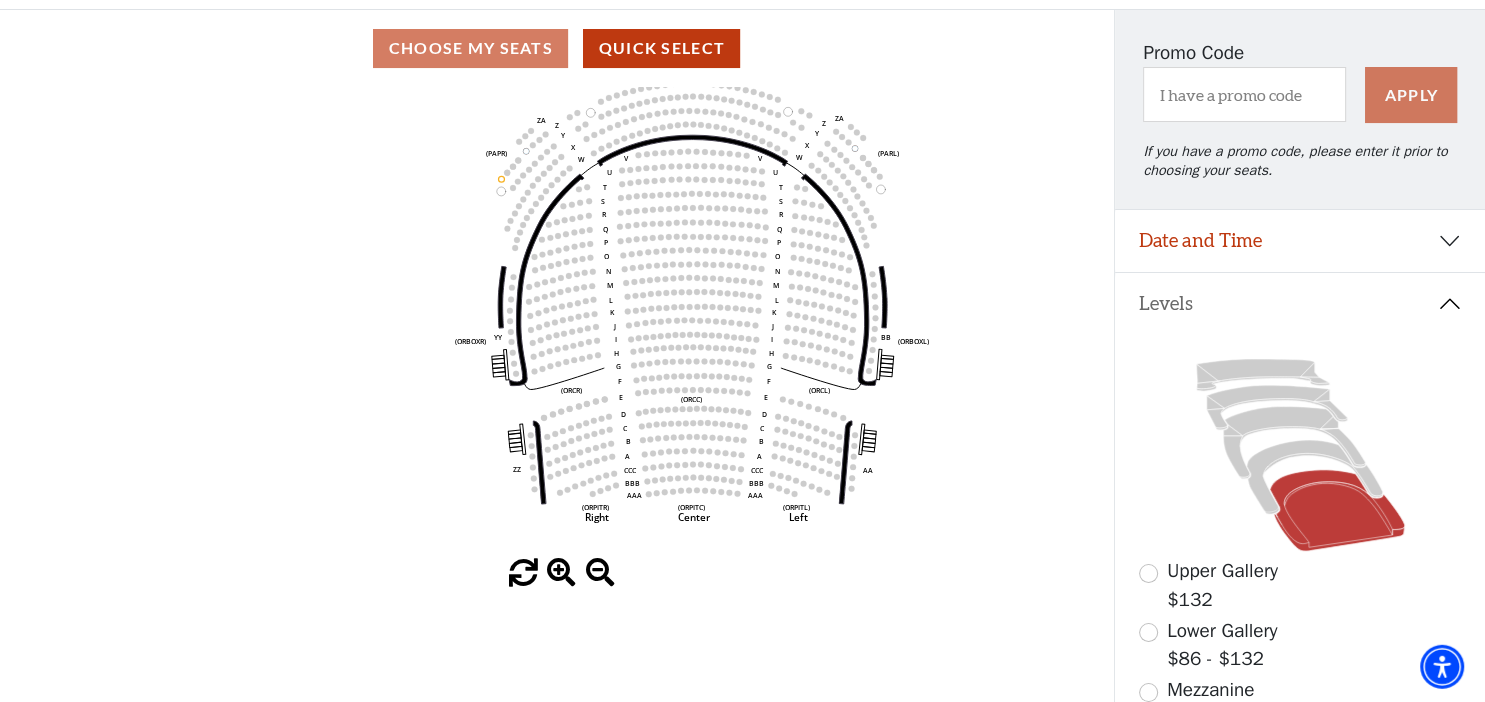 scroll, scrollTop: 0, scrollLeft: 0, axis: both 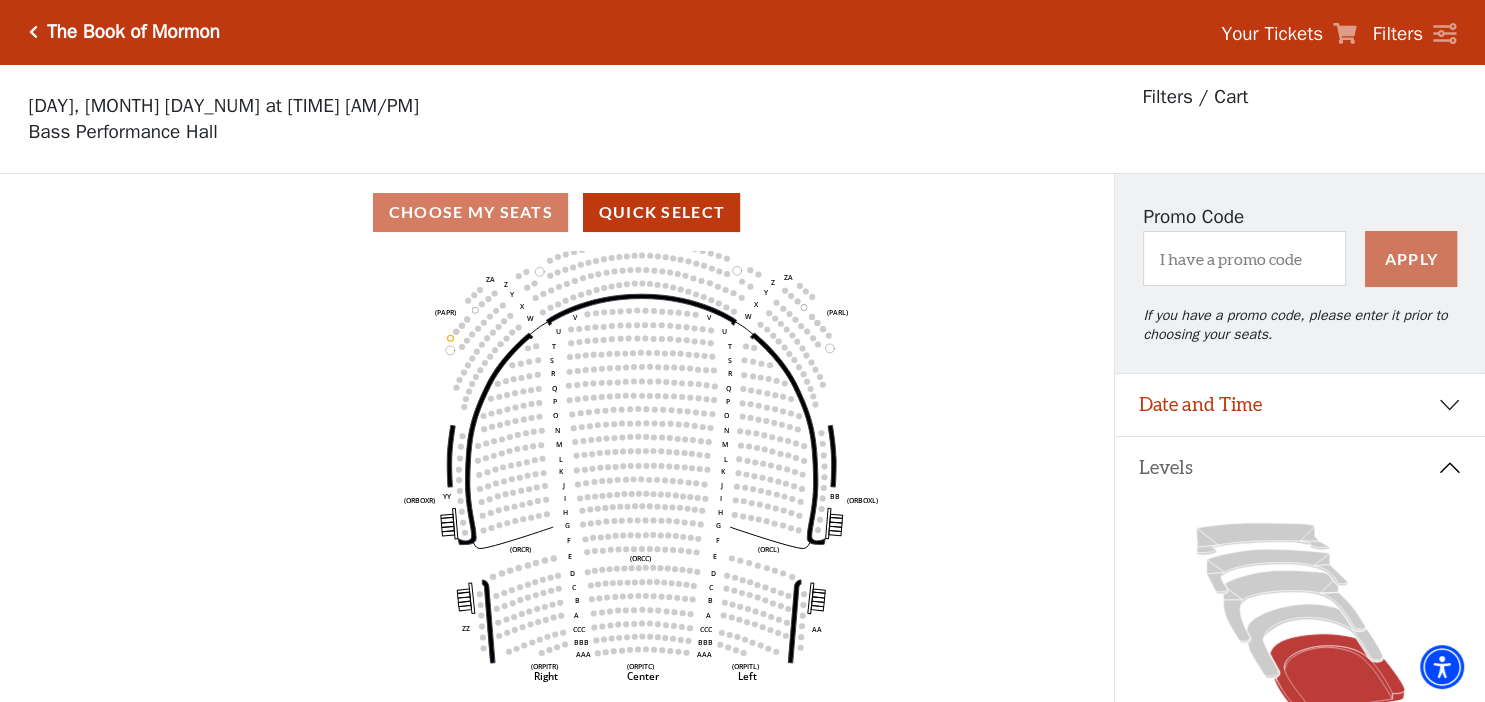 drag, startPoint x: 949, startPoint y: 426, endPoint x: 898, endPoint y: 430, distance: 51.156624 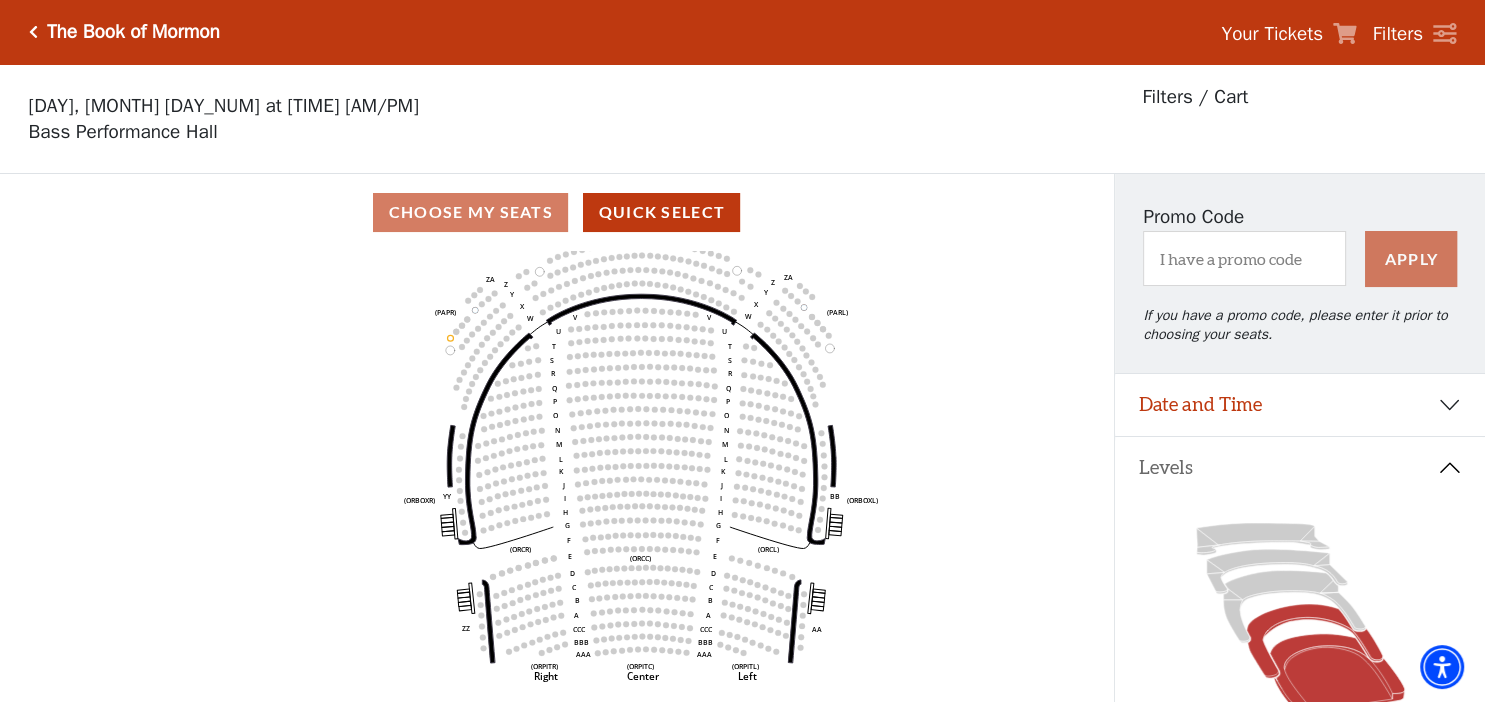 click 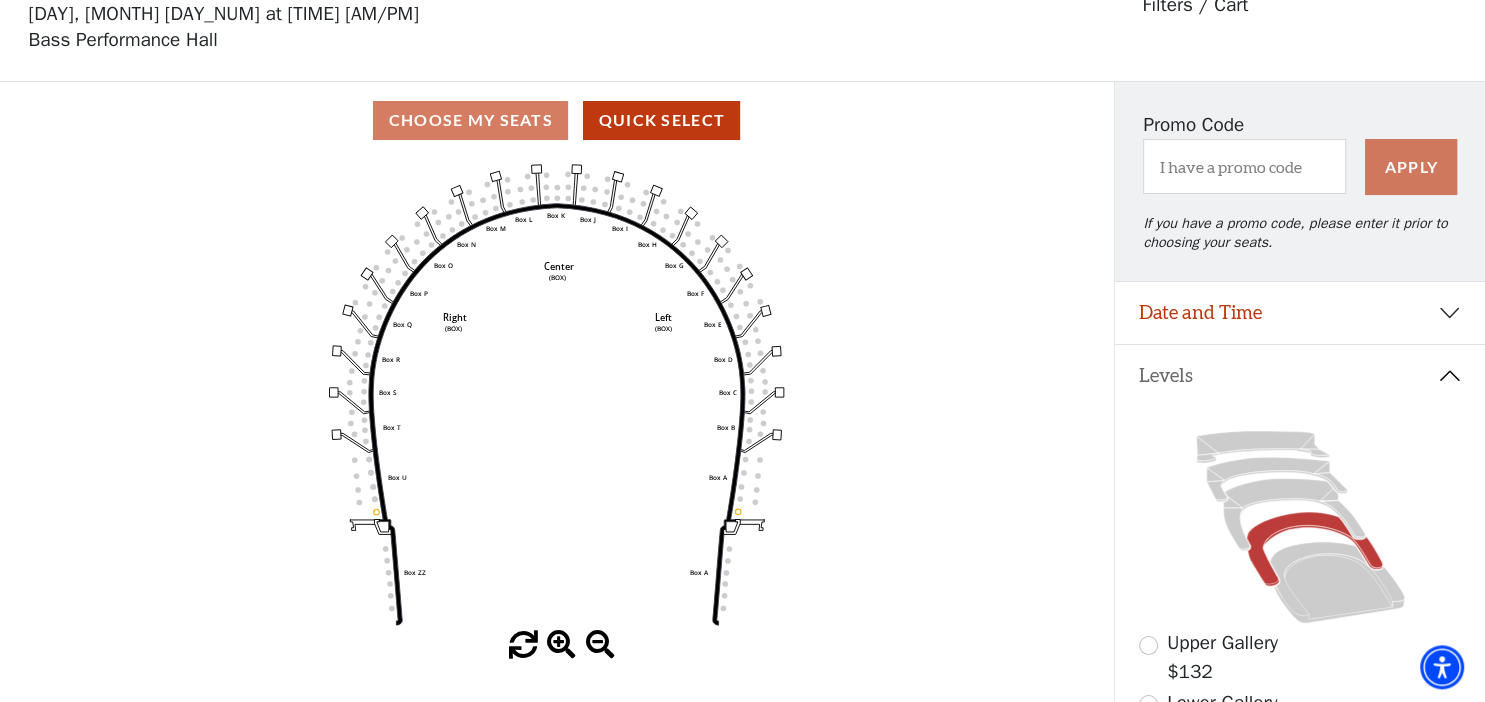 scroll, scrollTop: 92, scrollLeft: 0, axis: vertical 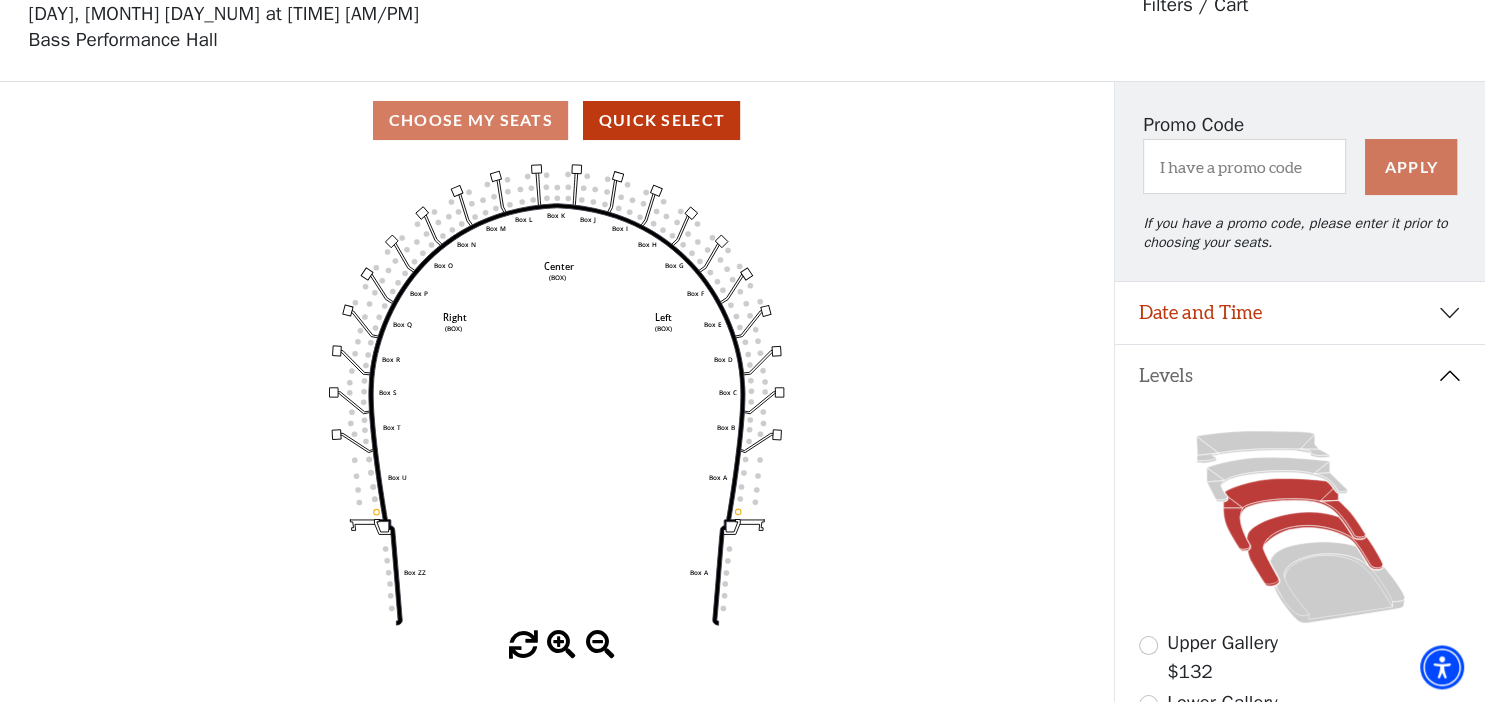 click 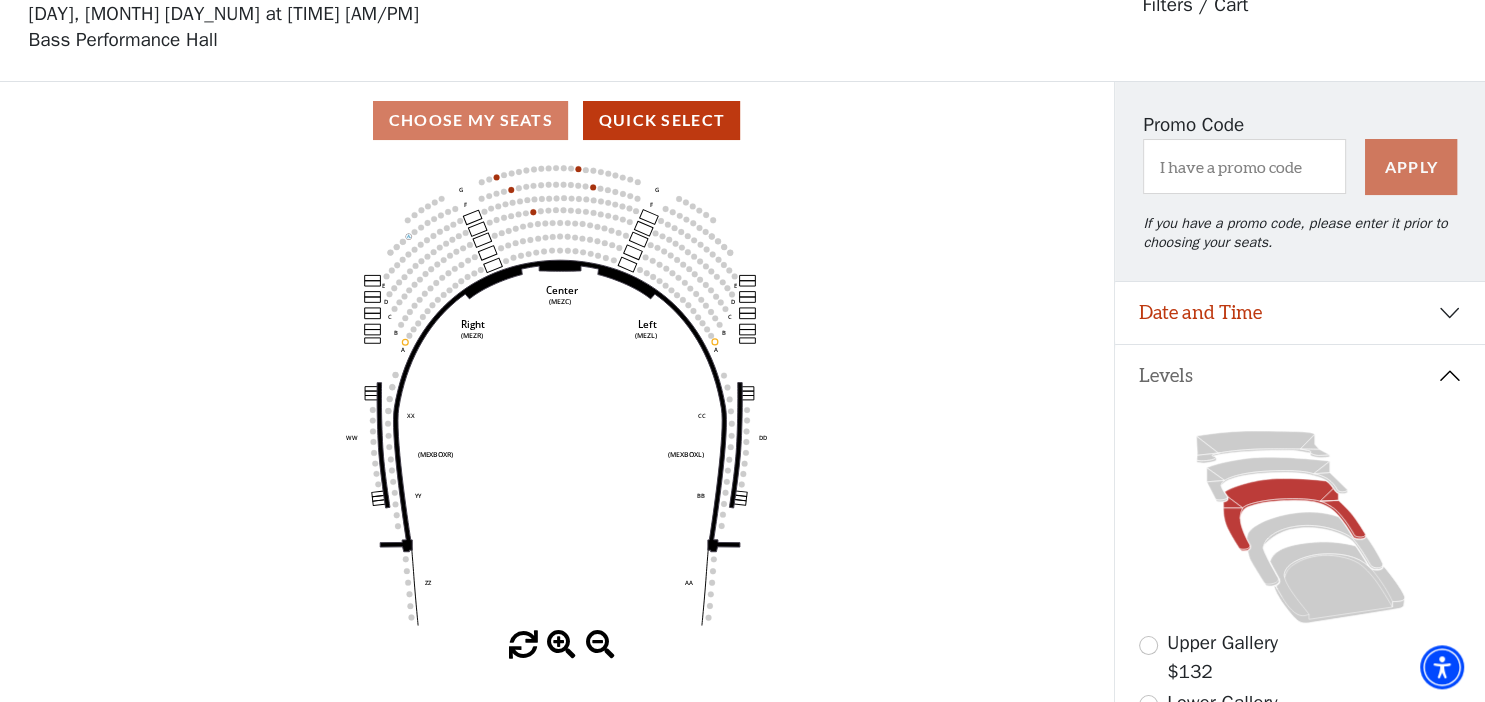 scroll, scrollTop: 92, scrollLeft: 0, axis: vertical 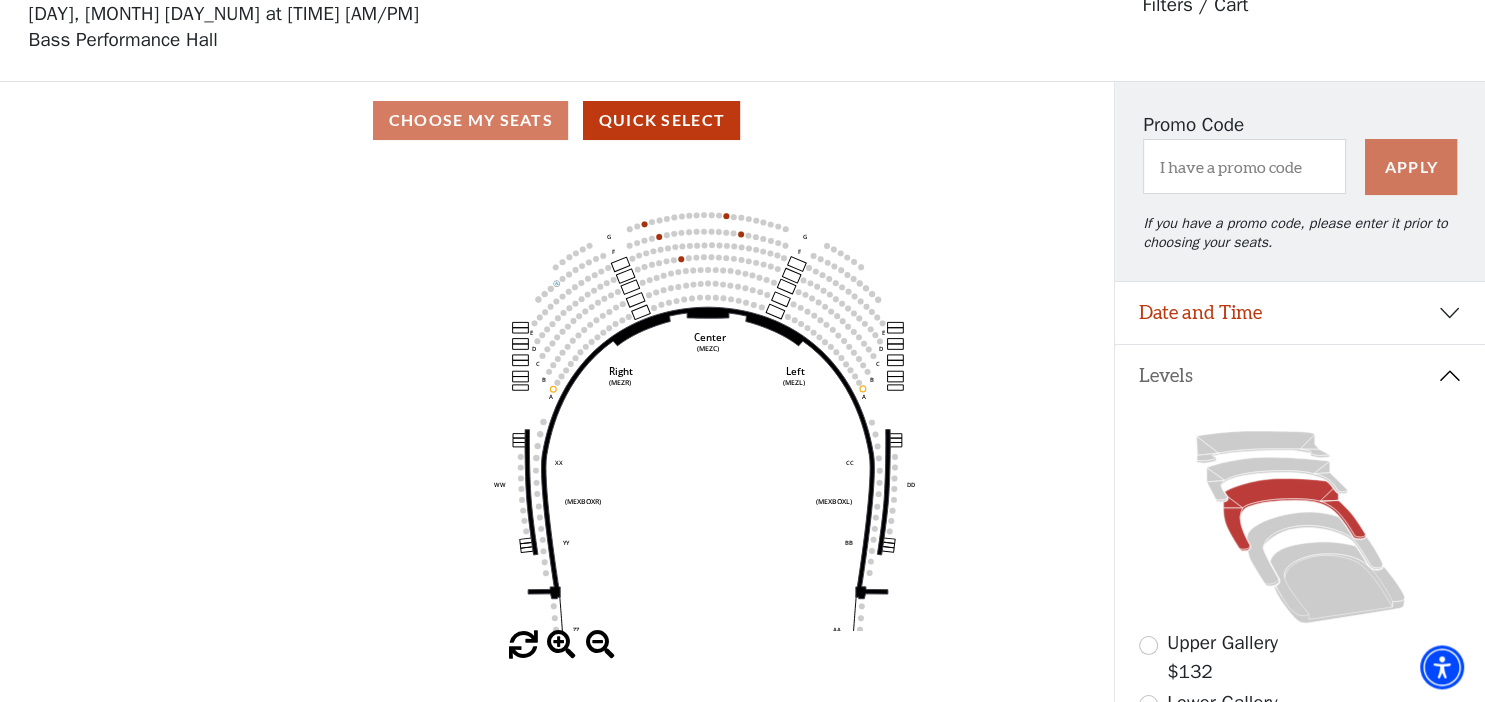 drag, startPoint x: 528, startPoint y: 250, endPoint x: 654, endPoint y: 312, distance: 140.42792 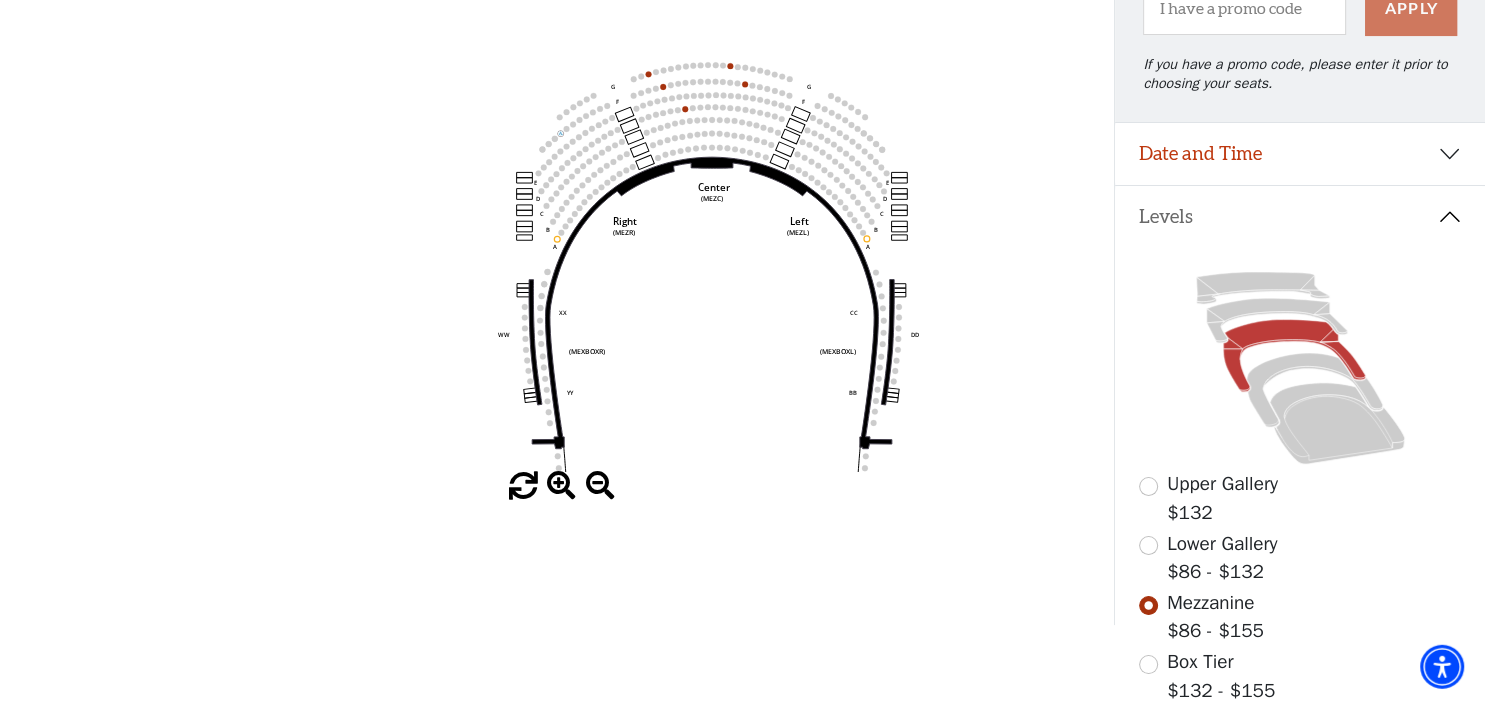 scroll, scrollTop: 288, scrollLeft: 0, axis: vertical 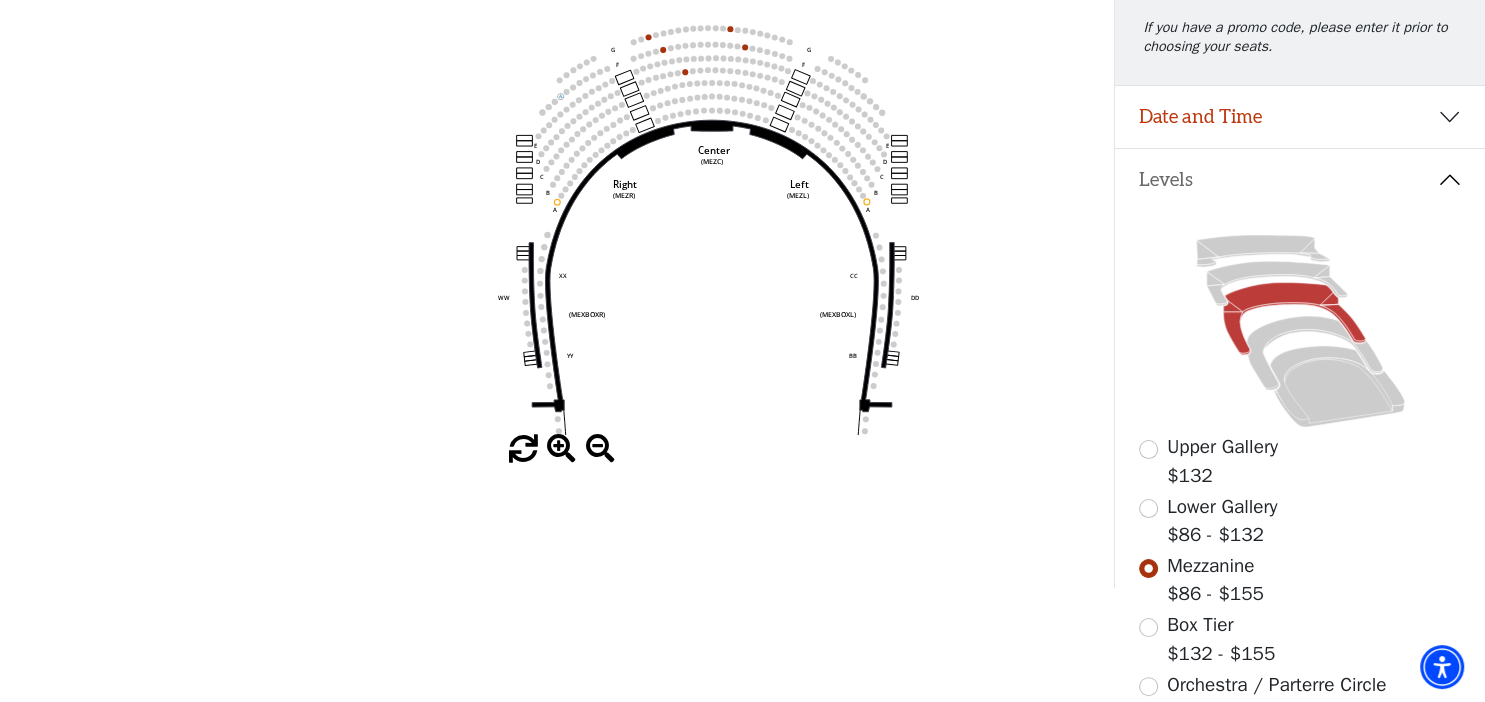 click at bounding box center [561, 449] 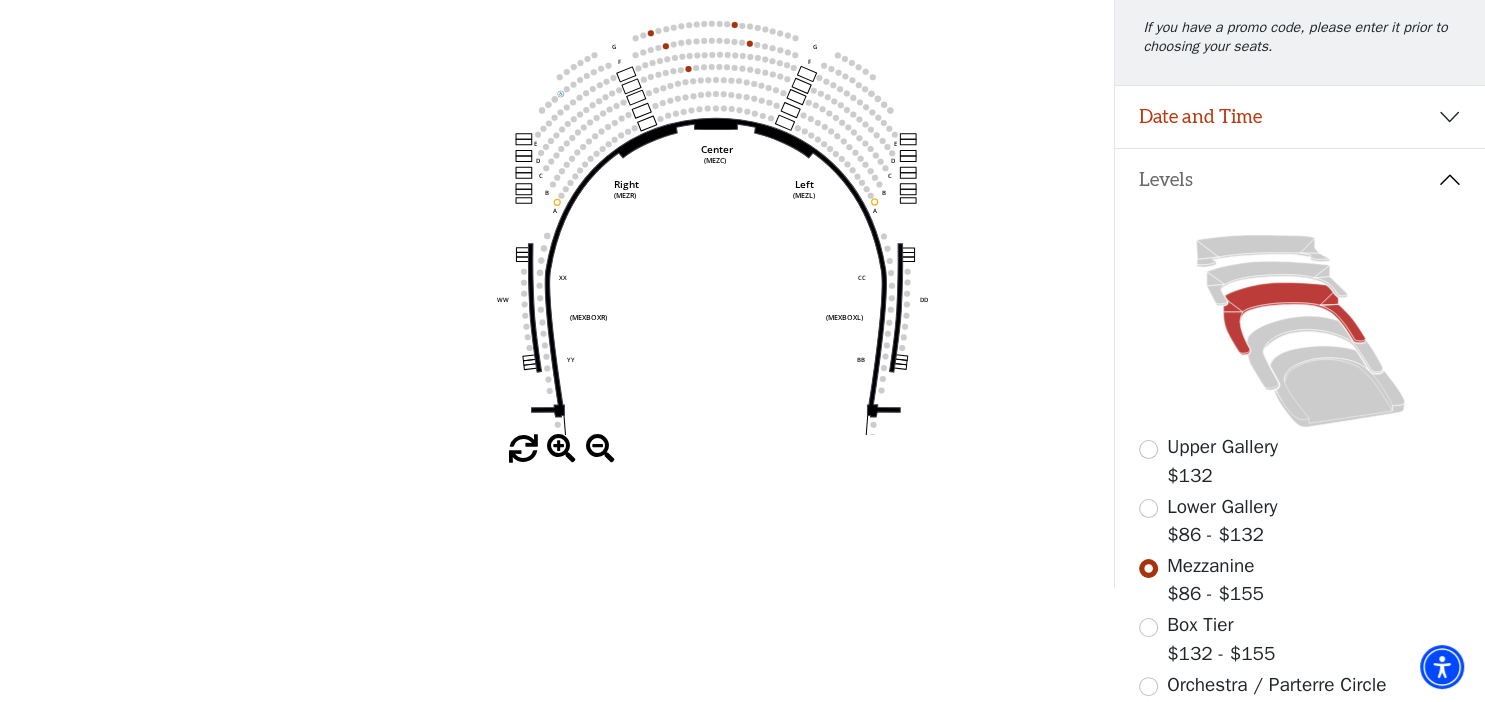 click at bounding box center [561, 449] 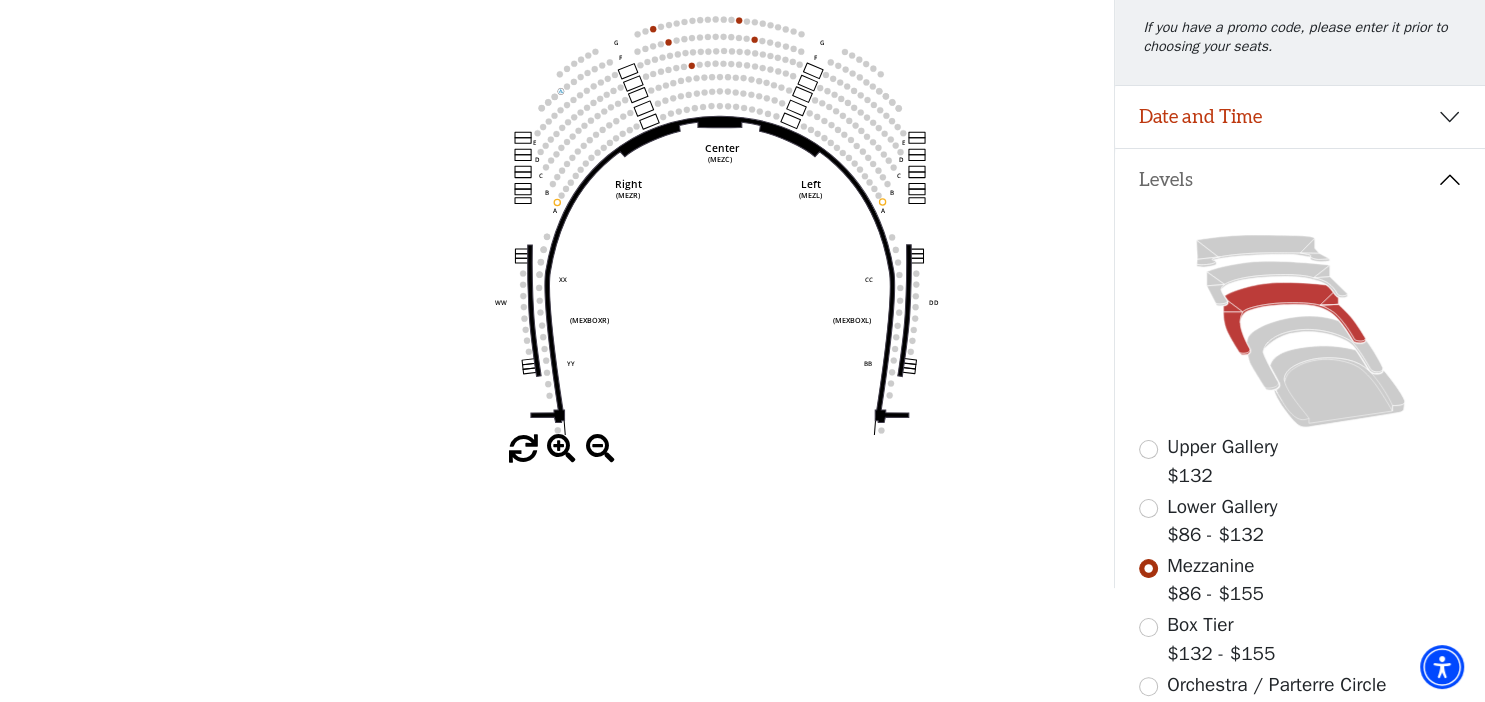 click at bounding box center [561, 449] 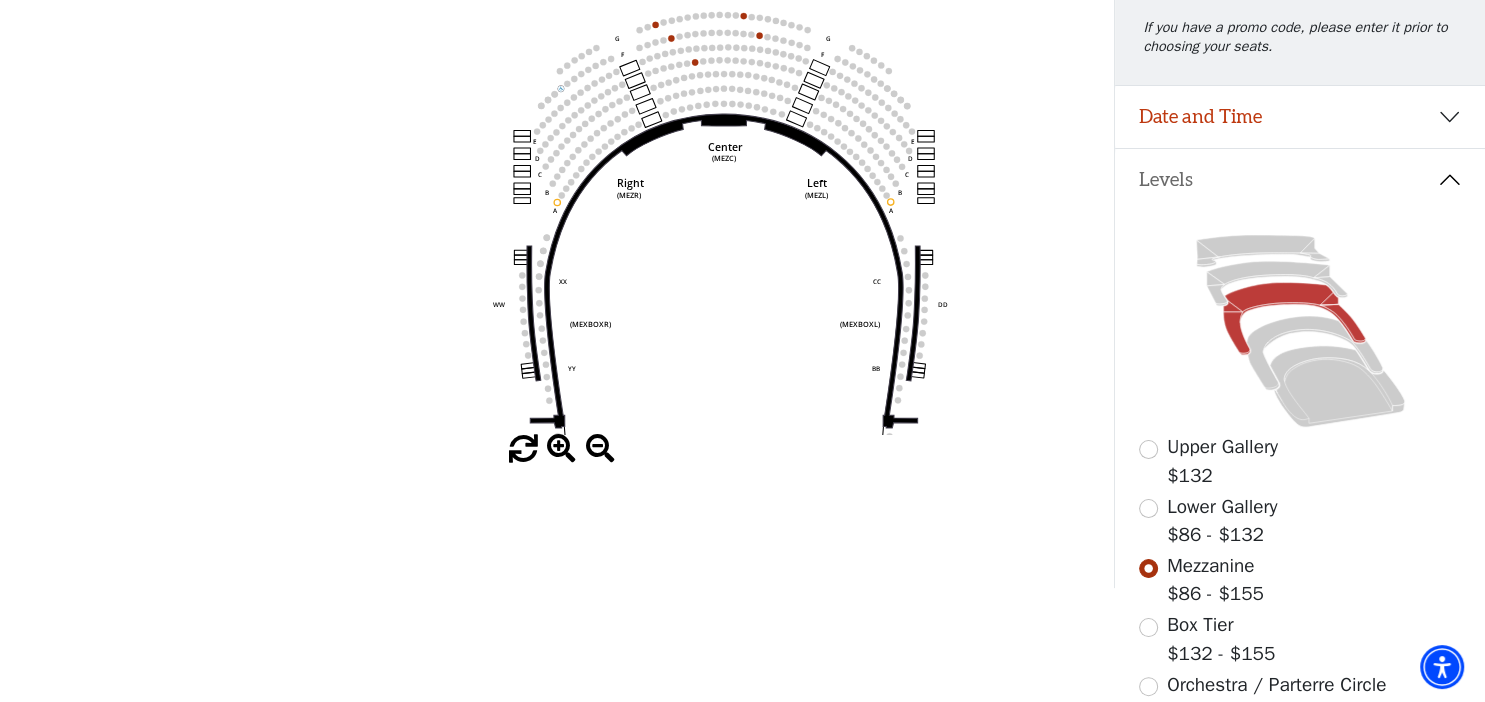 click at bounding box center [561, 449] 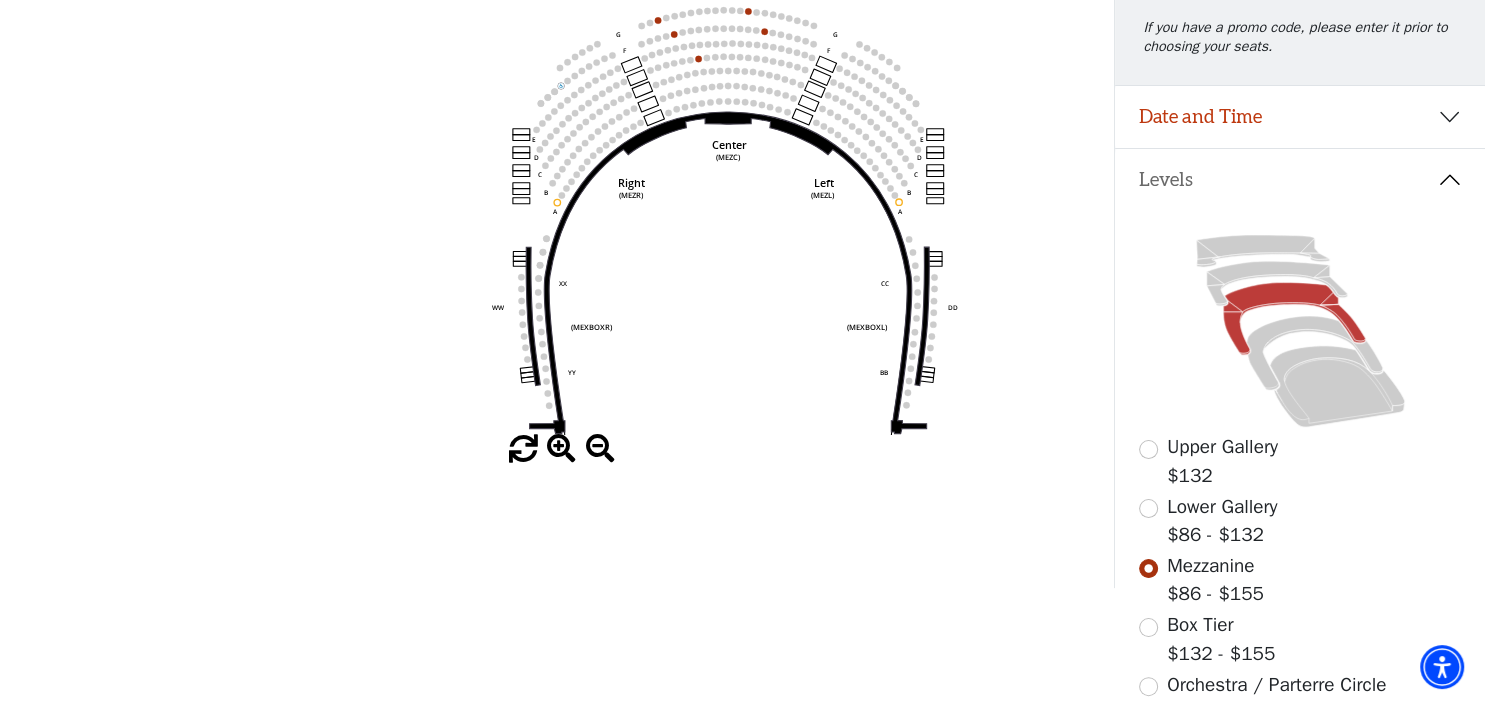 click at bounding box center (561, 449) 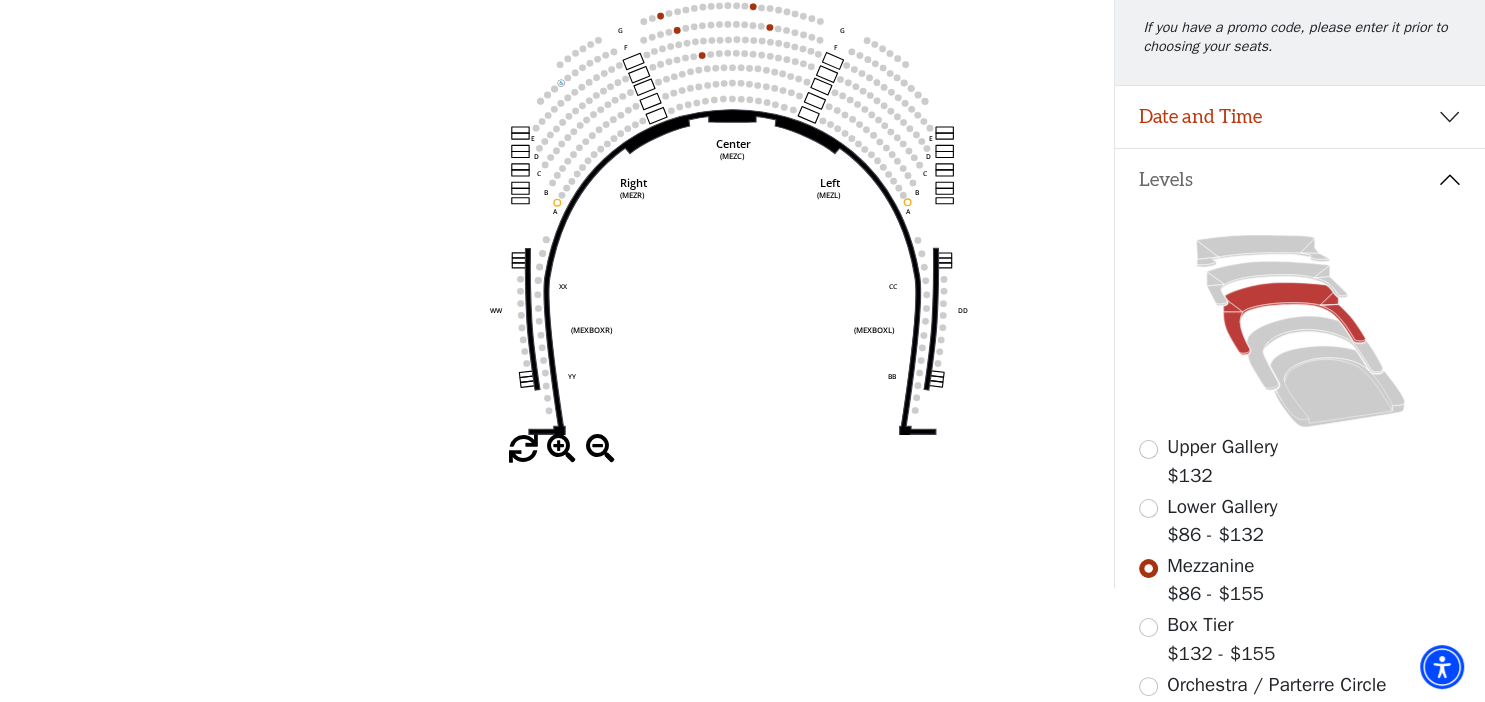 click at bounding box center (561, 449) 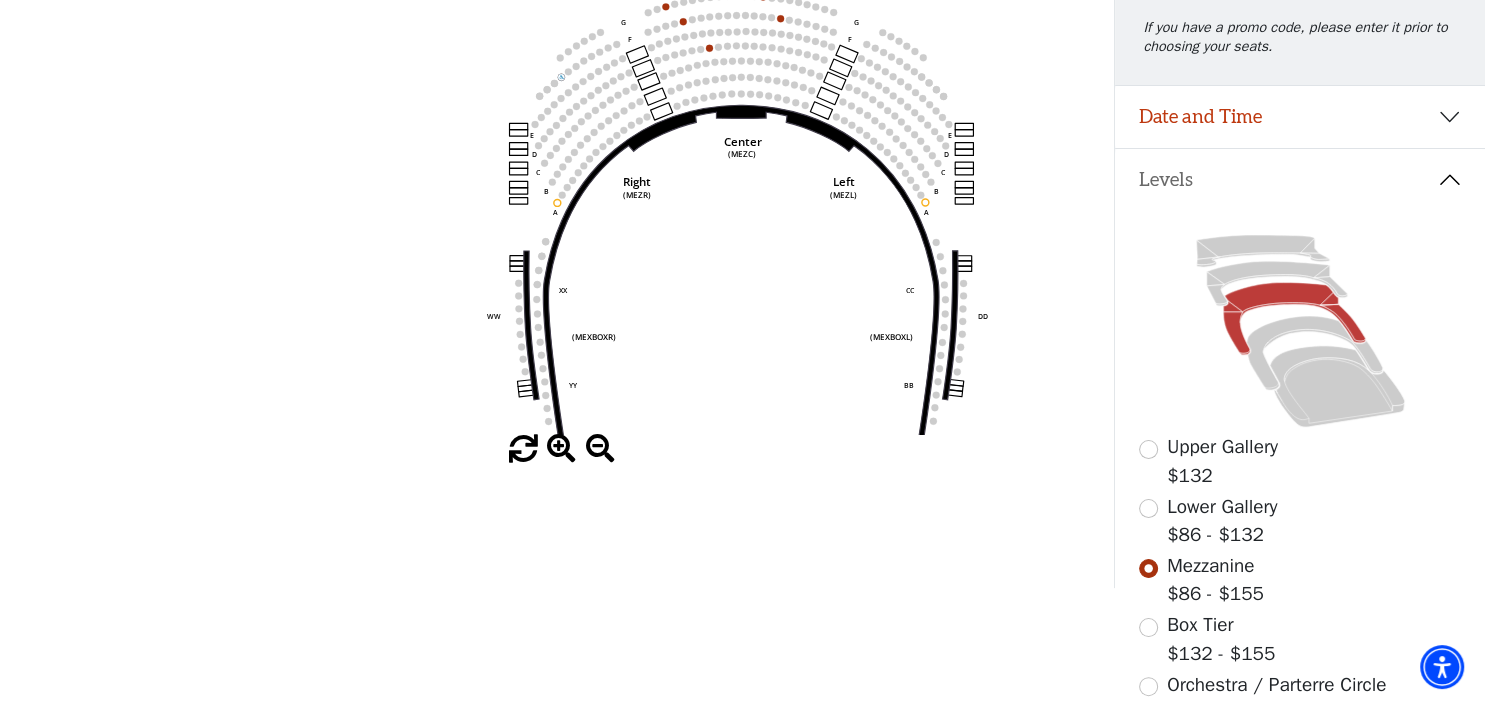 click at bounding box center [561, 449] 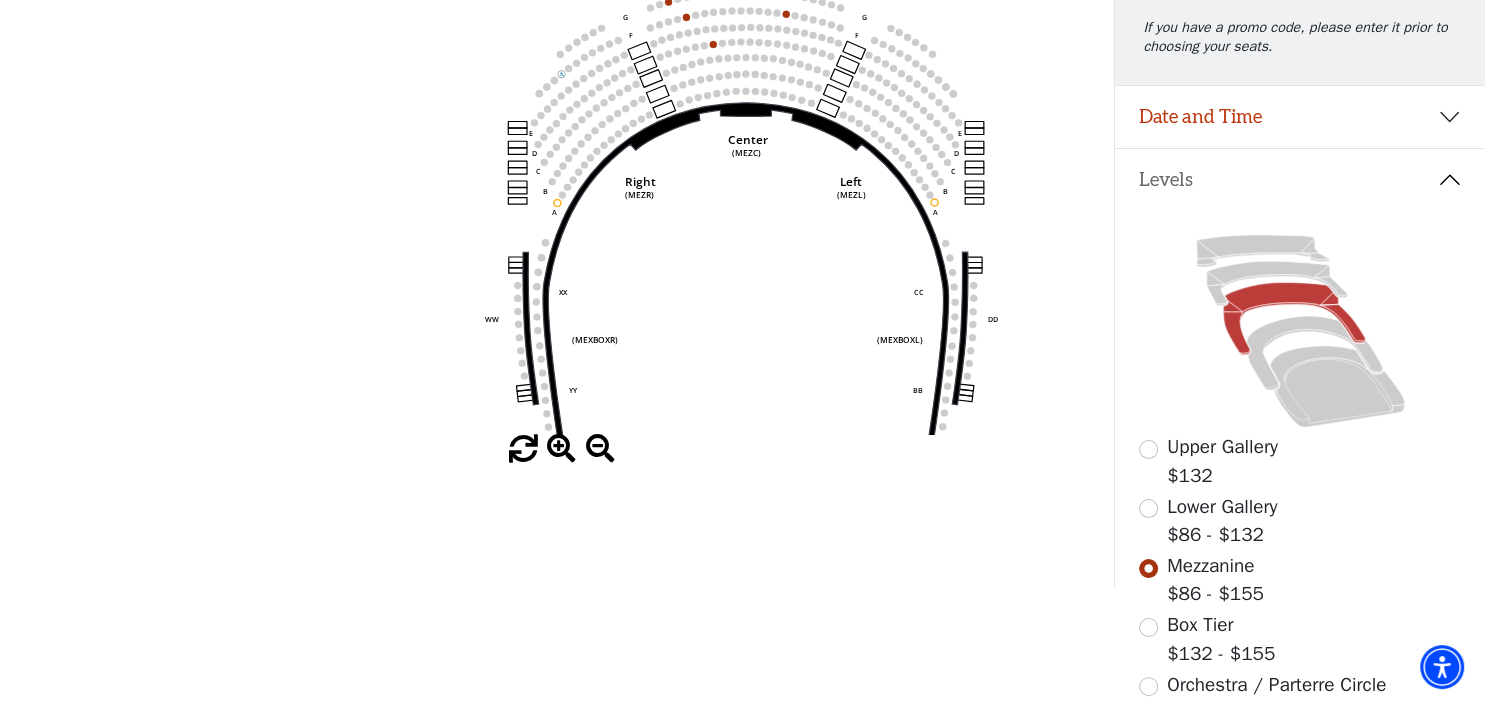 click at bounding box center [561, 449] 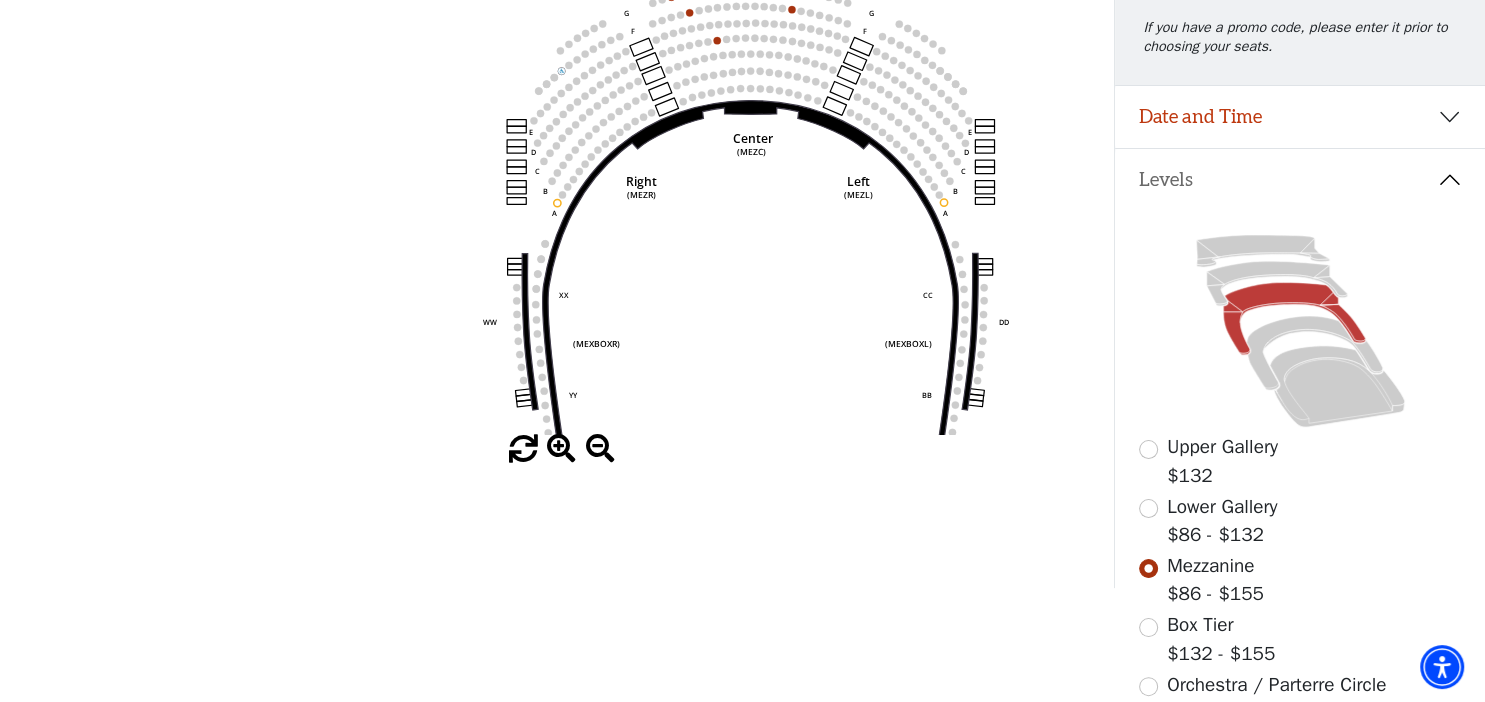 click at bounding box center (561, 449) 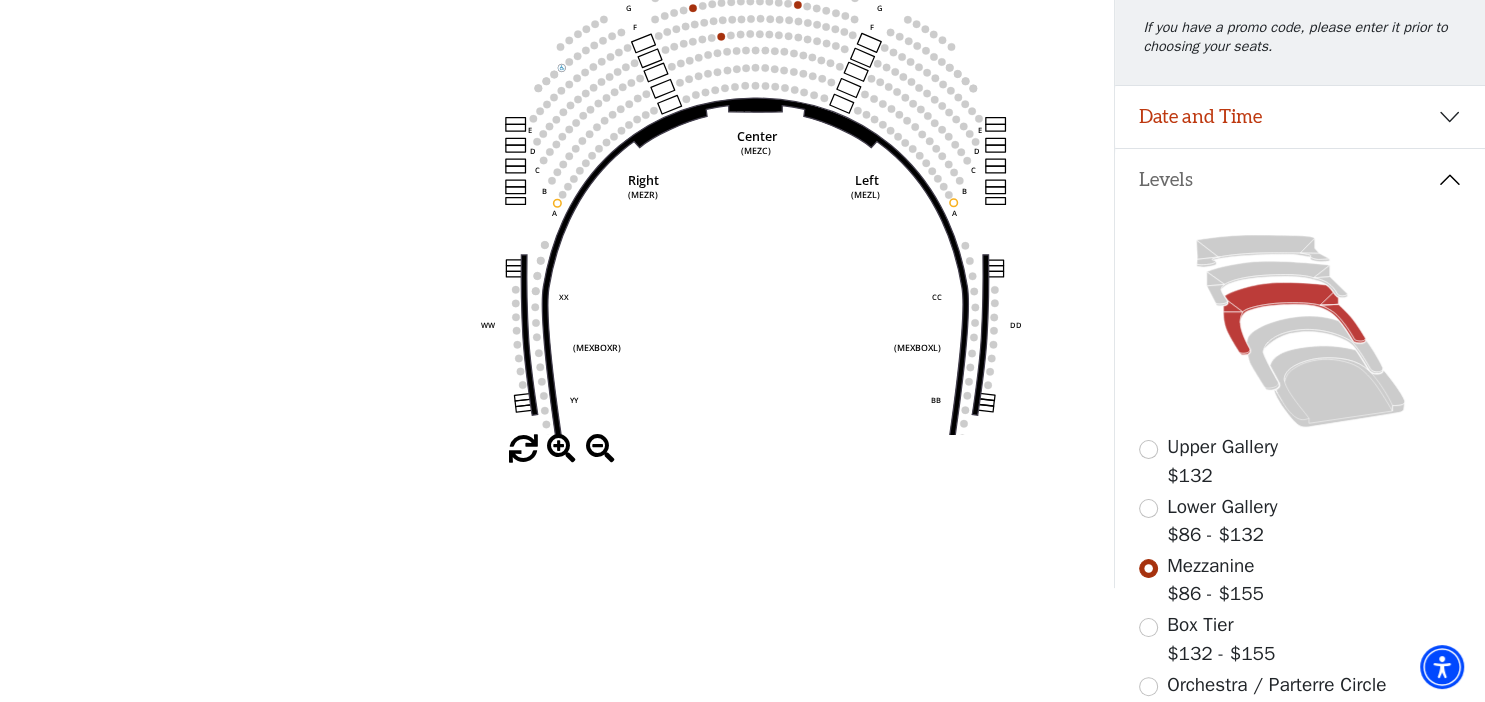 click at bounding box center [561, 449] 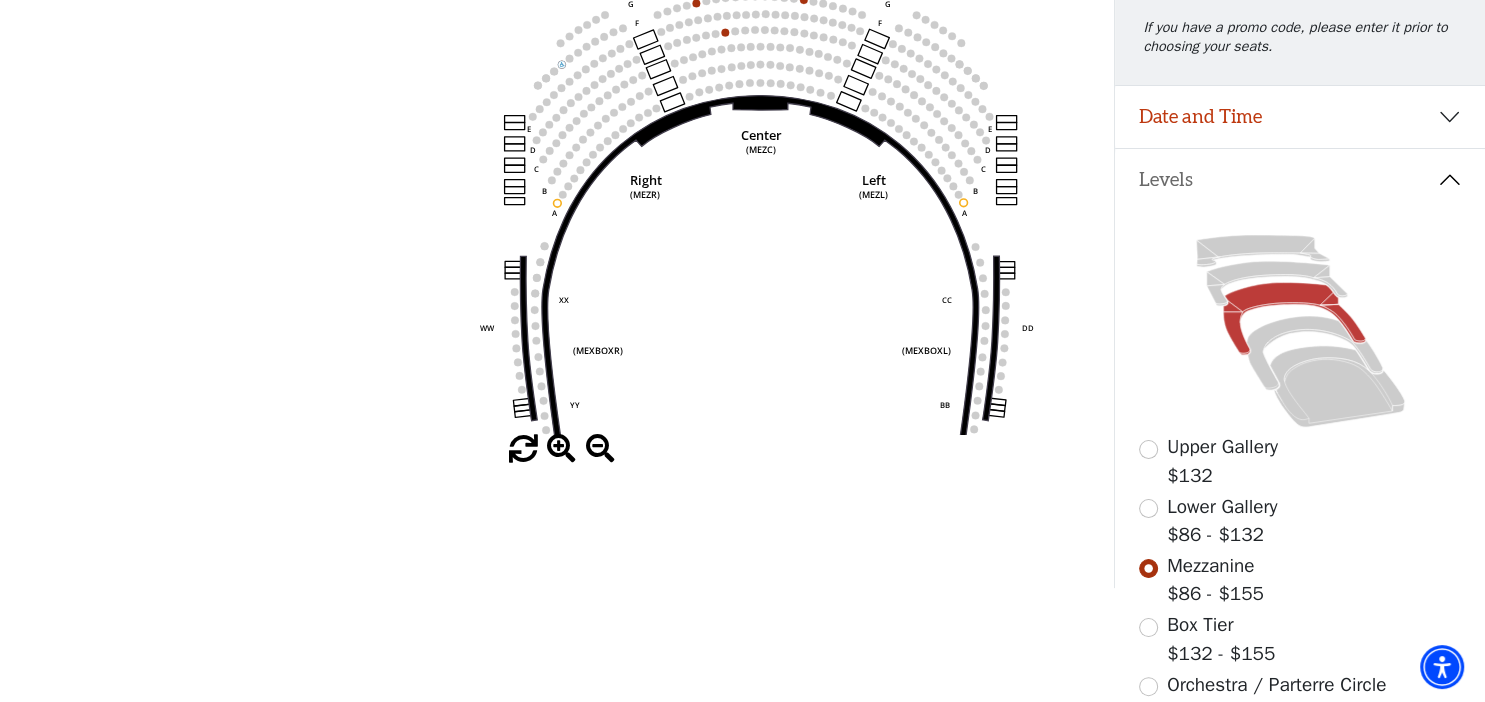 click at bounding box center [561, 449] 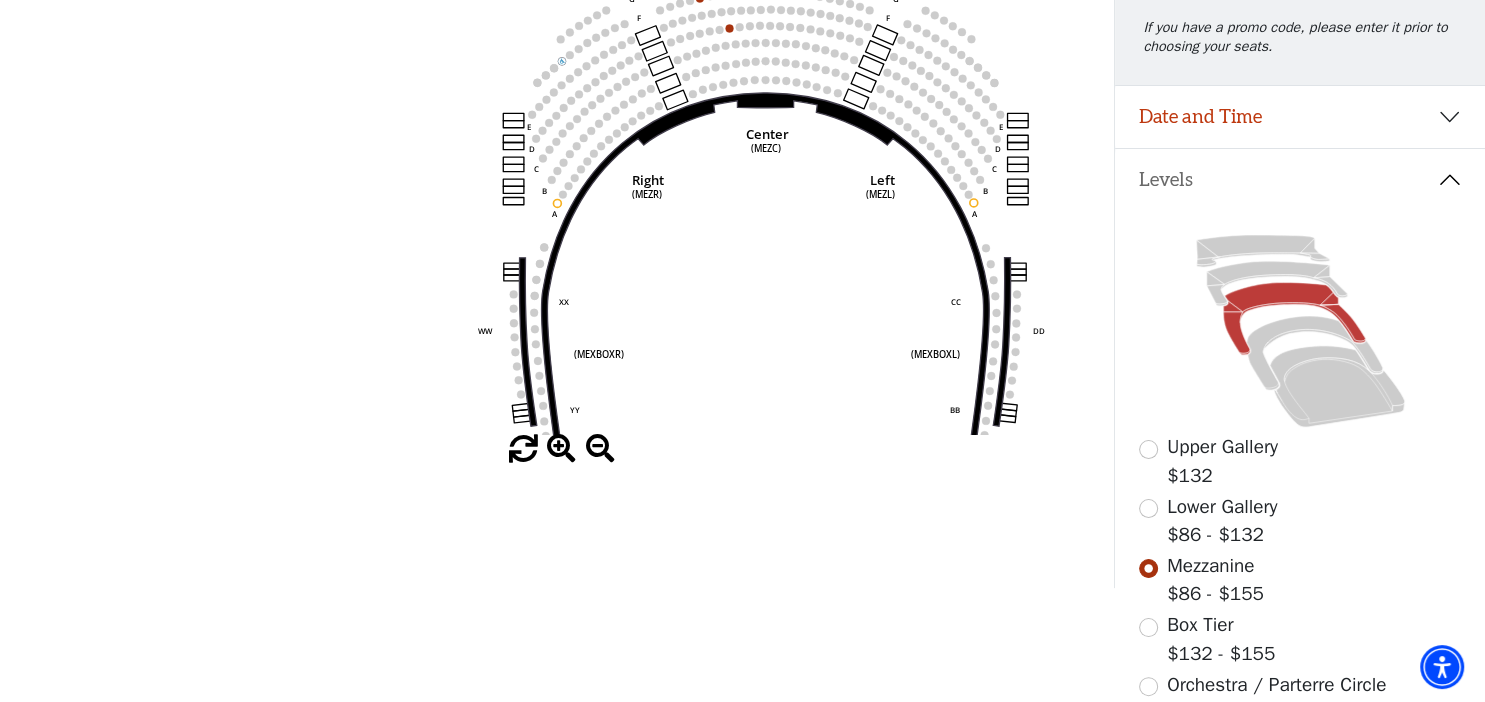 click at bounding box center (561, 449) 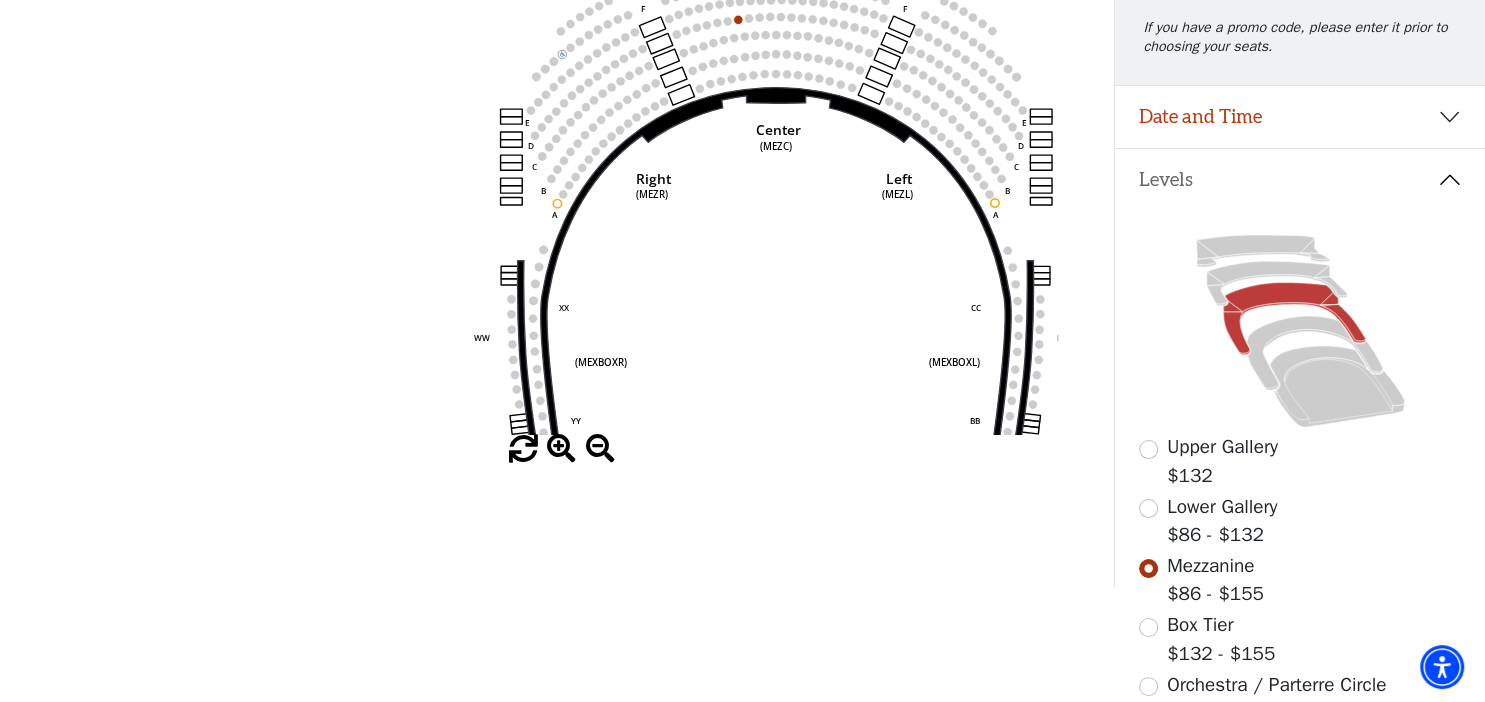 click at bounding box center (561, 449) 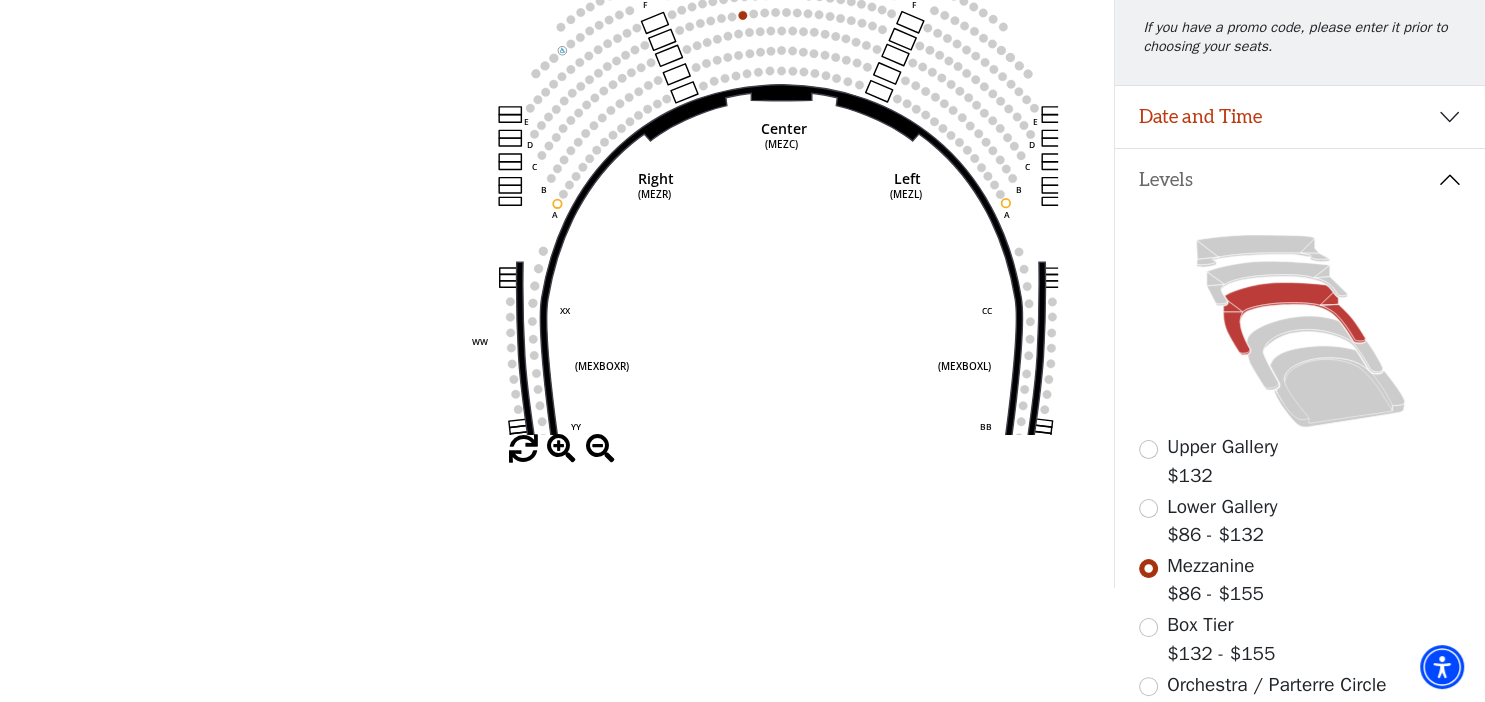 click at bounding box center (561, 449) 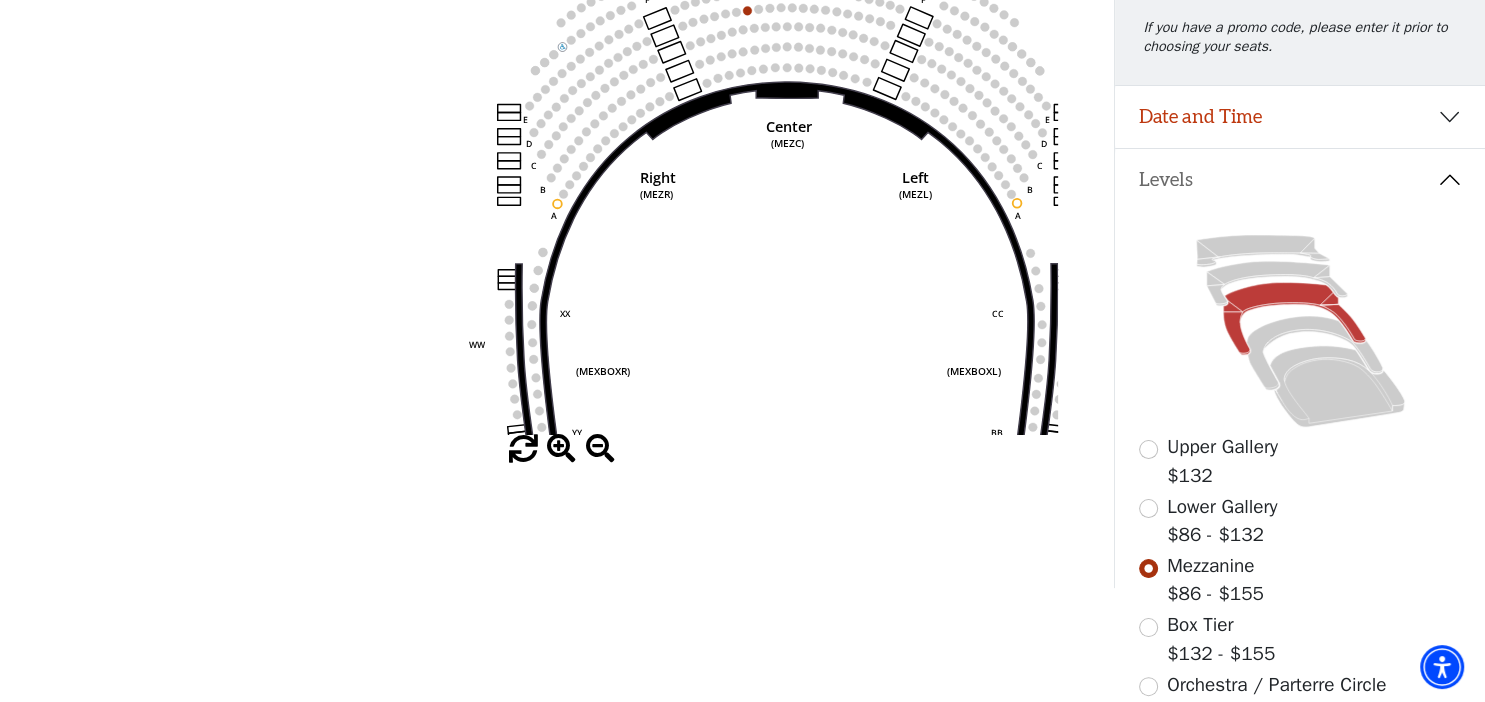 click at bounding box center (561, 449) 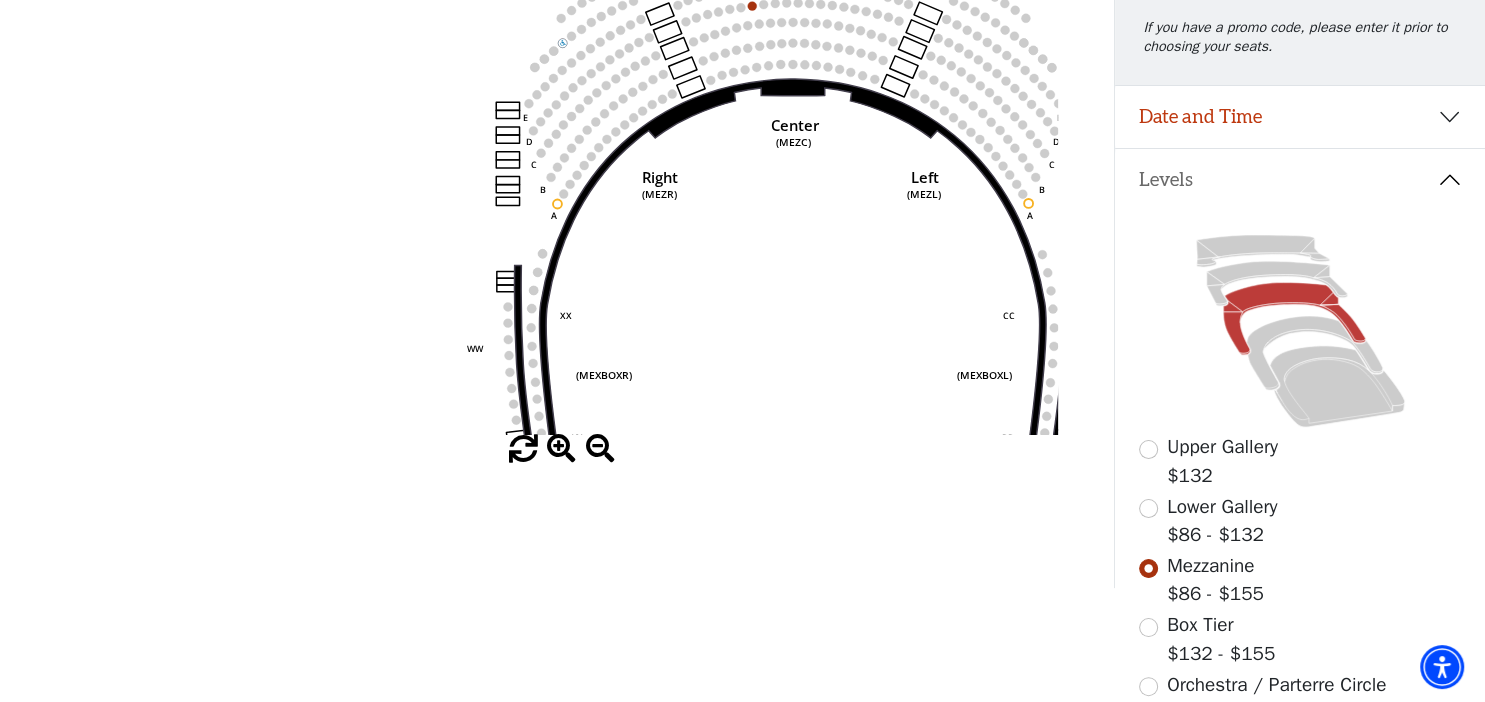 click at bounding box center (561, 449) 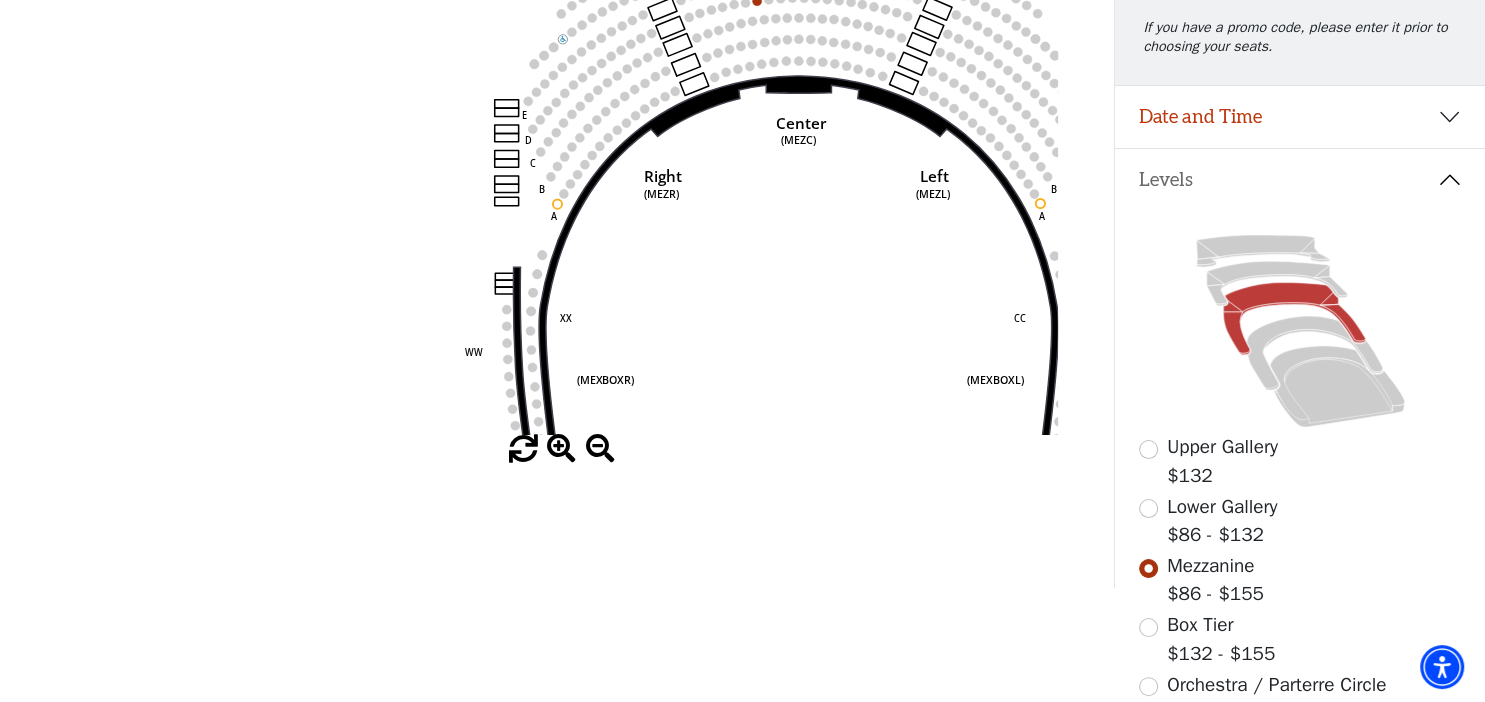 click at bounding box center (561, 449) 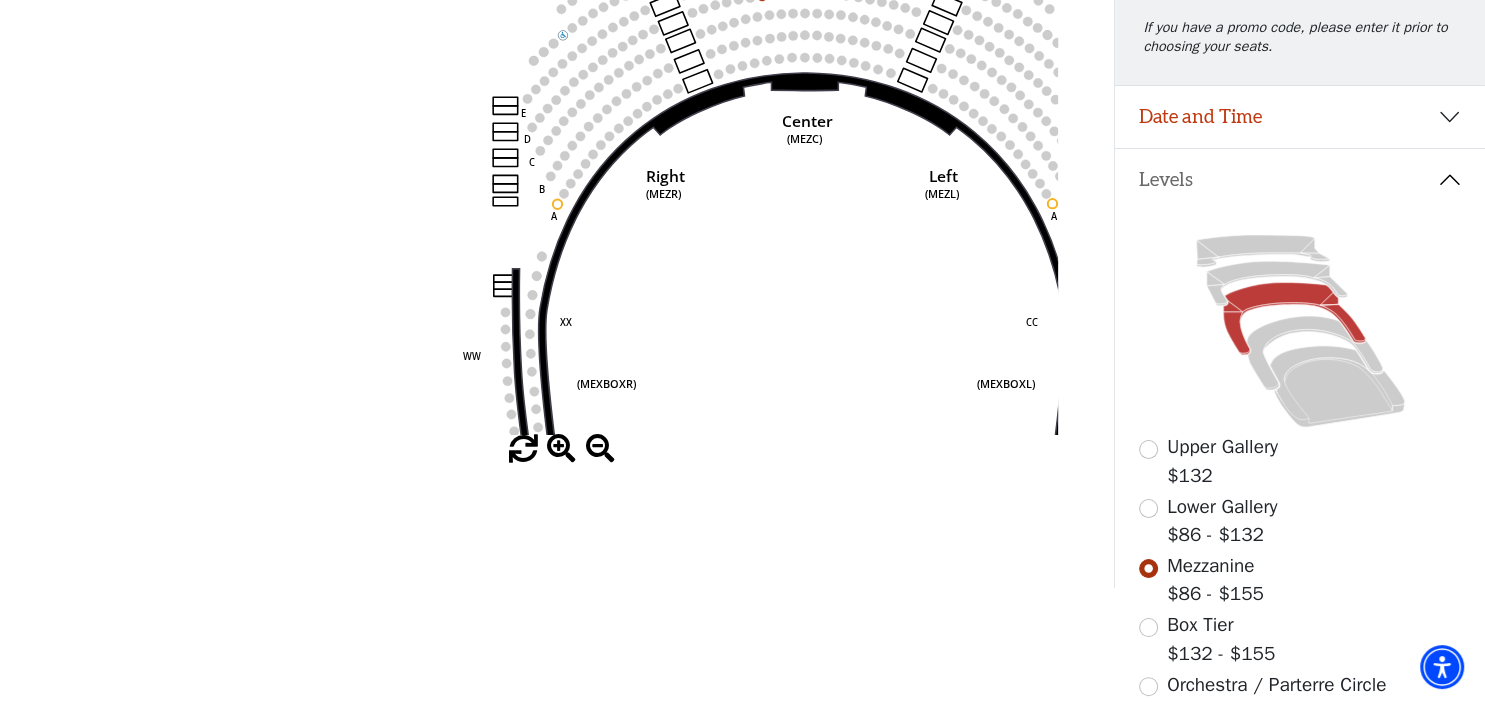 click at bounding box center (561, 449) 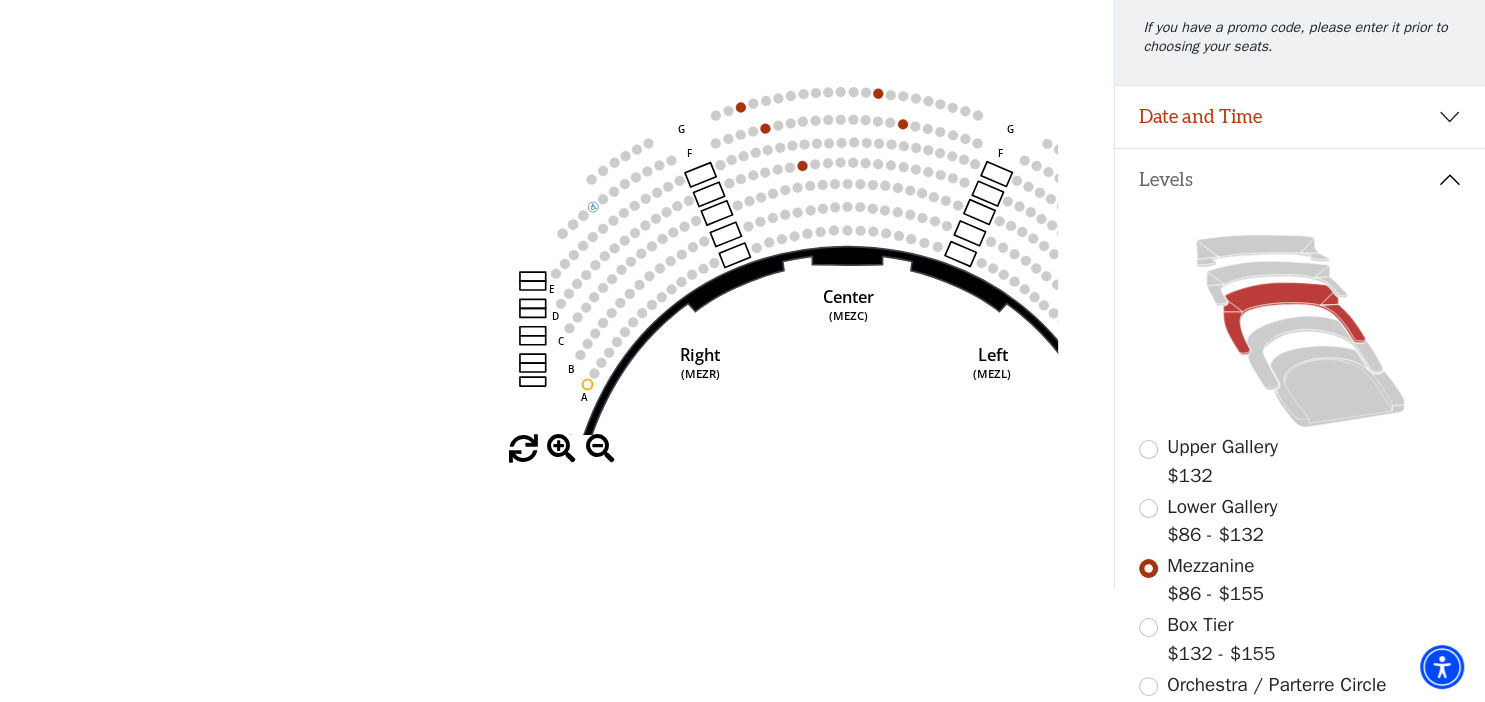 drag, startPoint x: 663, startPoint y: 54, endPoint x: 698, endPoint y: 230, distance: 179.44637 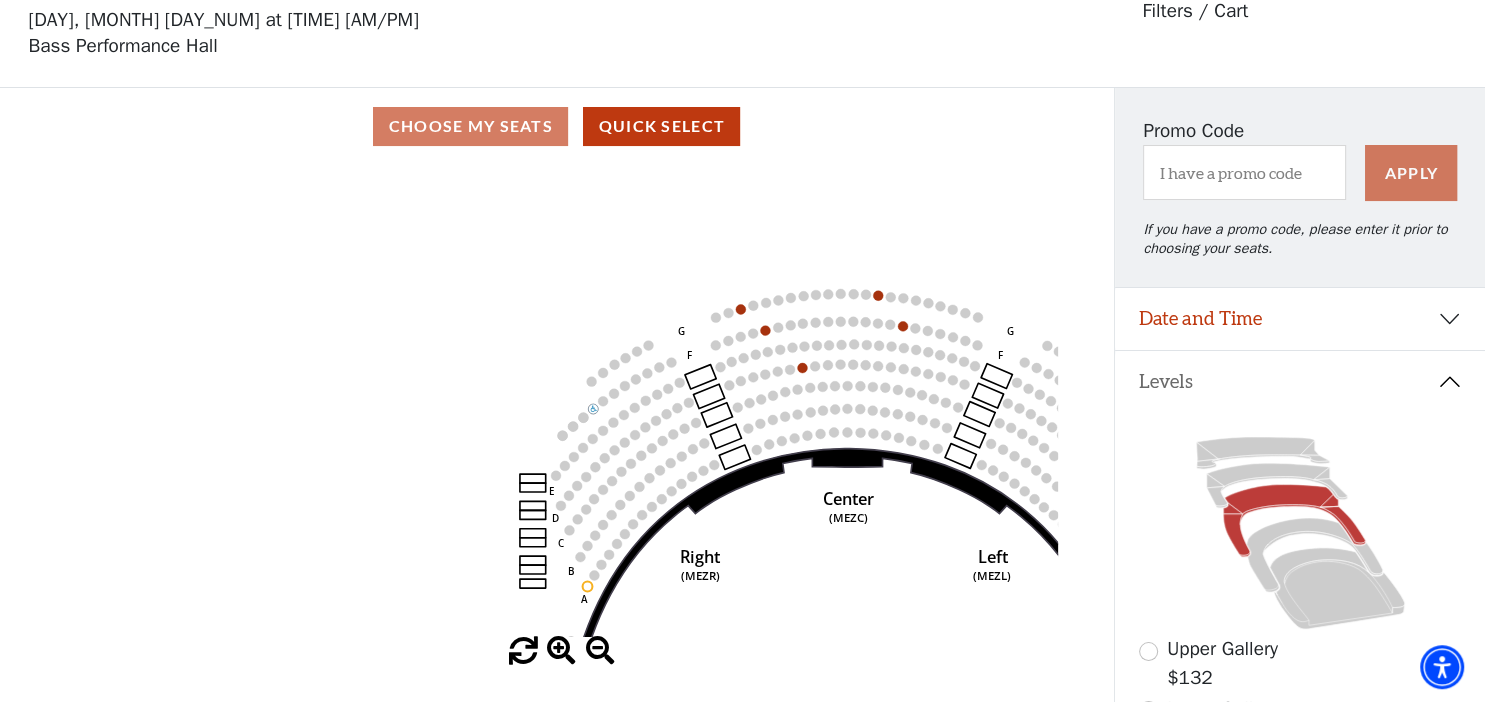 scroll, scrollTop: 144, scrollLeft: 0, axis: vertical 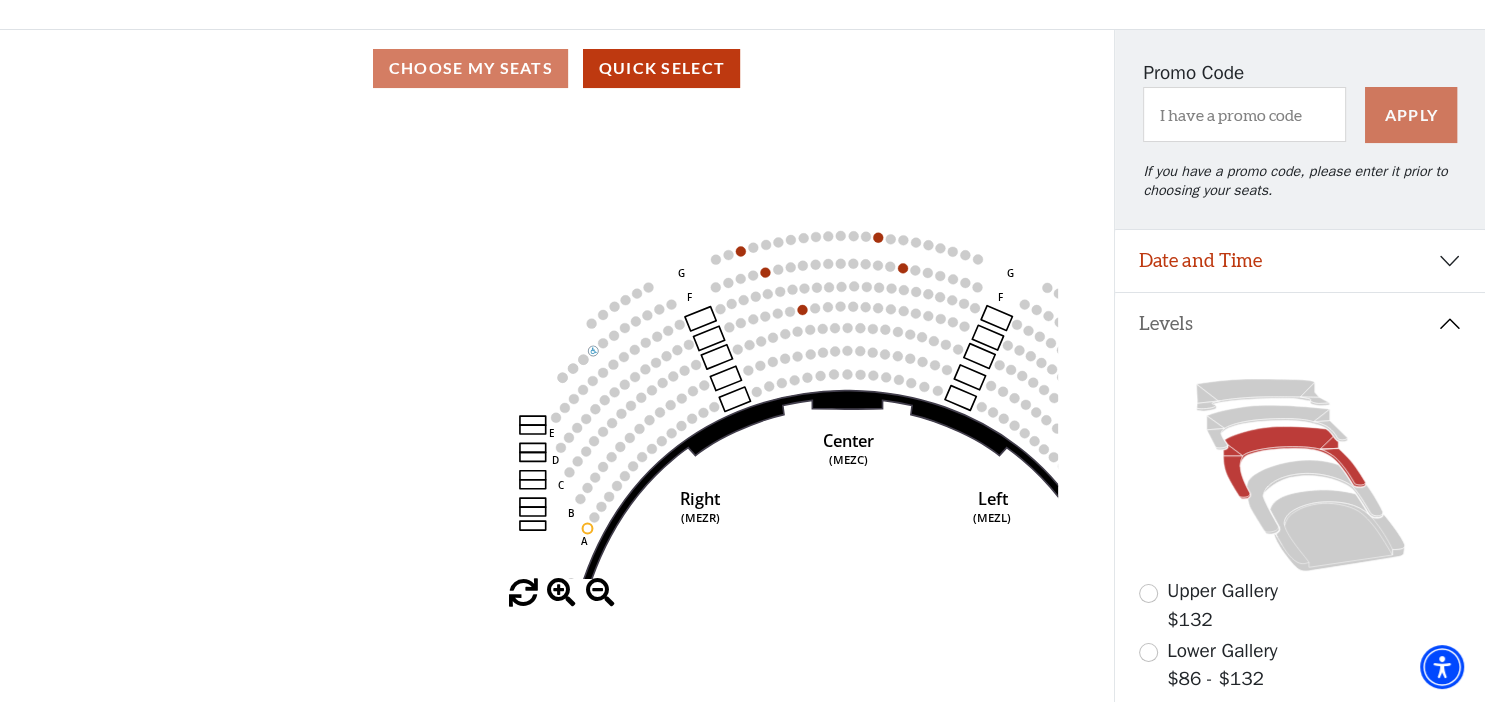 click at bounding box center (561, 593) 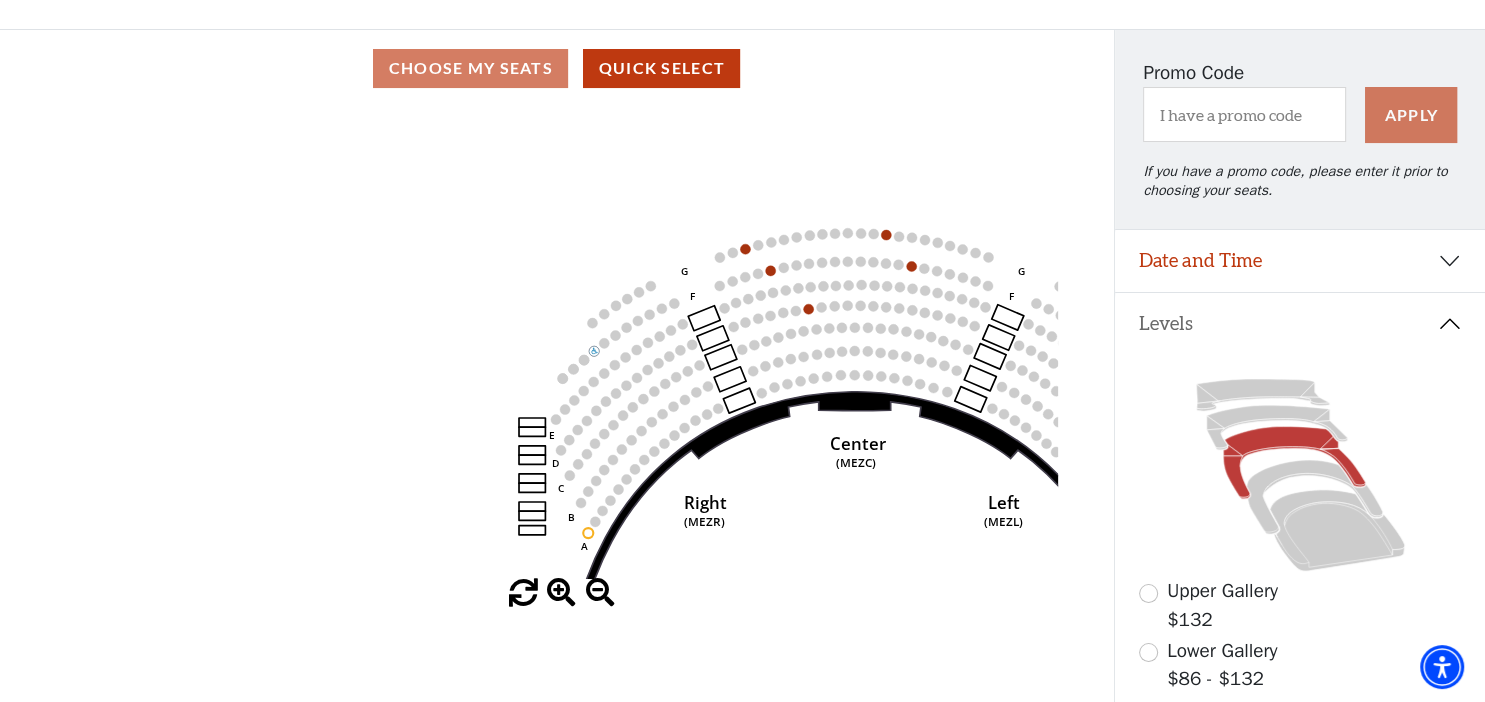 click at bounding box center (561, 593) 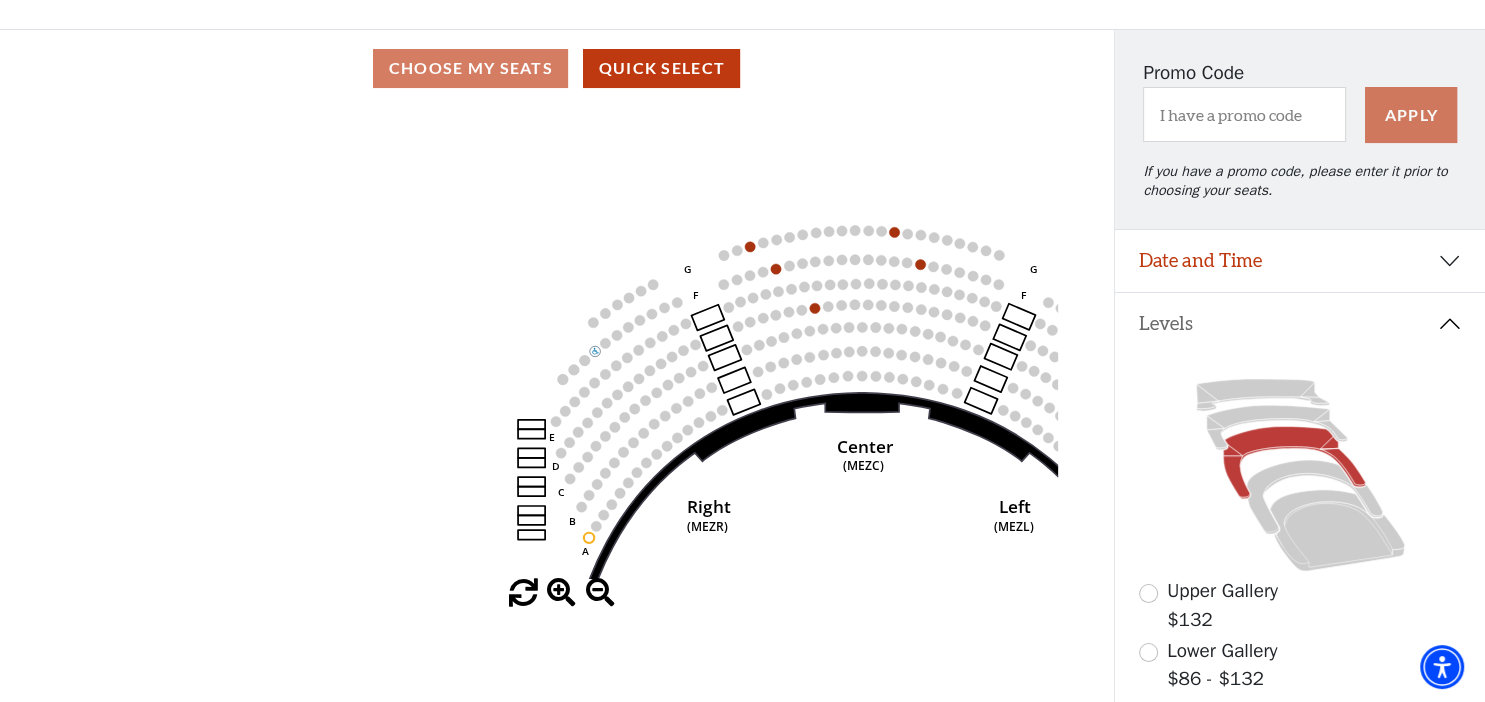 click at bounding box center [561, 593] 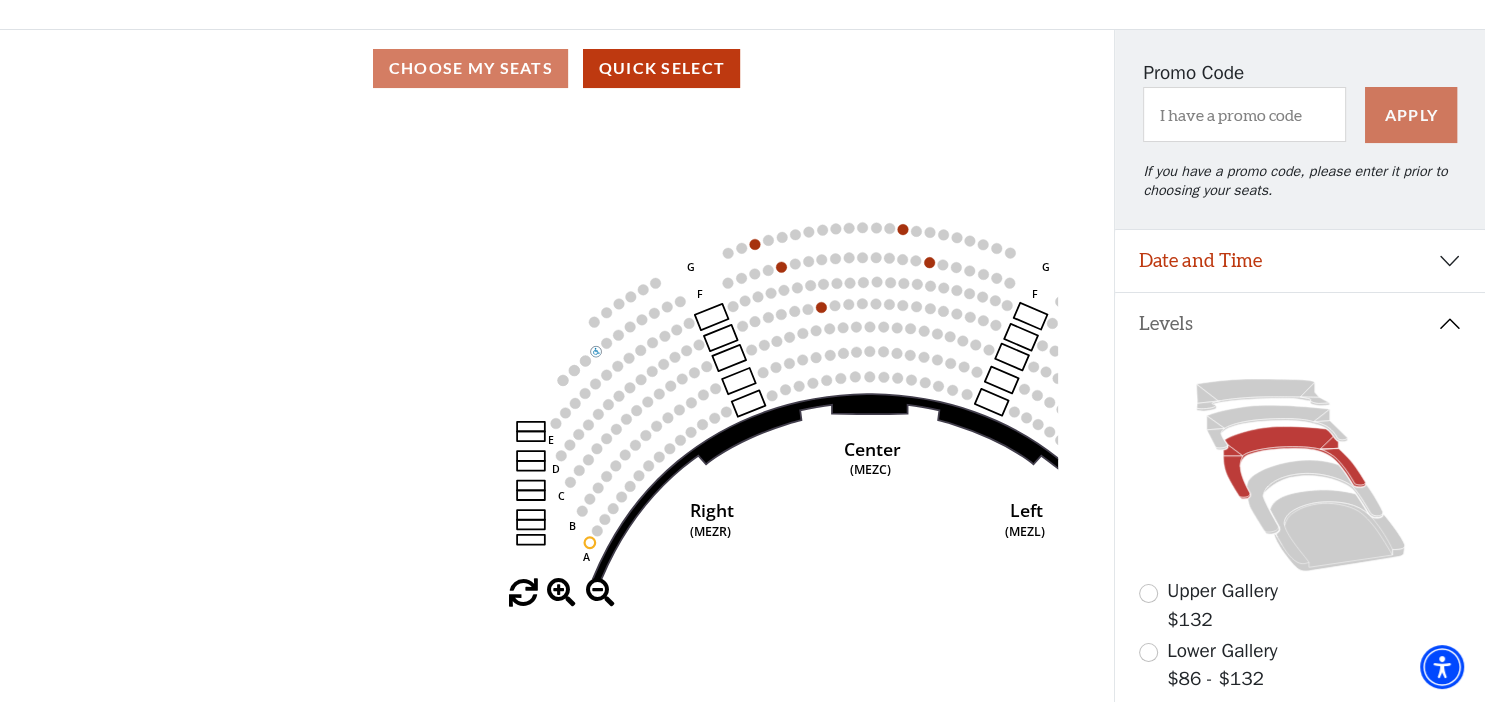 click at bounding box center [561, 593] 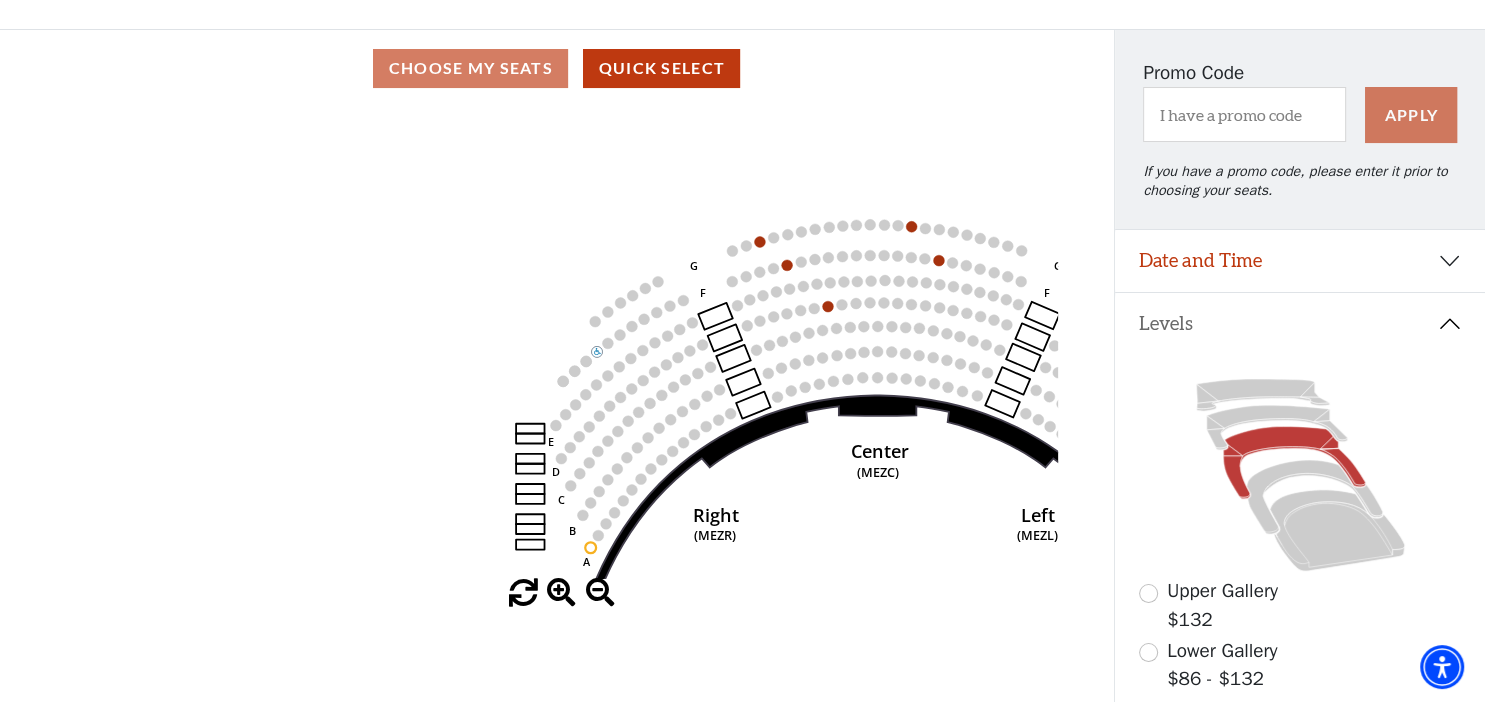 click at bounding box center (561, 593) 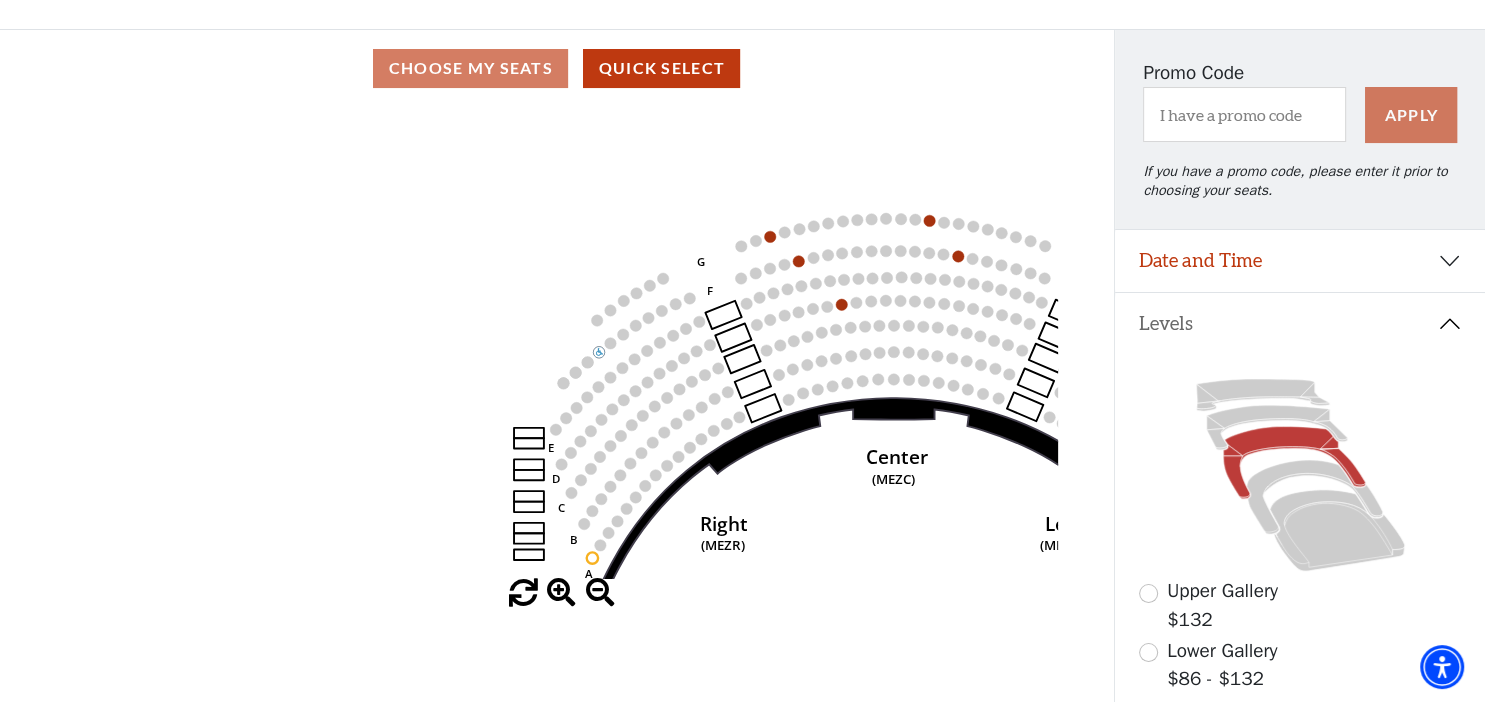 click at bounding box center [561, 593] 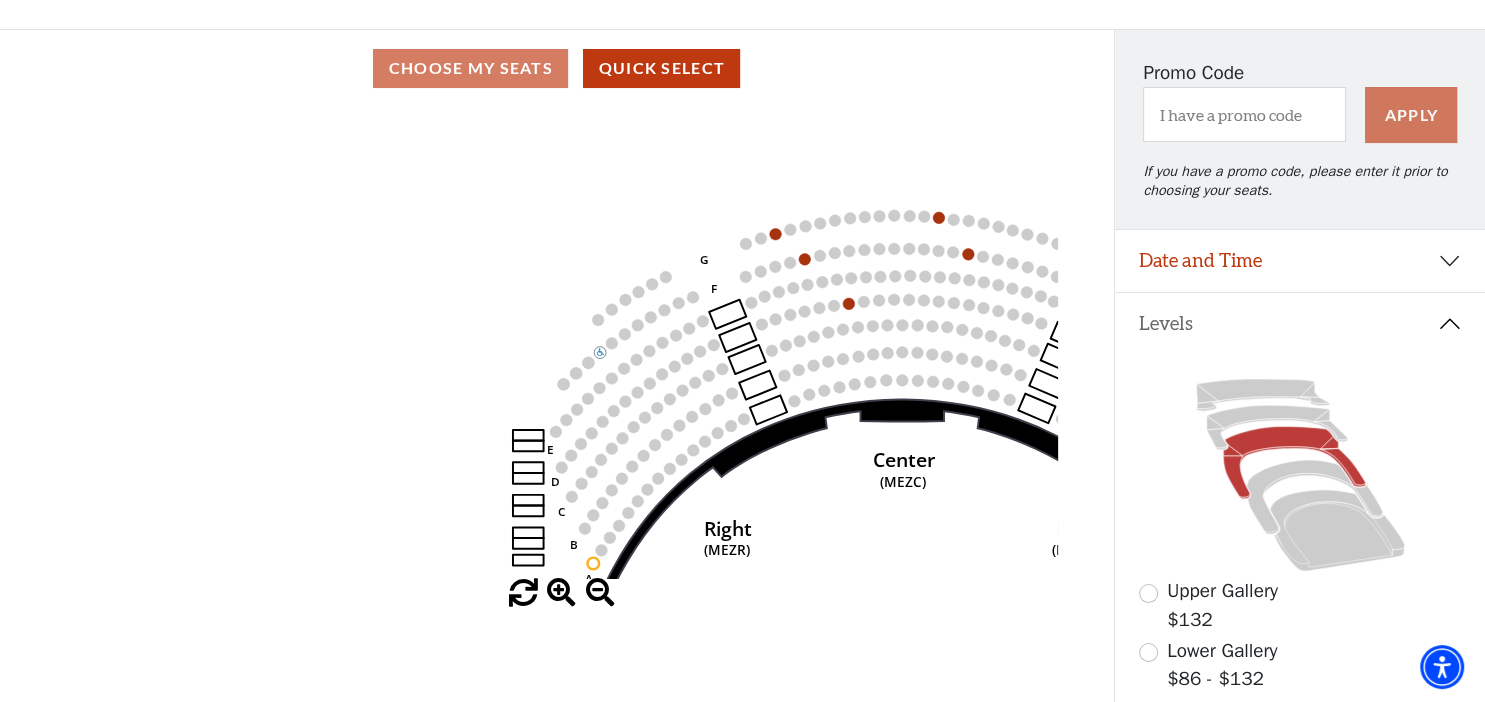 click at bounding box center [561, 593] 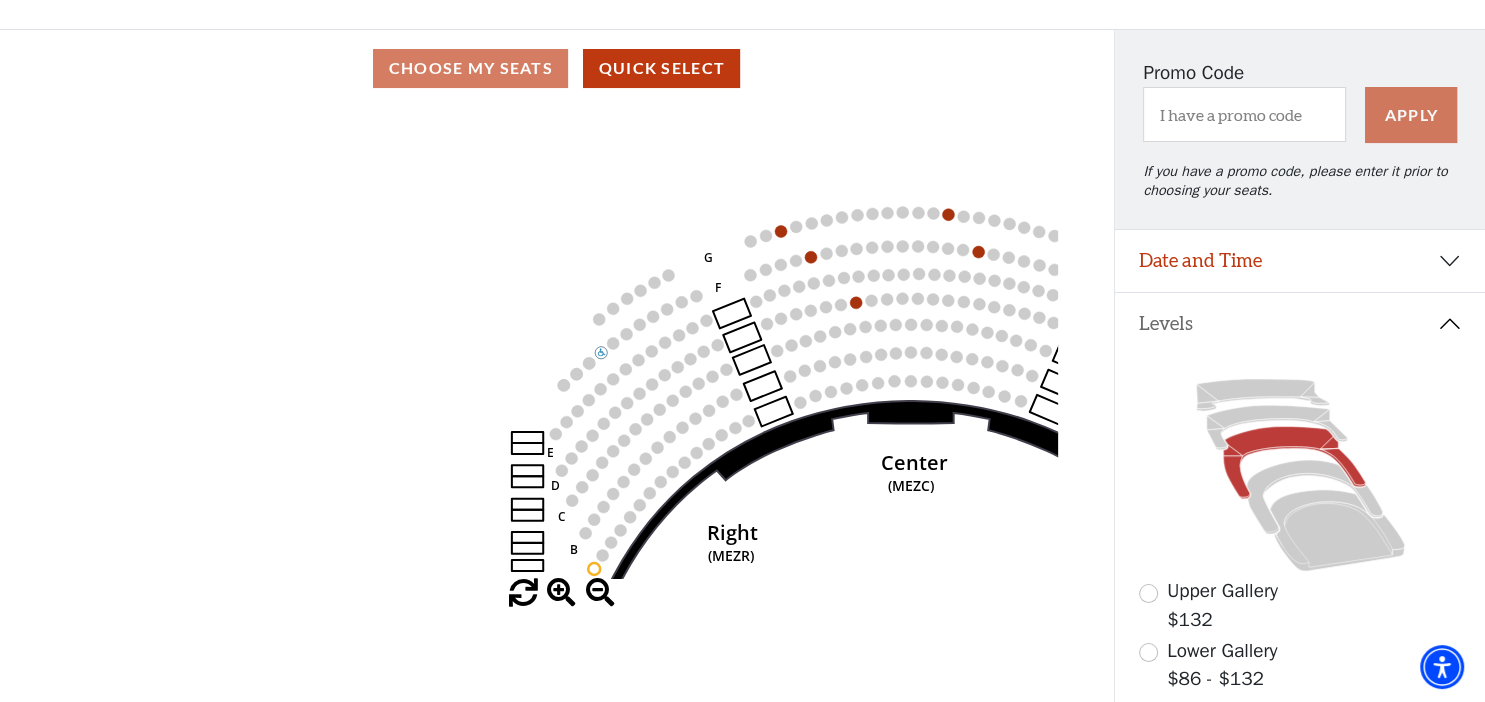 click at bounding box center [561, 593] 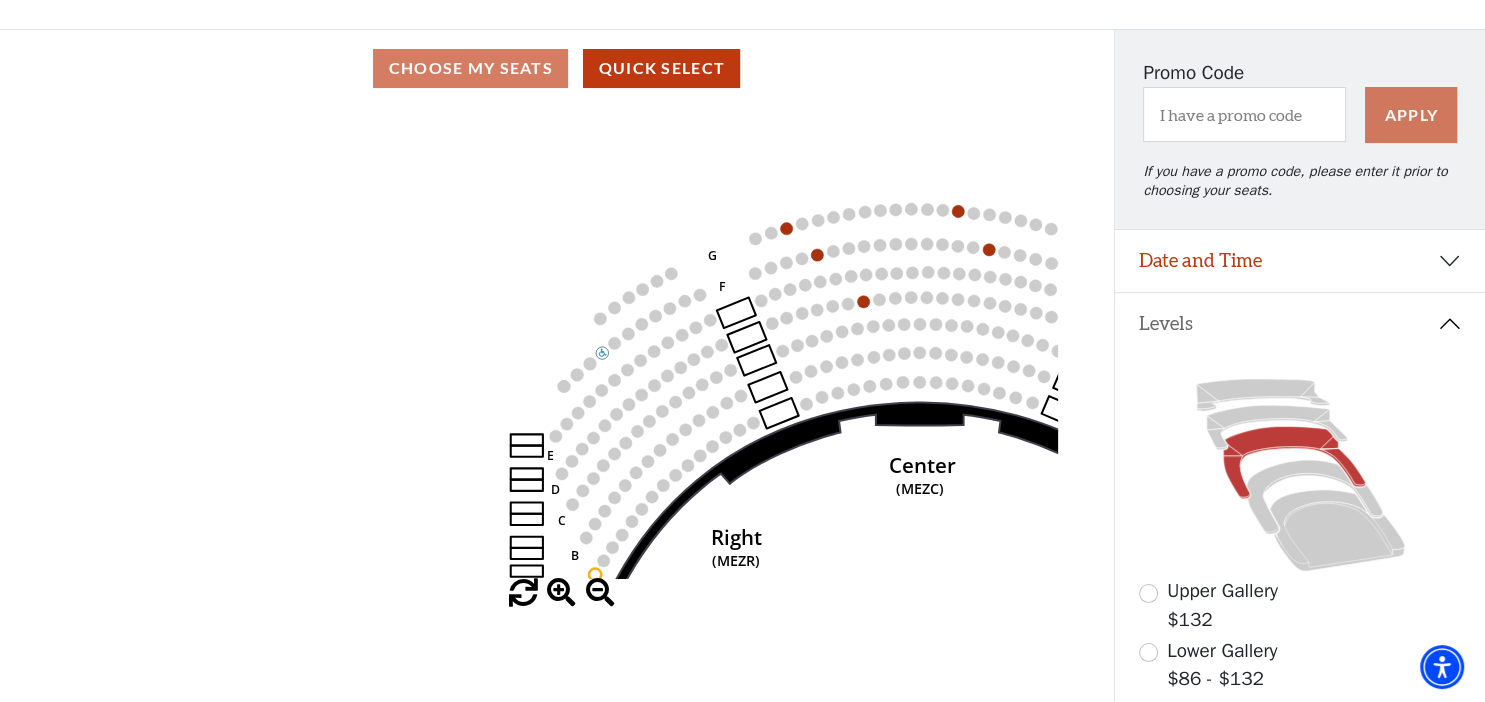 click at bounding box center [561, 593] 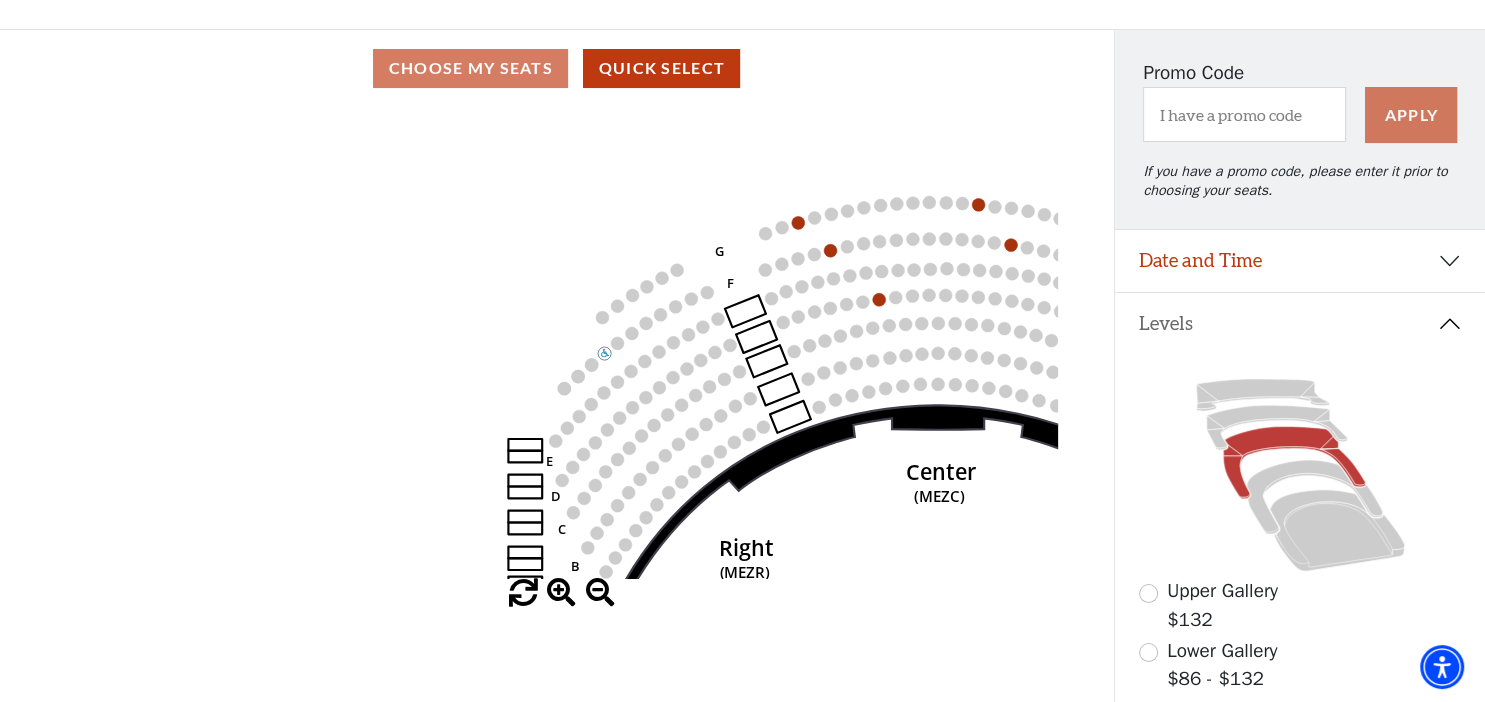click at bounding box center (561, 593) 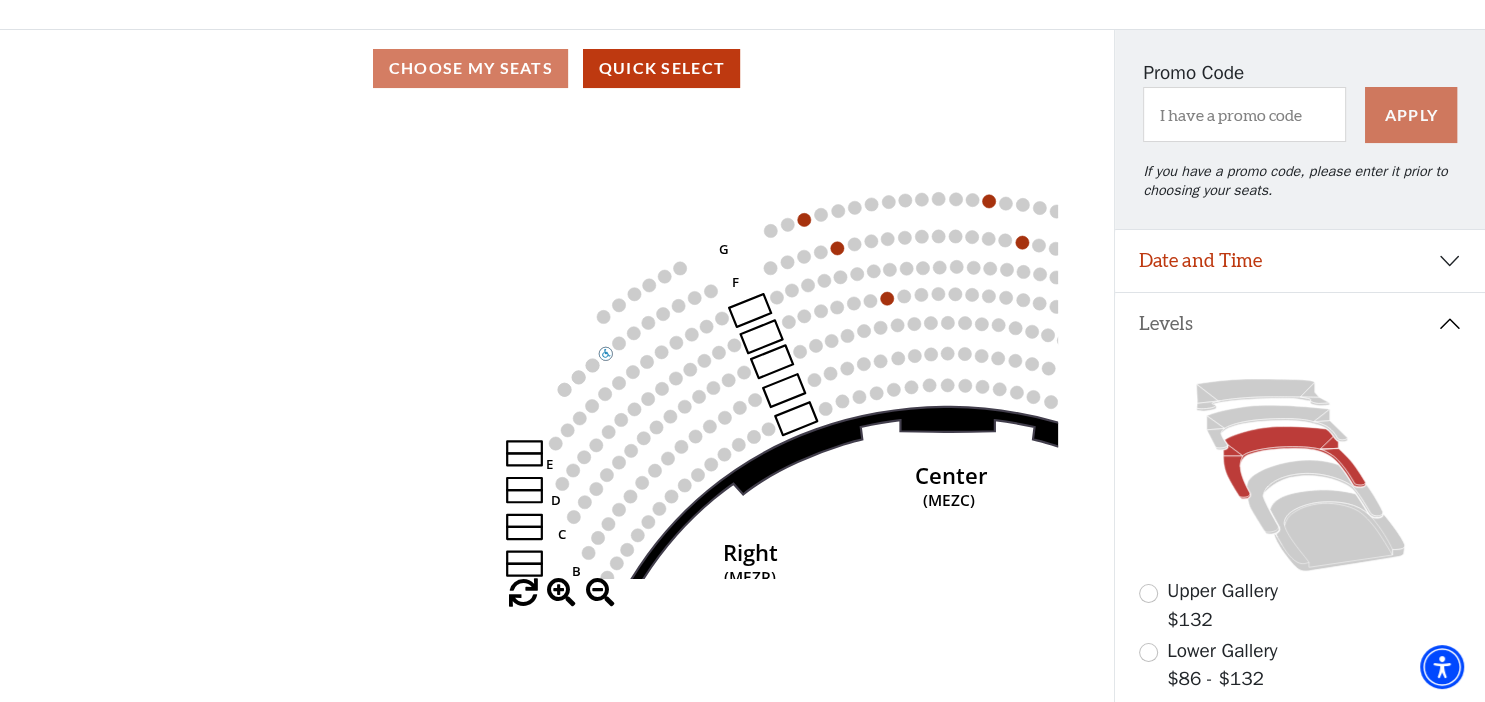 click at bounding box center (561, 593) 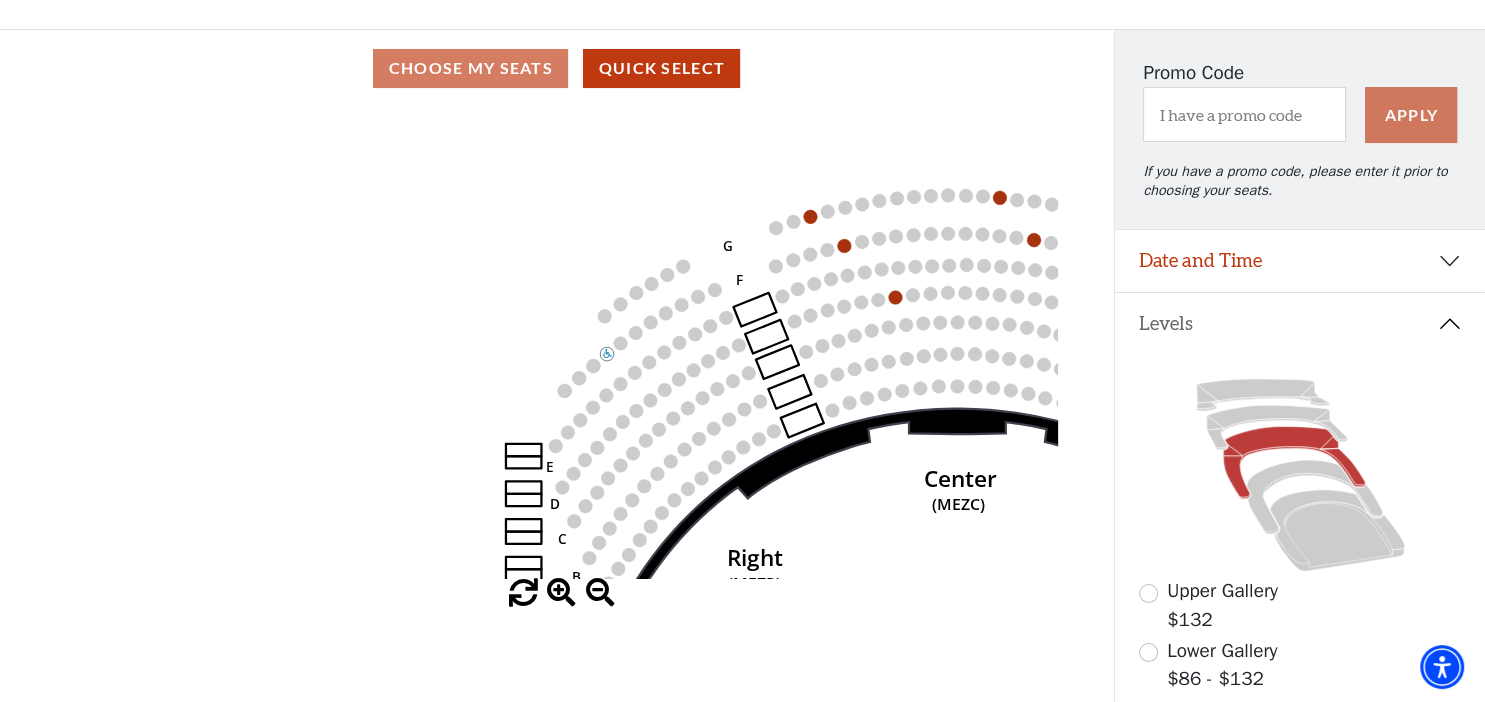 click at bounding box center [561, 593] 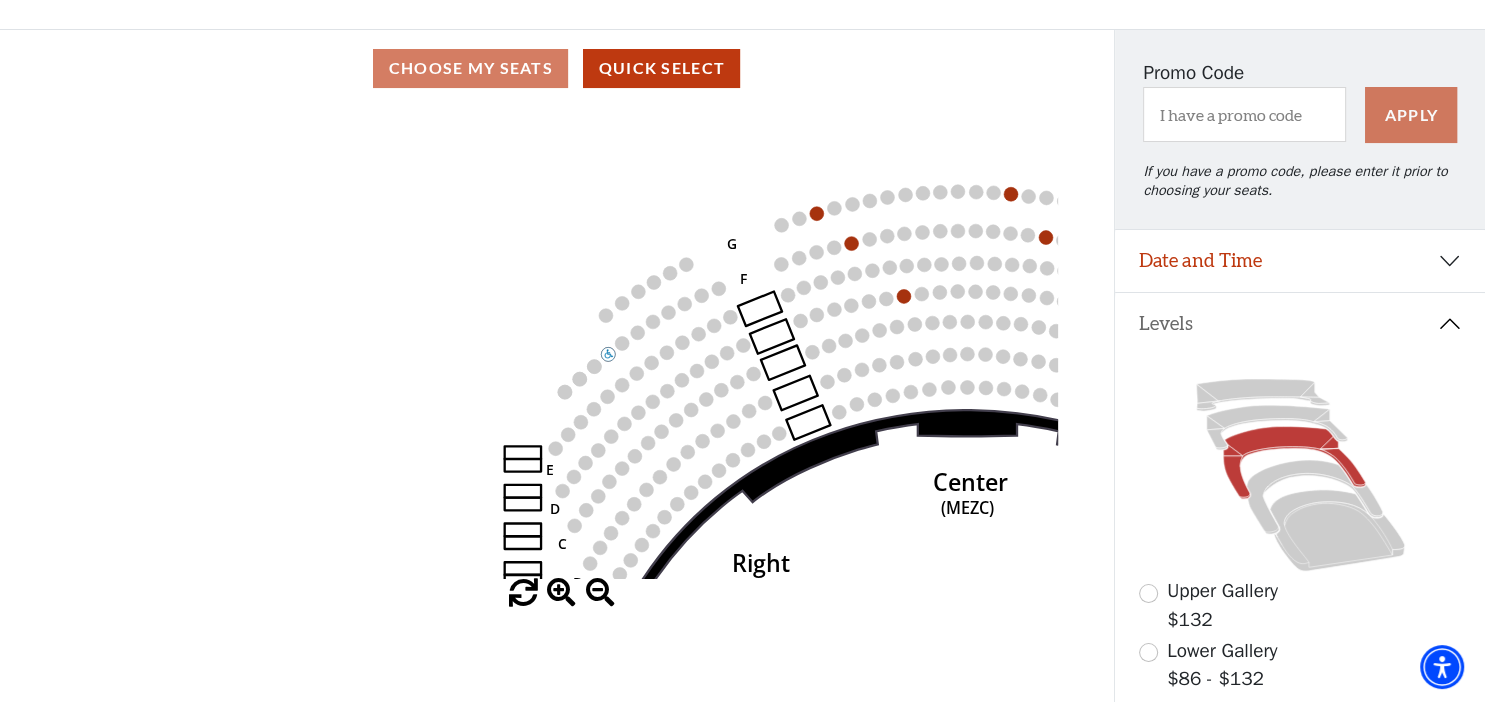 click at bounding box center (561, 593) 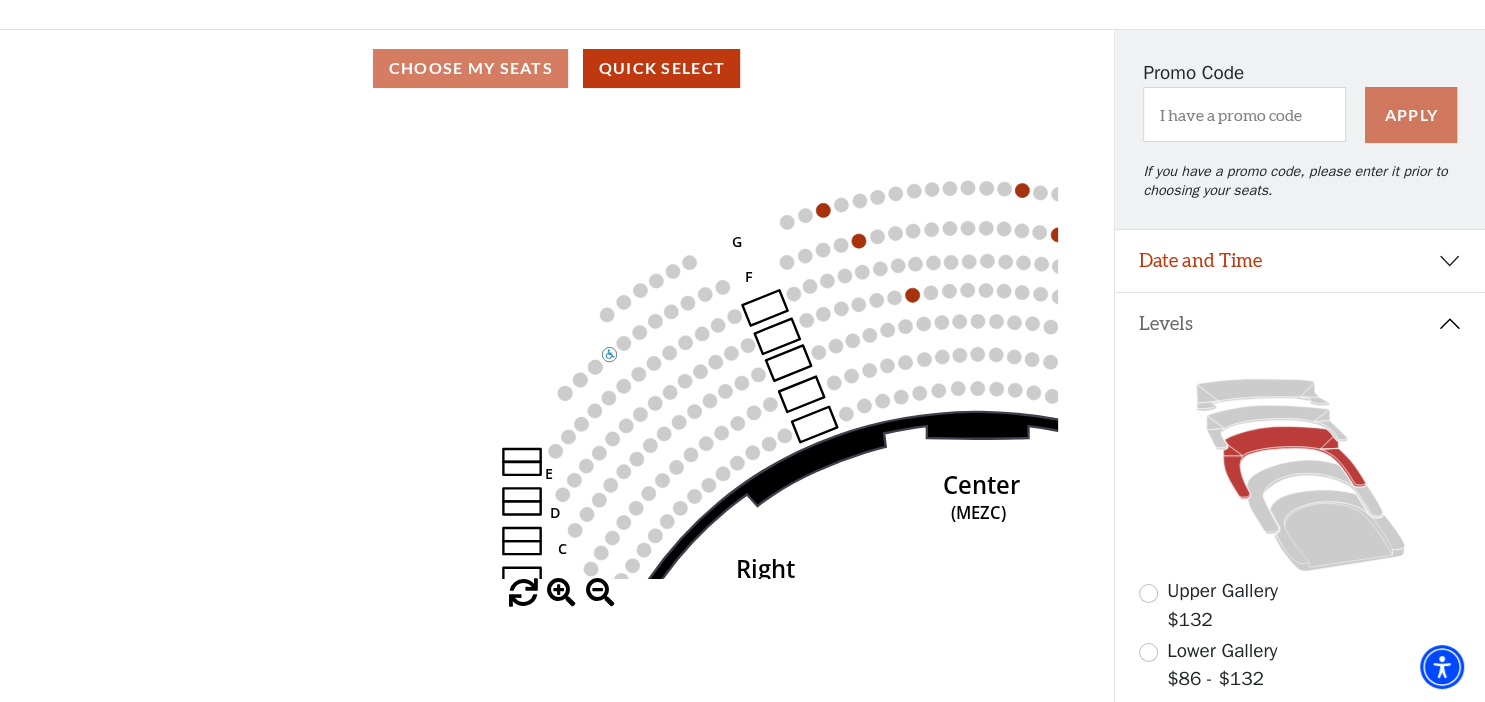 click at bounding box center (561, 593) 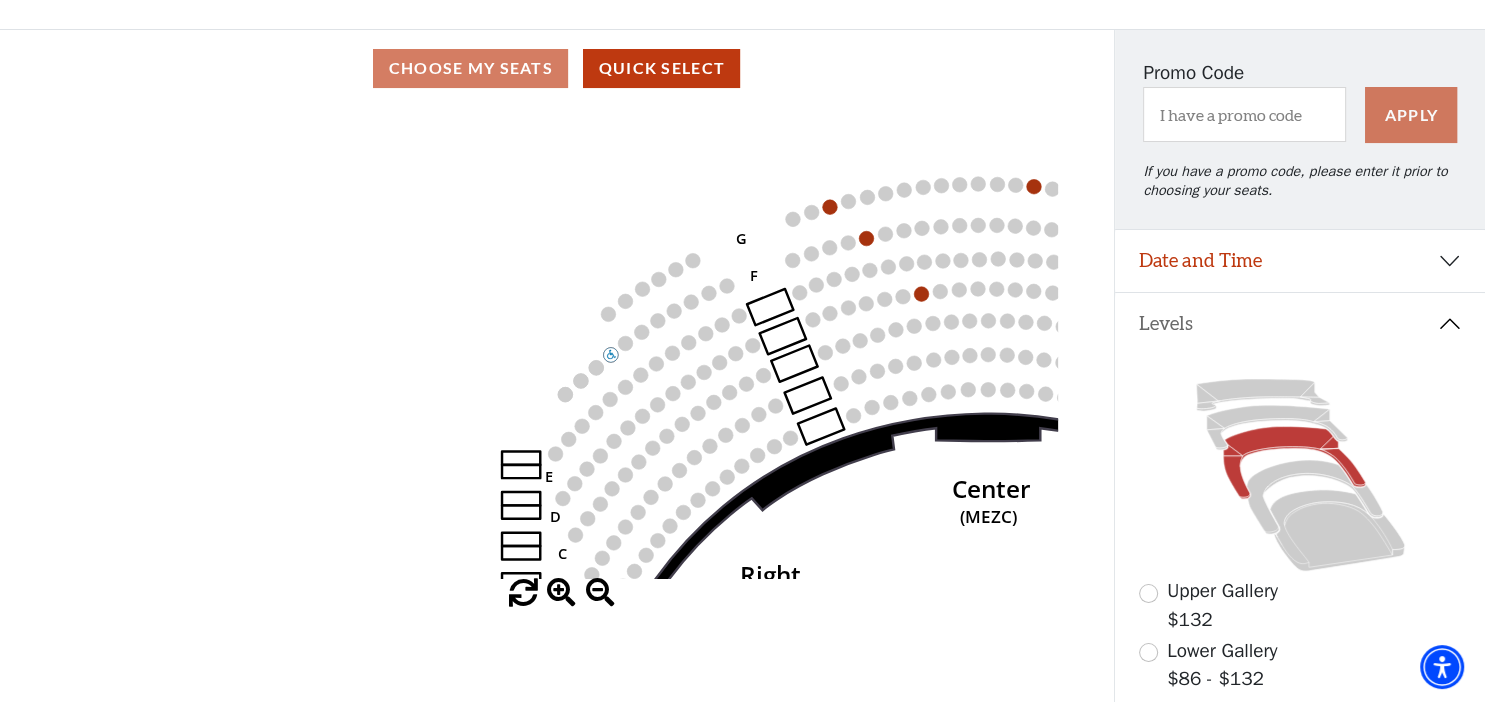 click at bounding box center [561, 593] 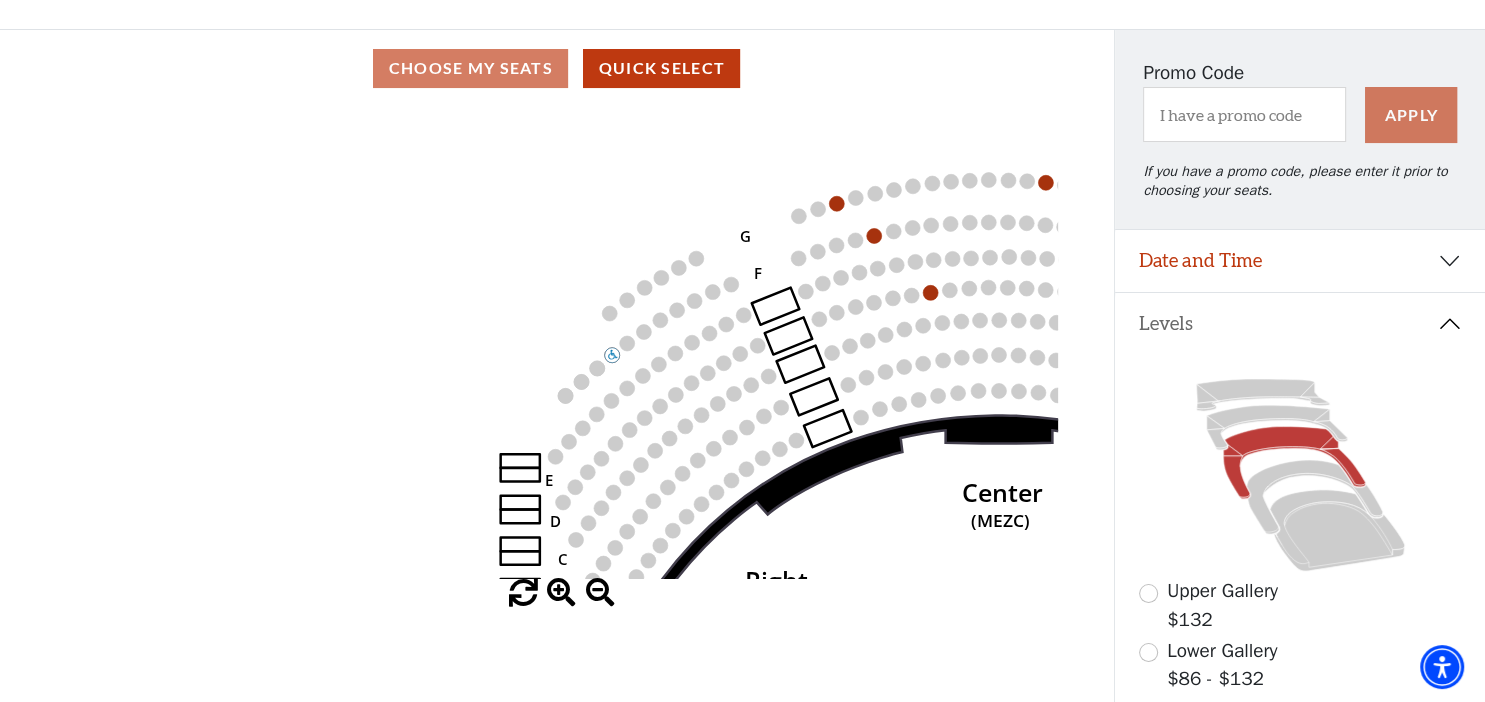 click at bounding box center (561, 593) 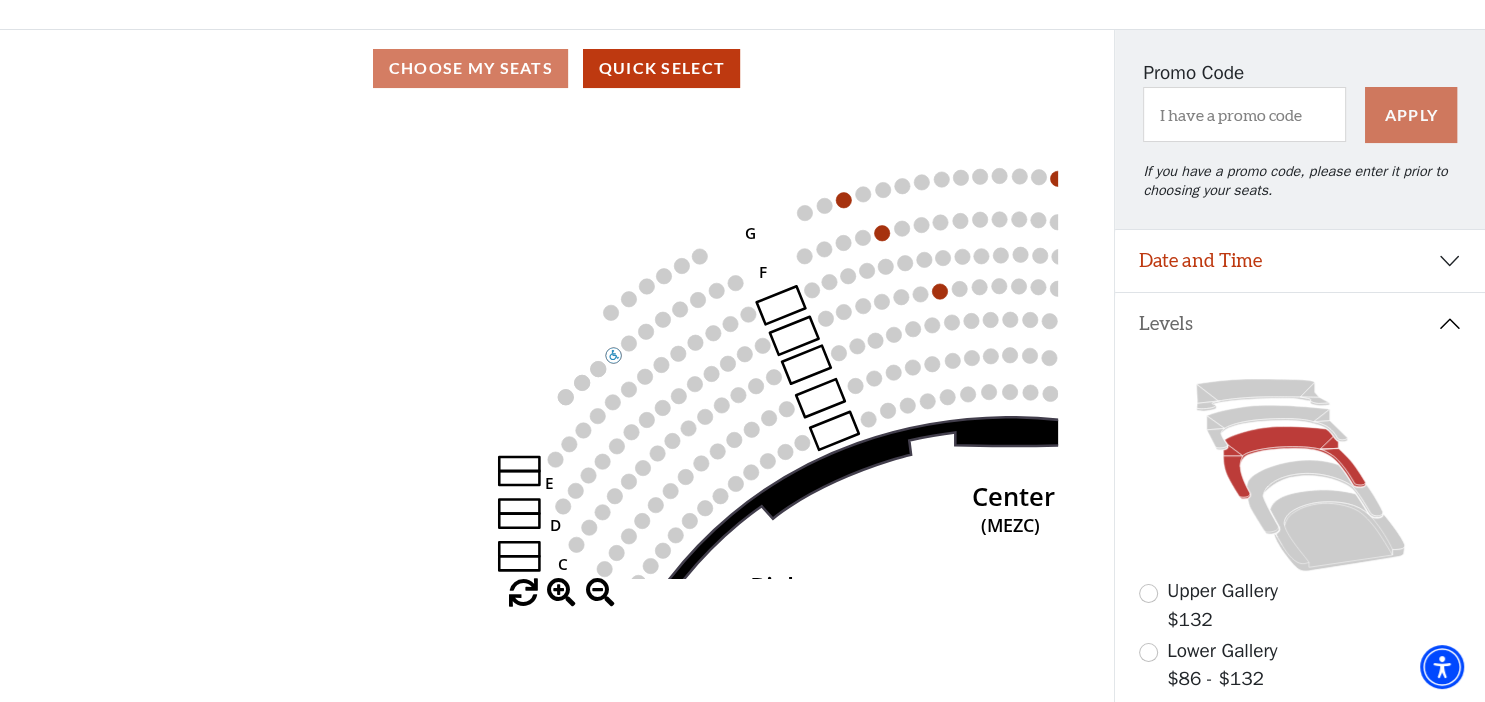 click at bounding box center [561, 593] 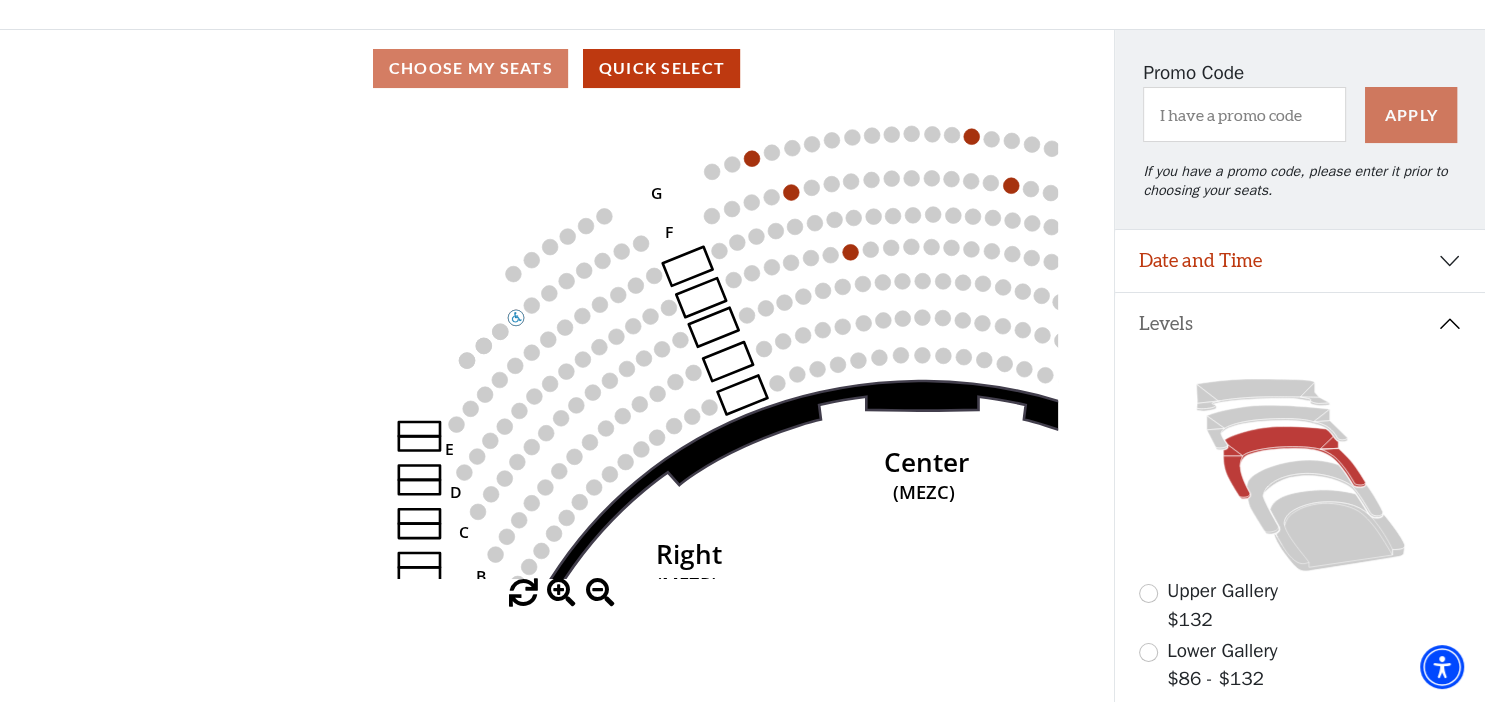 drag, startPoint x: 765, startPoint y: 416, endPoint x: 693, endPoint y: 357, distance: 93.08598 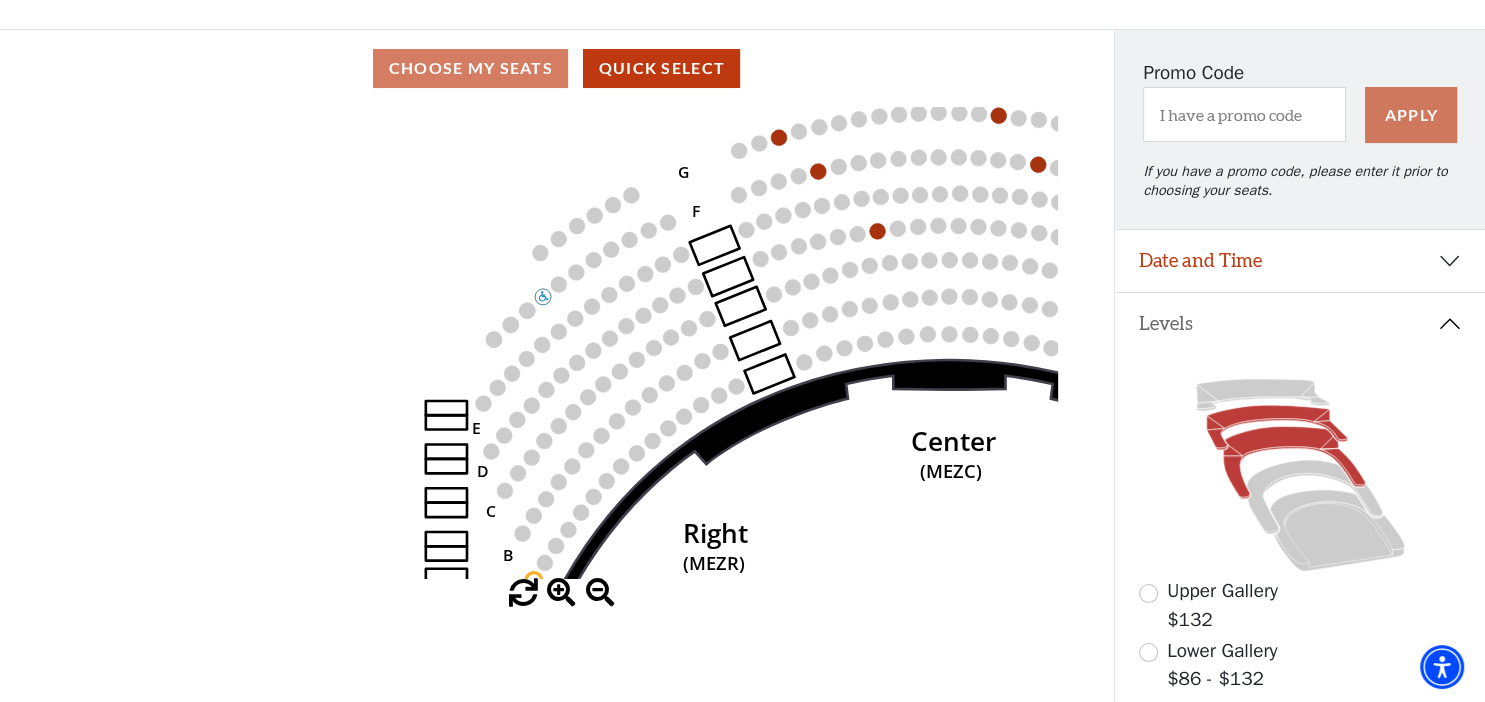 click 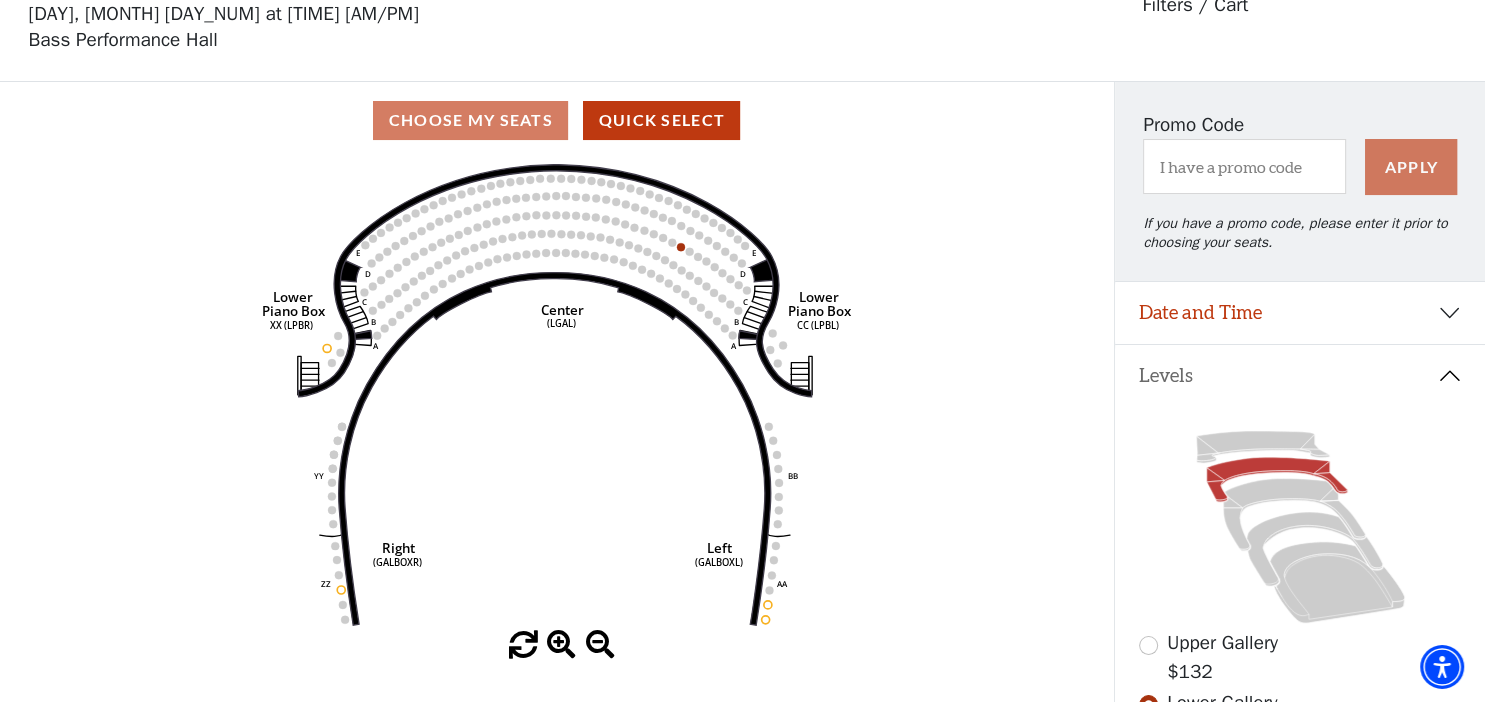 scroll, scrollTop: 92, scrollLeft: 0, axis: vertical 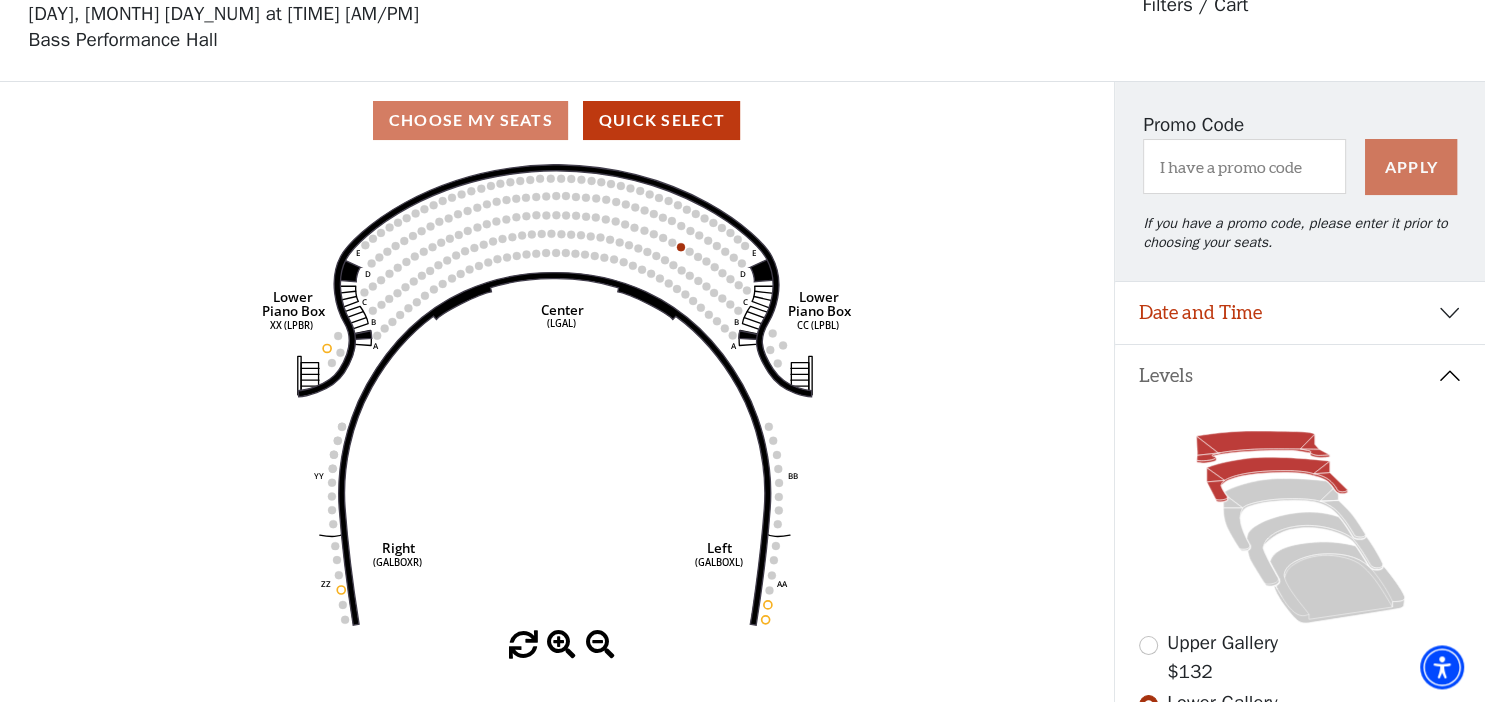 click 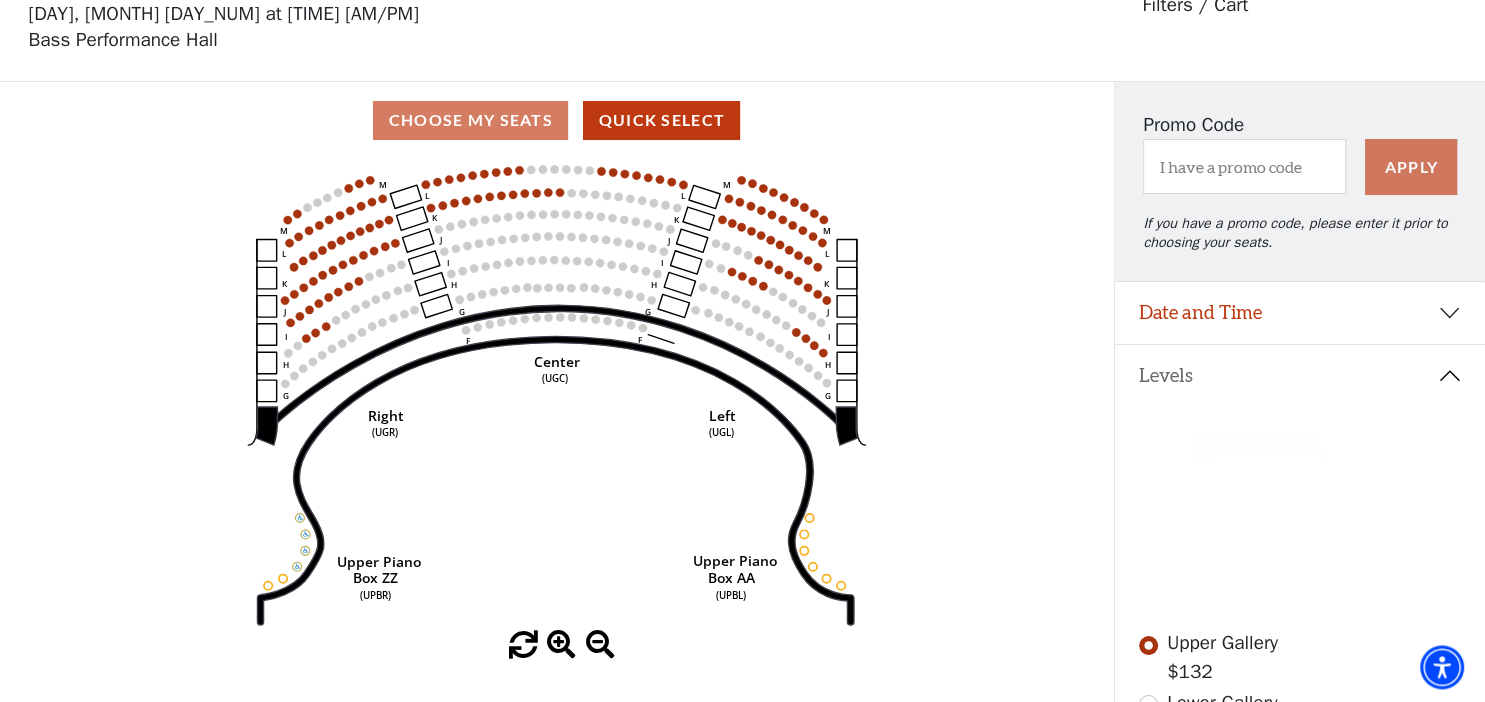 scroll, scrollTop: 92, scrollLeft: 0, axis: vertical 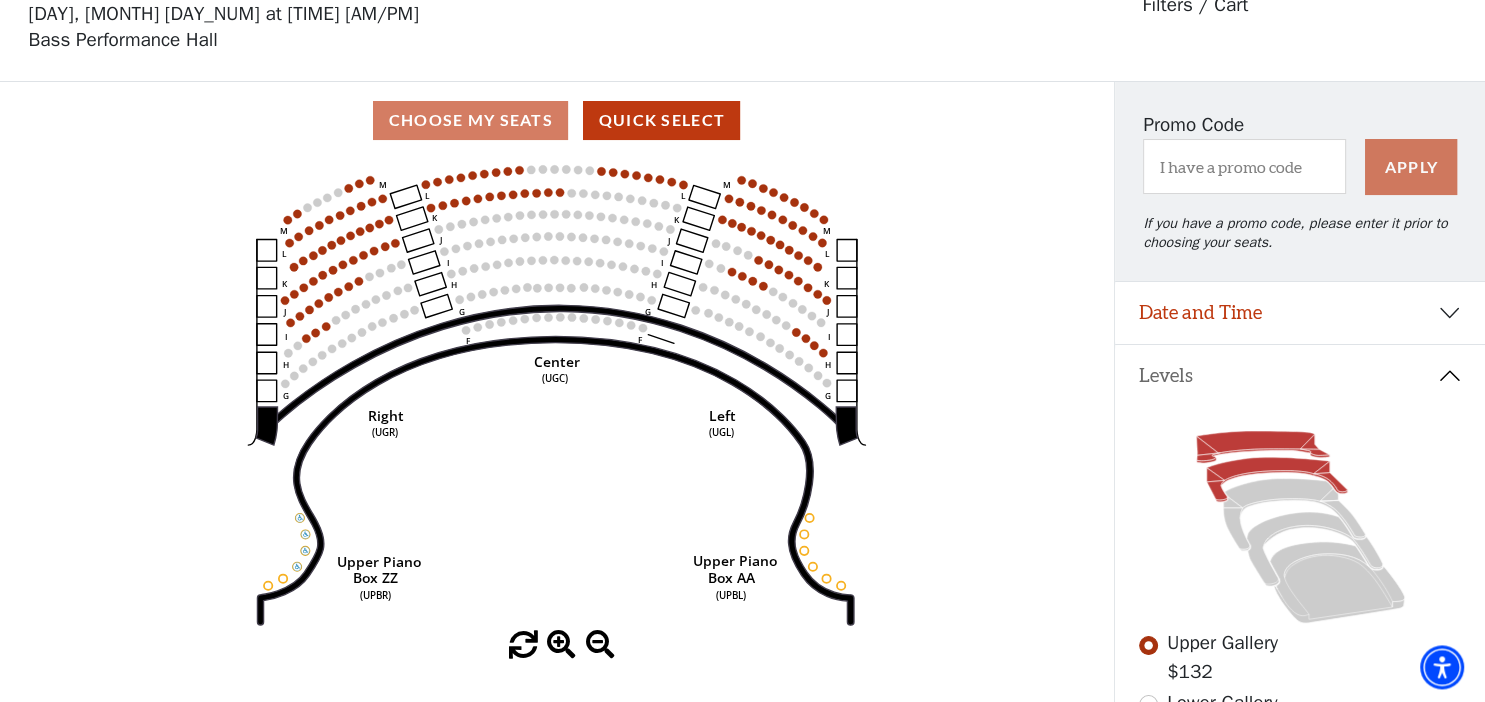 click 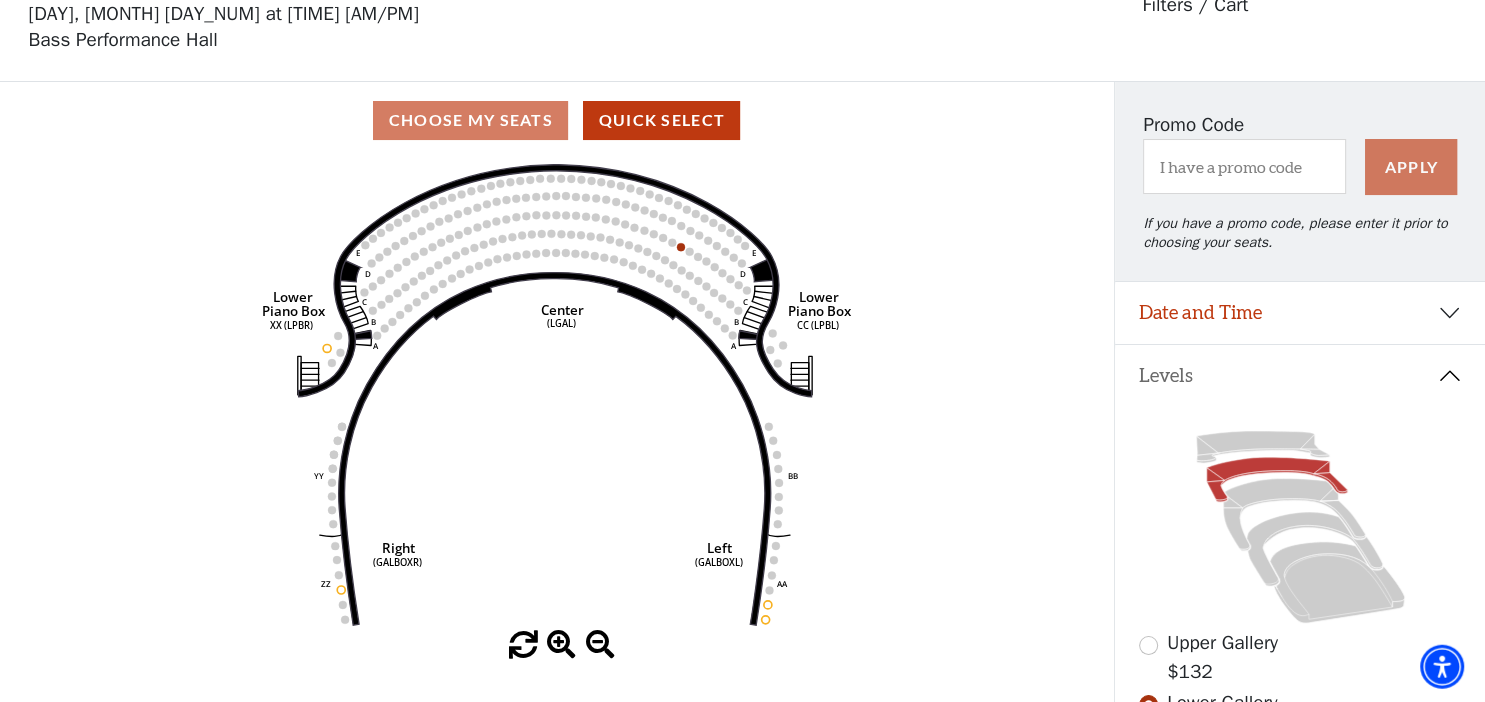 scroll, scrollTop: 92, scrollLeft: 0, axis: vertical 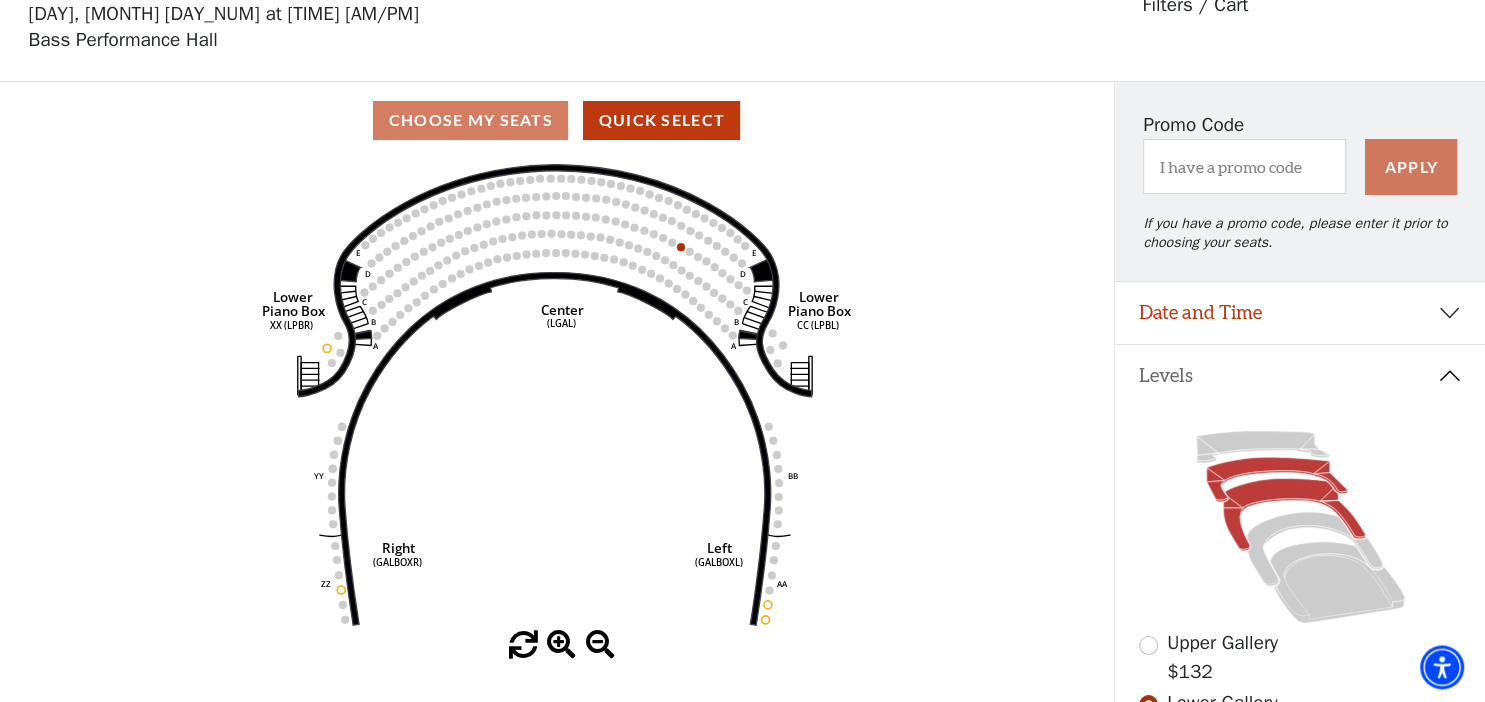 click 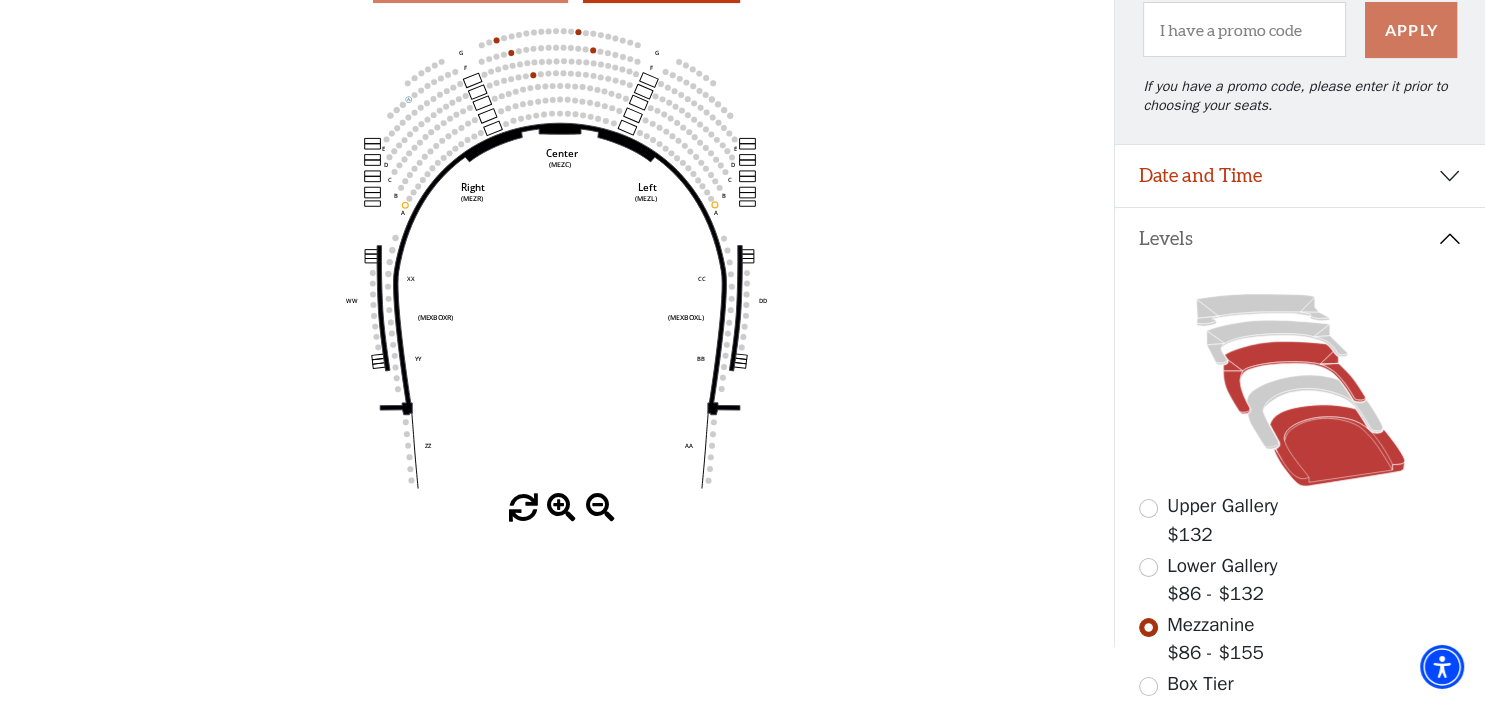 scroll, scrollTop: 236, scrollLeft: 0, axis: vertical 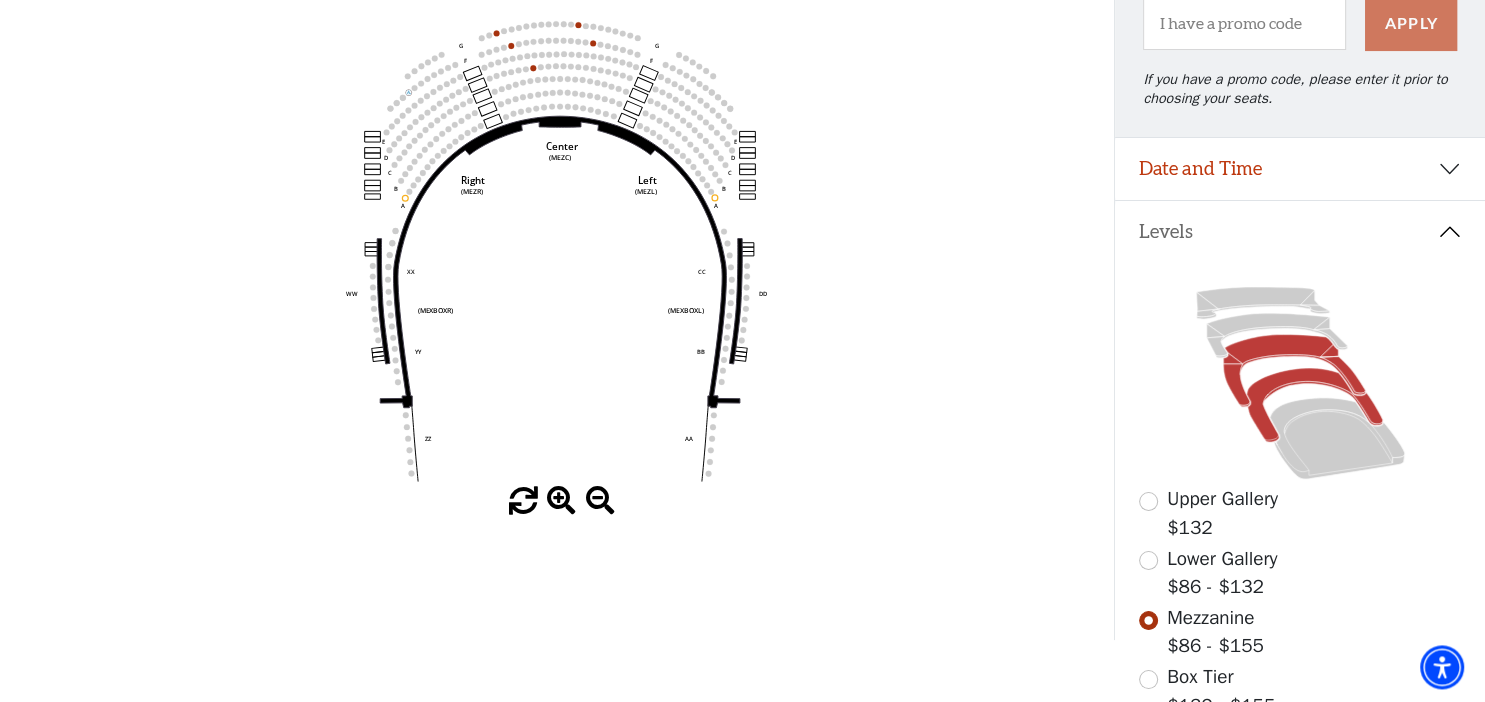 click 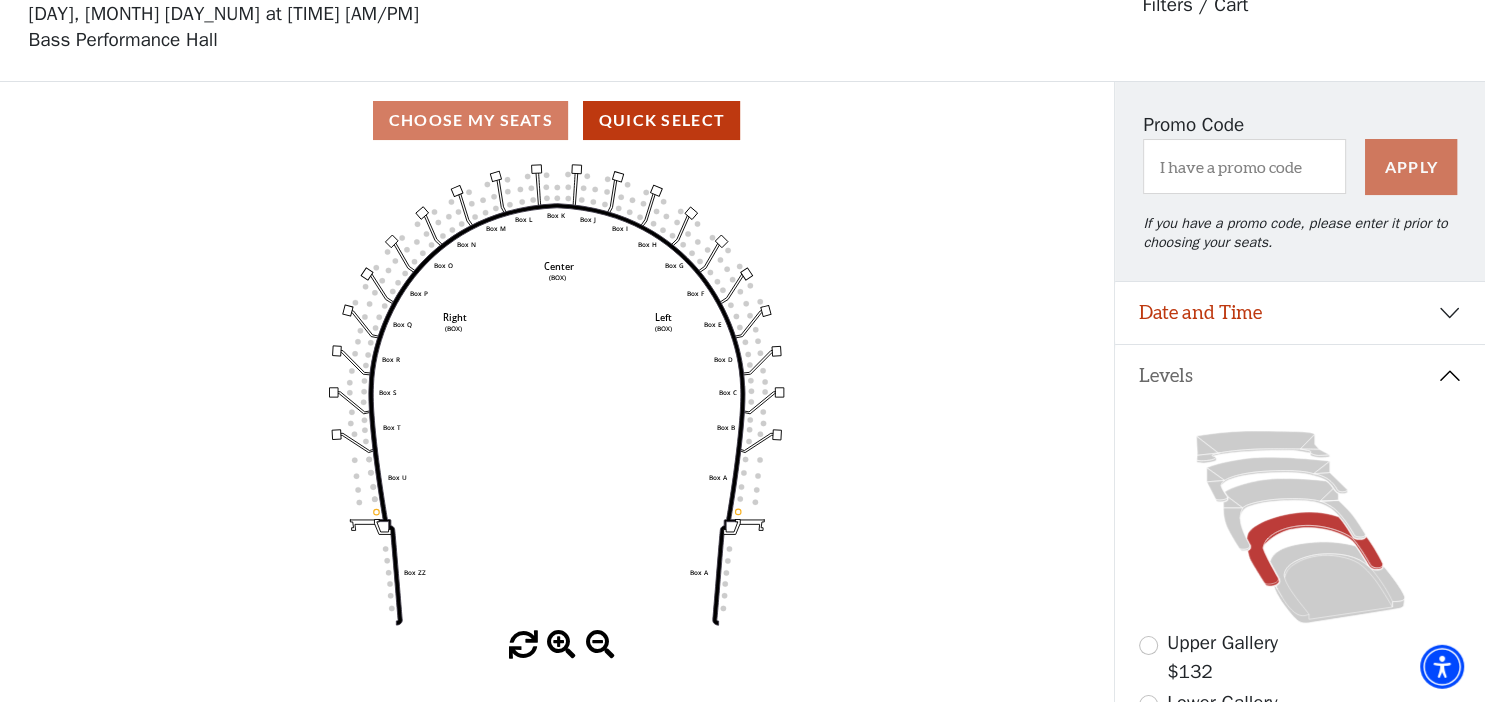 scroll, scrollTop: 92, scrollLeft: 0, axis: vertical 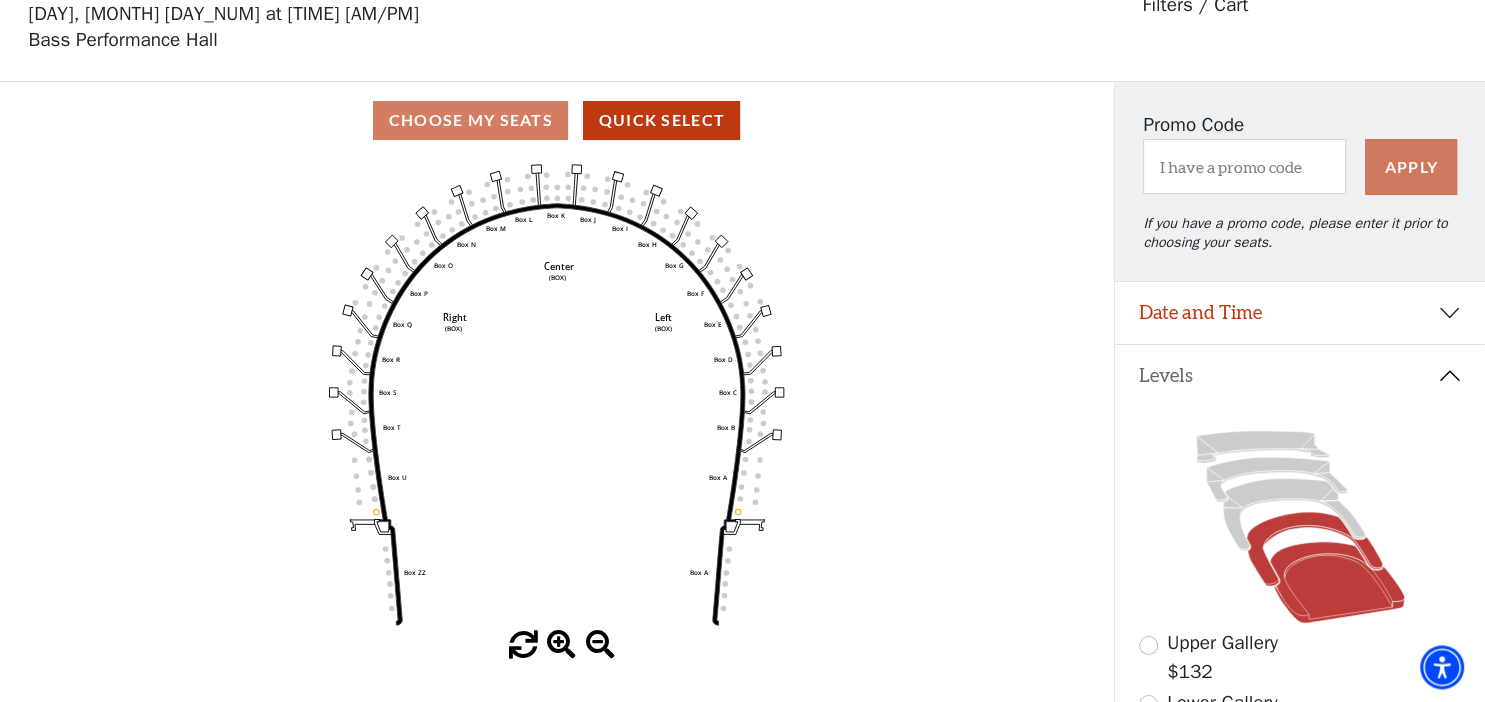 click 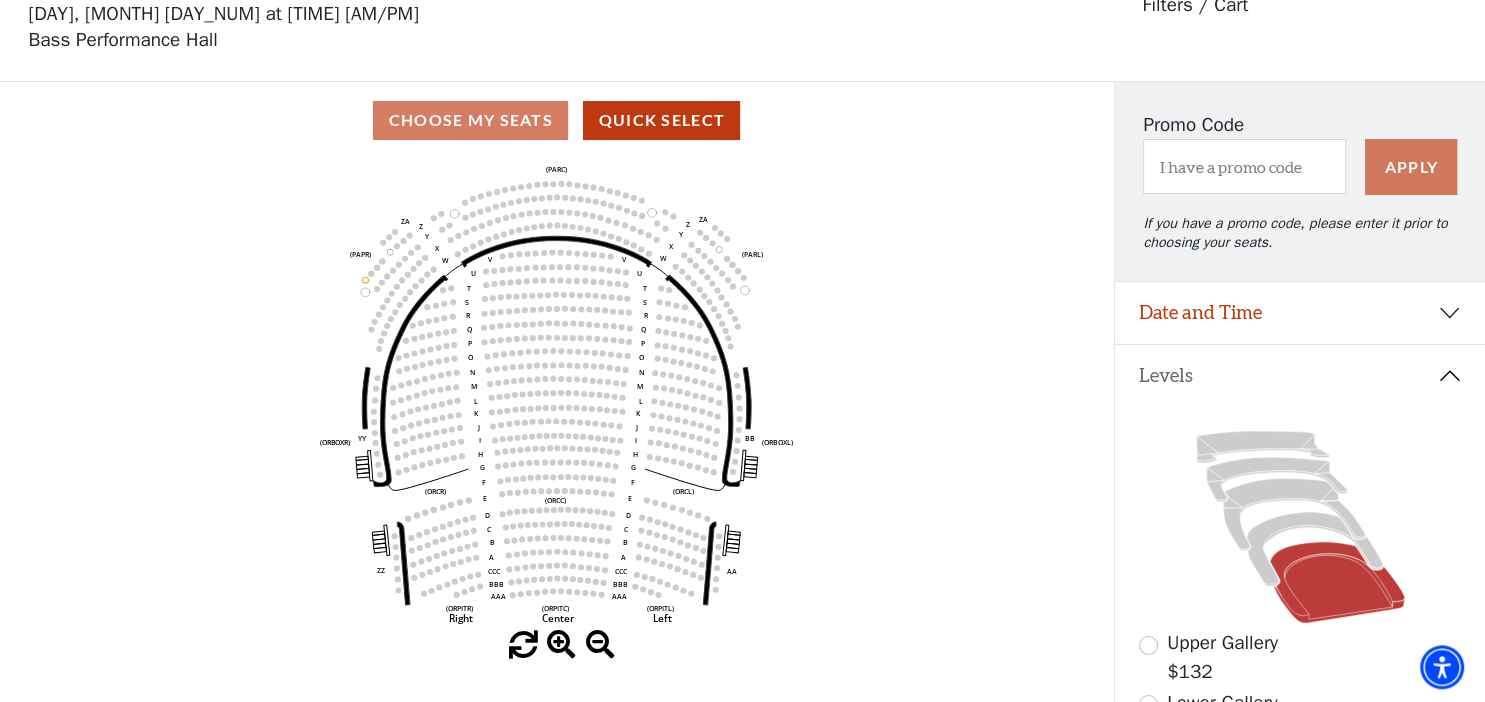 scroll, scrollTop: 92, scrollLeft: 0, axis: vertical 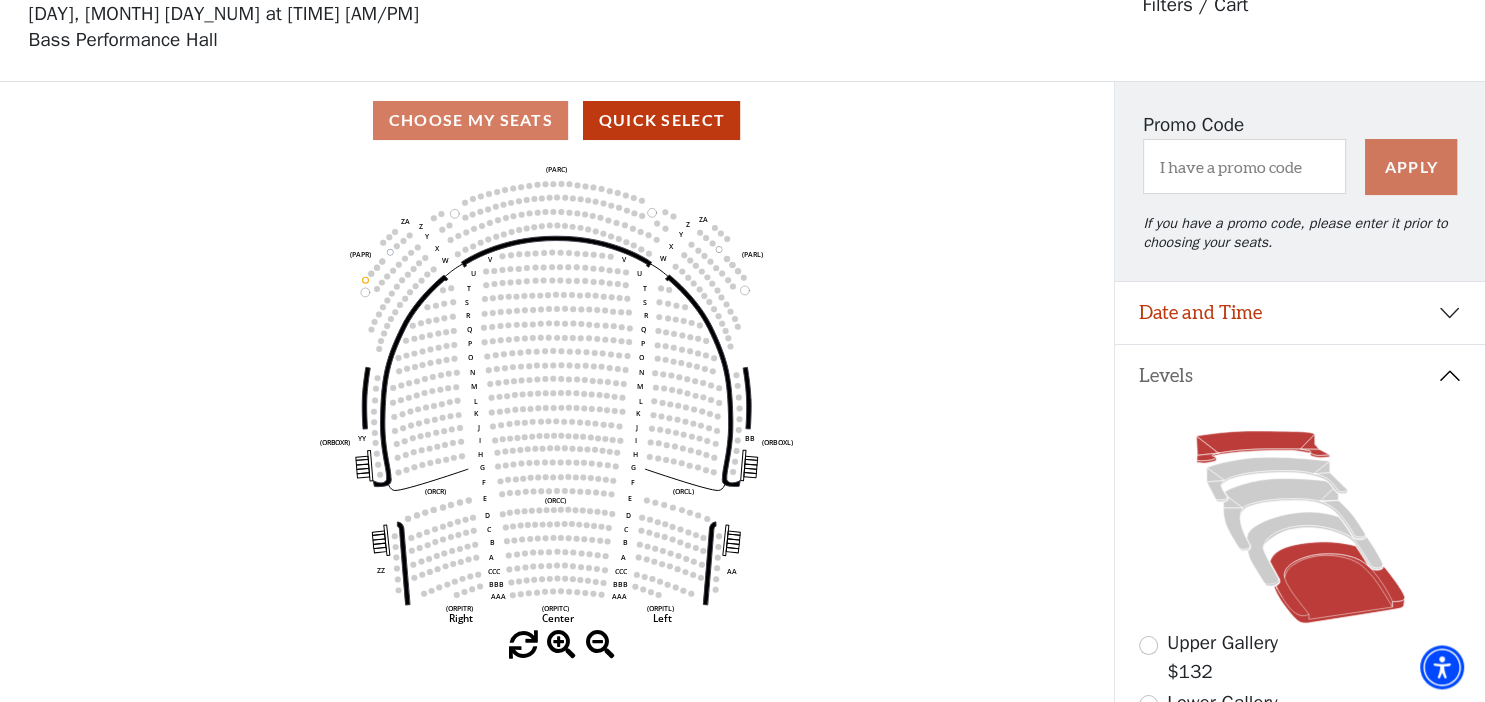 click 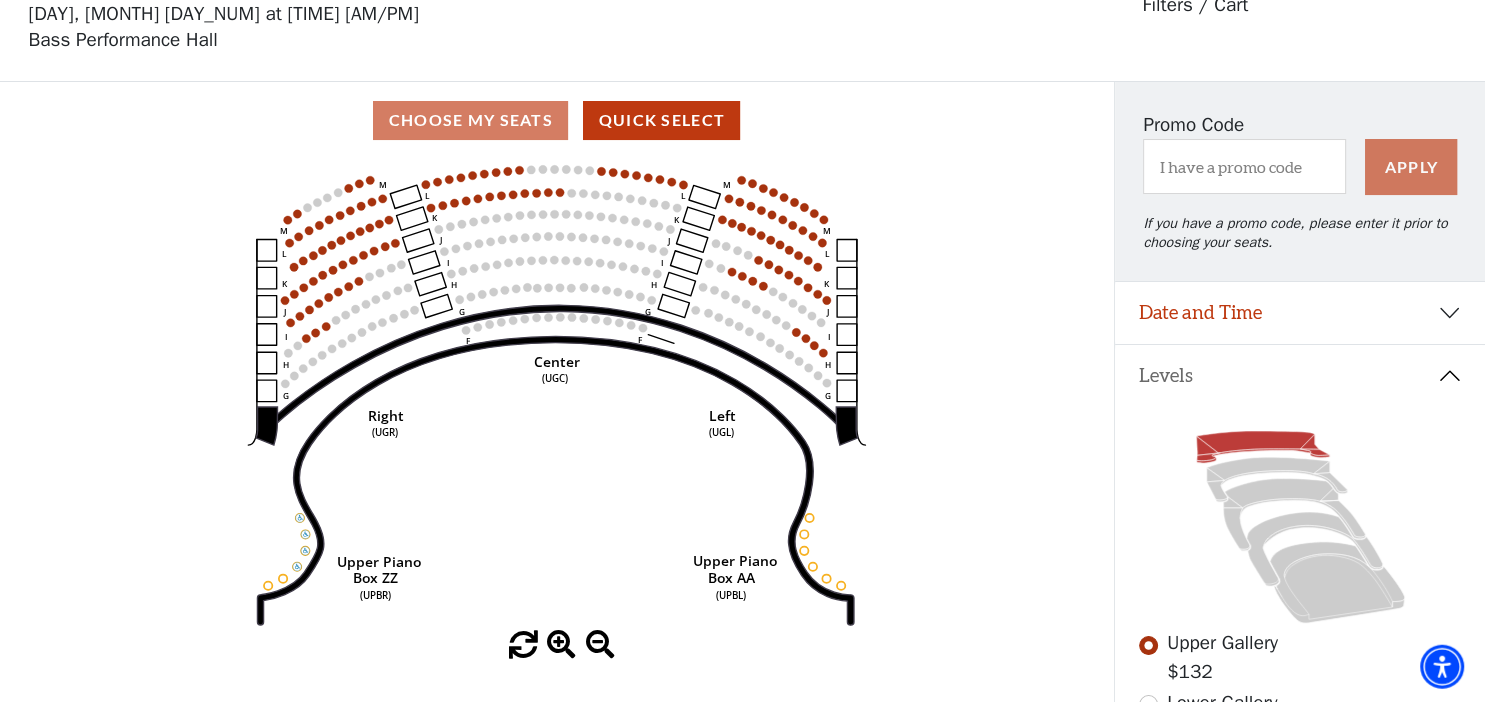 scroll, scrollTop: 92, scrollLeft: 0, axis: vertical 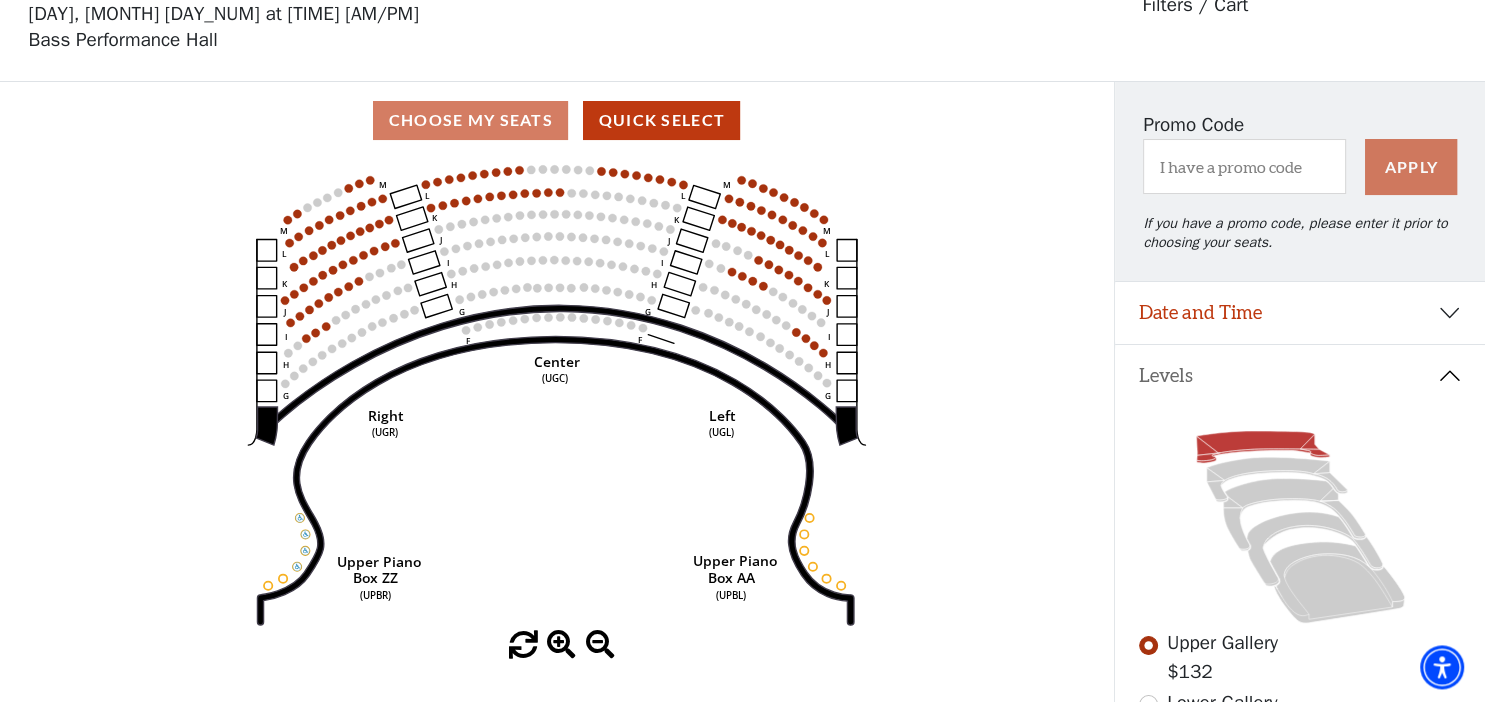 drag, startPoint x: 390, startPoint y: 155, endPoint x: 543, endPoint y: 223, distance: 167.43059 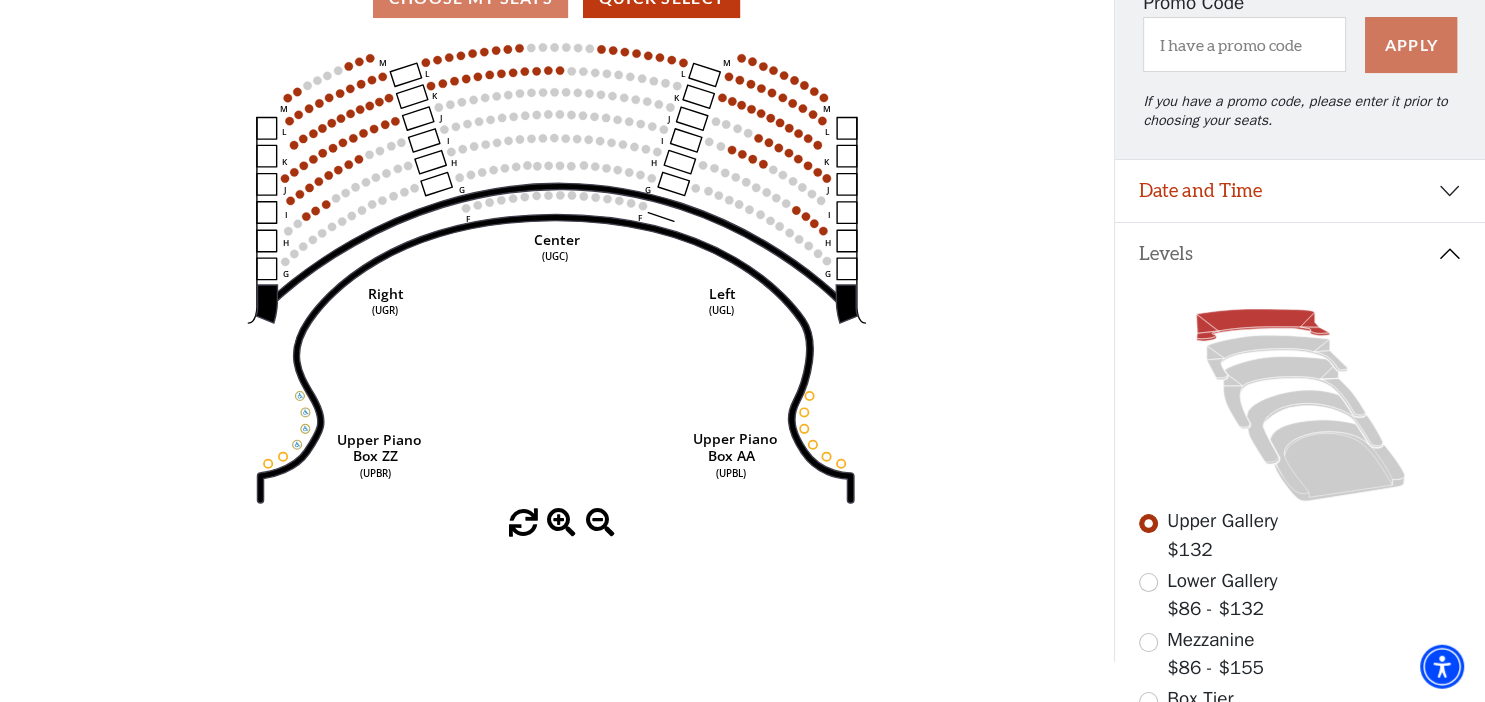 scroll, scrollTop: 288, scrollLeft: 0, axis: vertical 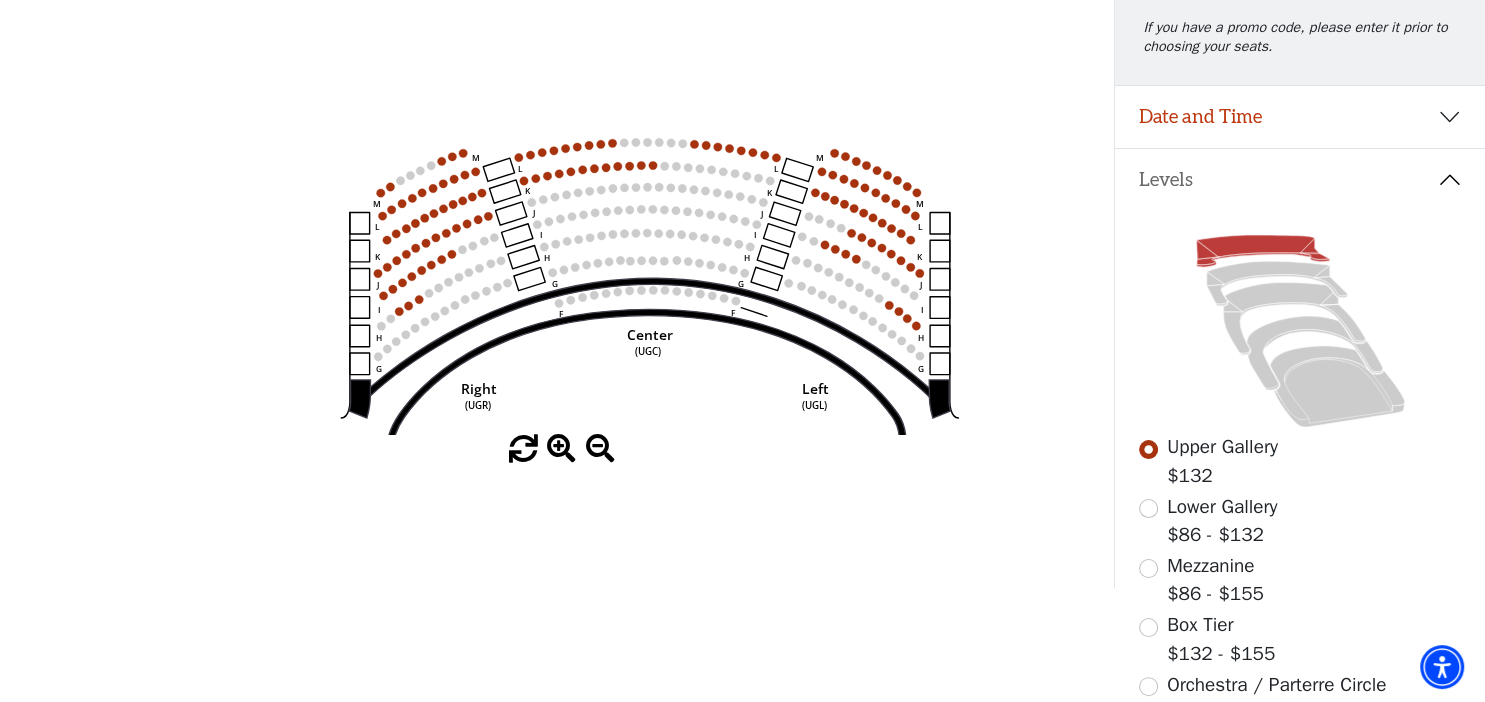 drag, startPoint x: 630, startPoint y: 93, endPoint x: 707, endPoint y: 238, distance: 164.17673 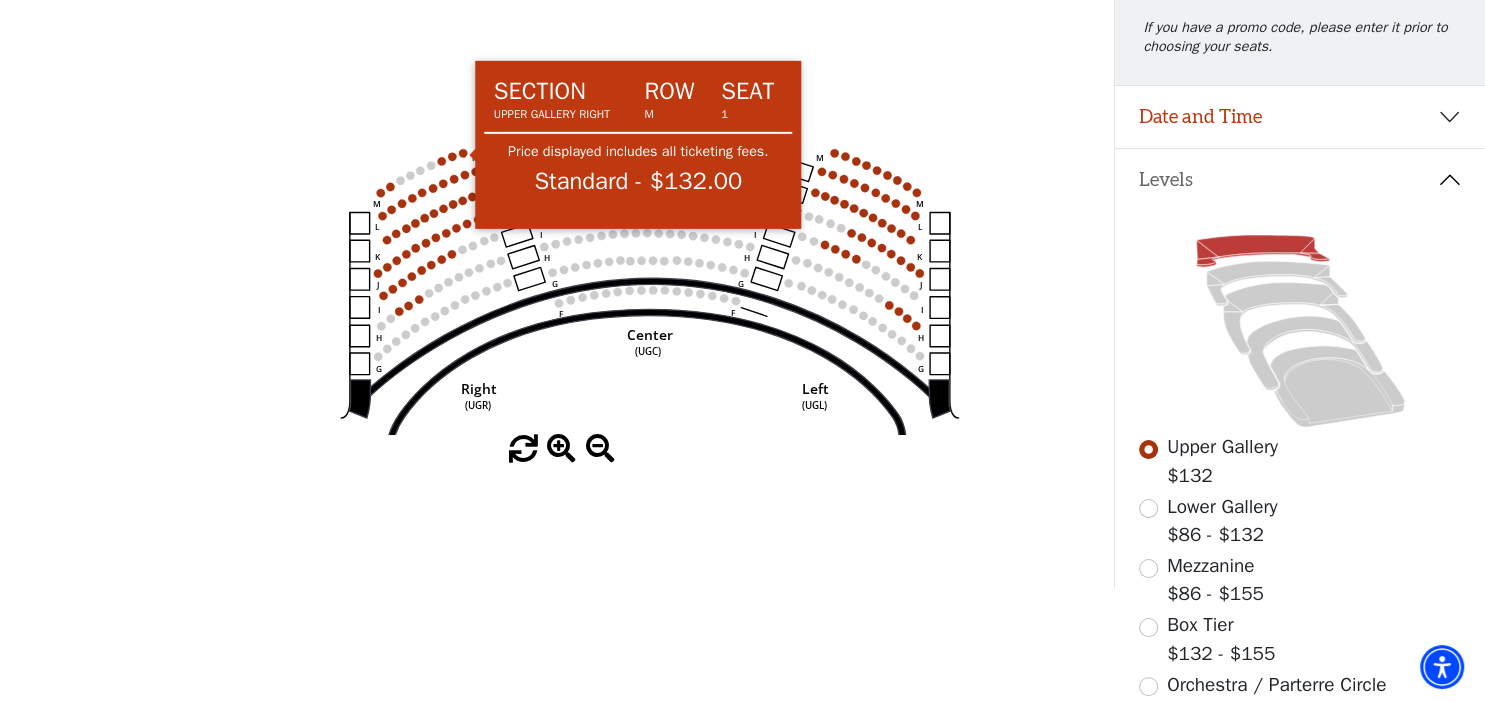 click 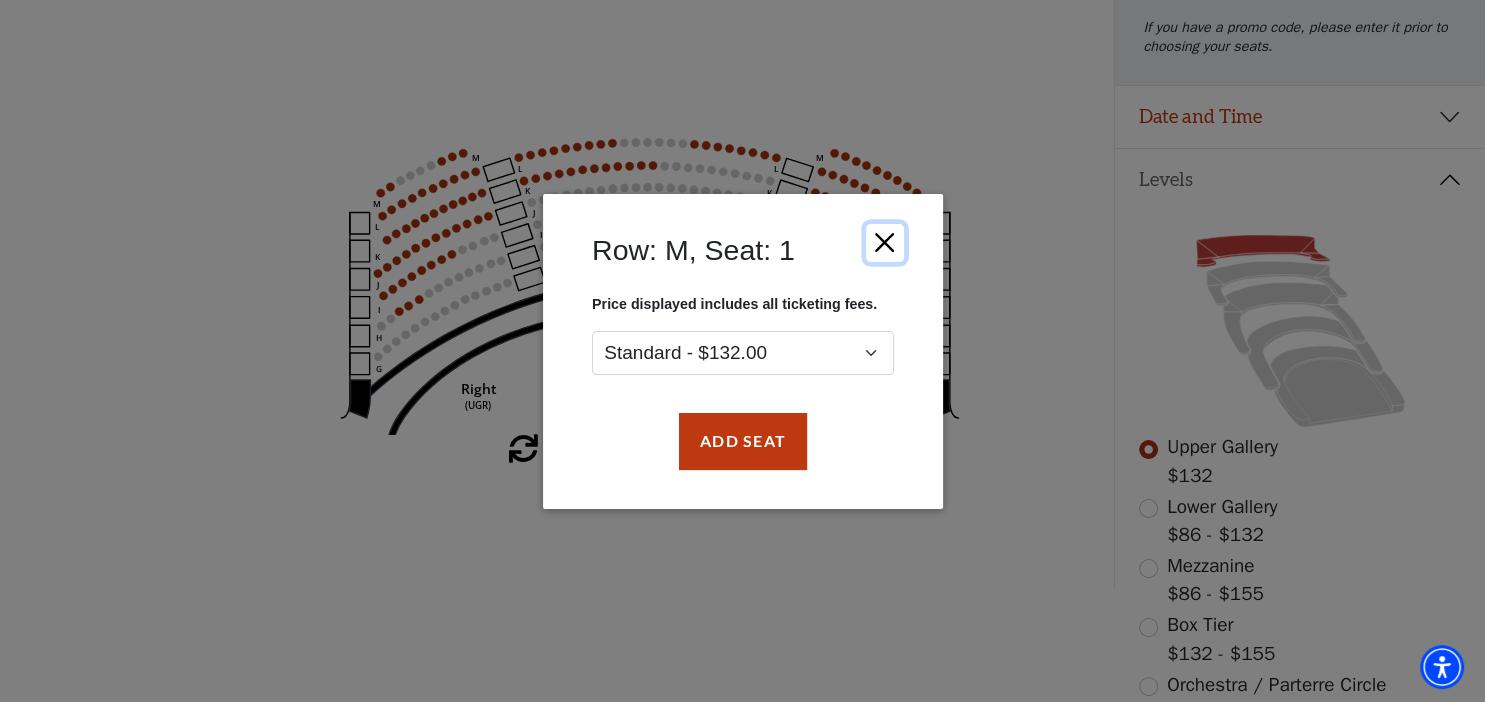 click at bounding box center [884, 242] 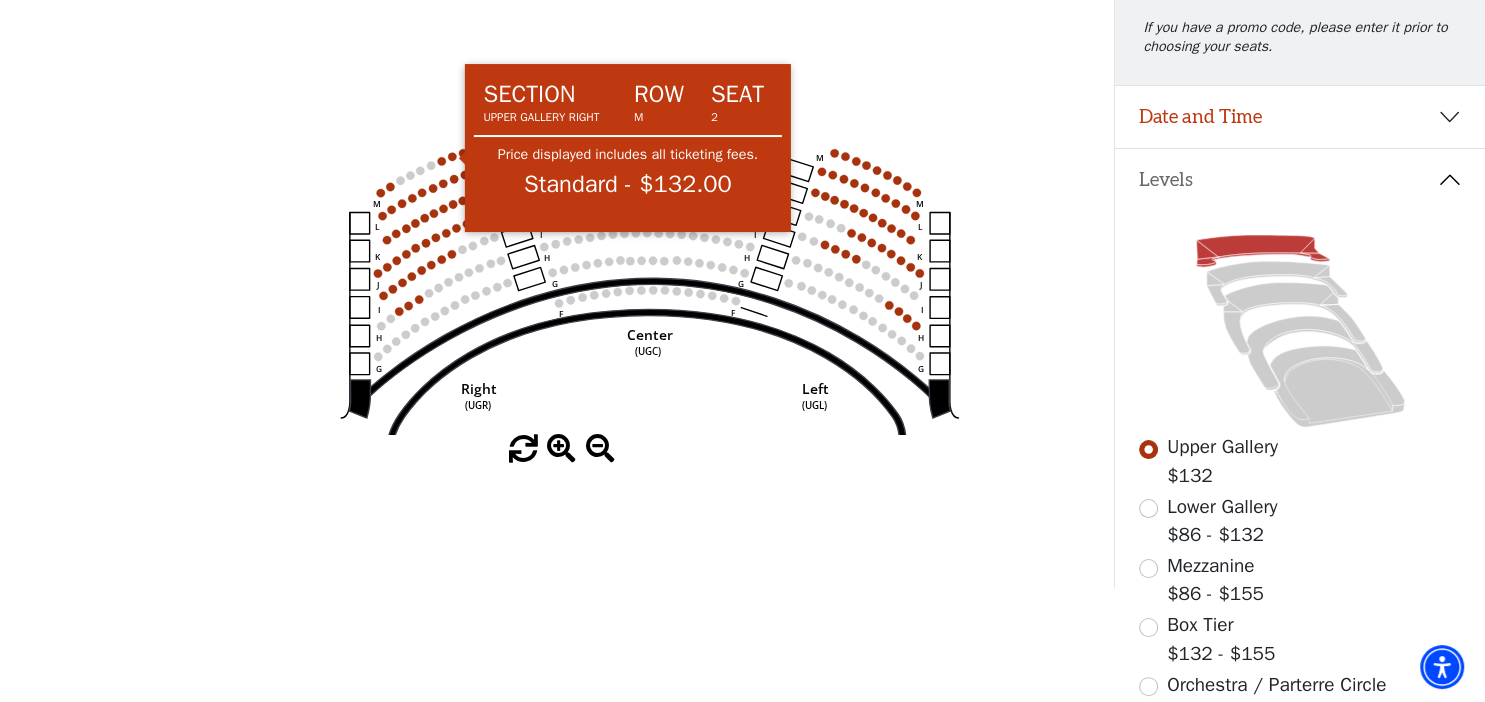 click 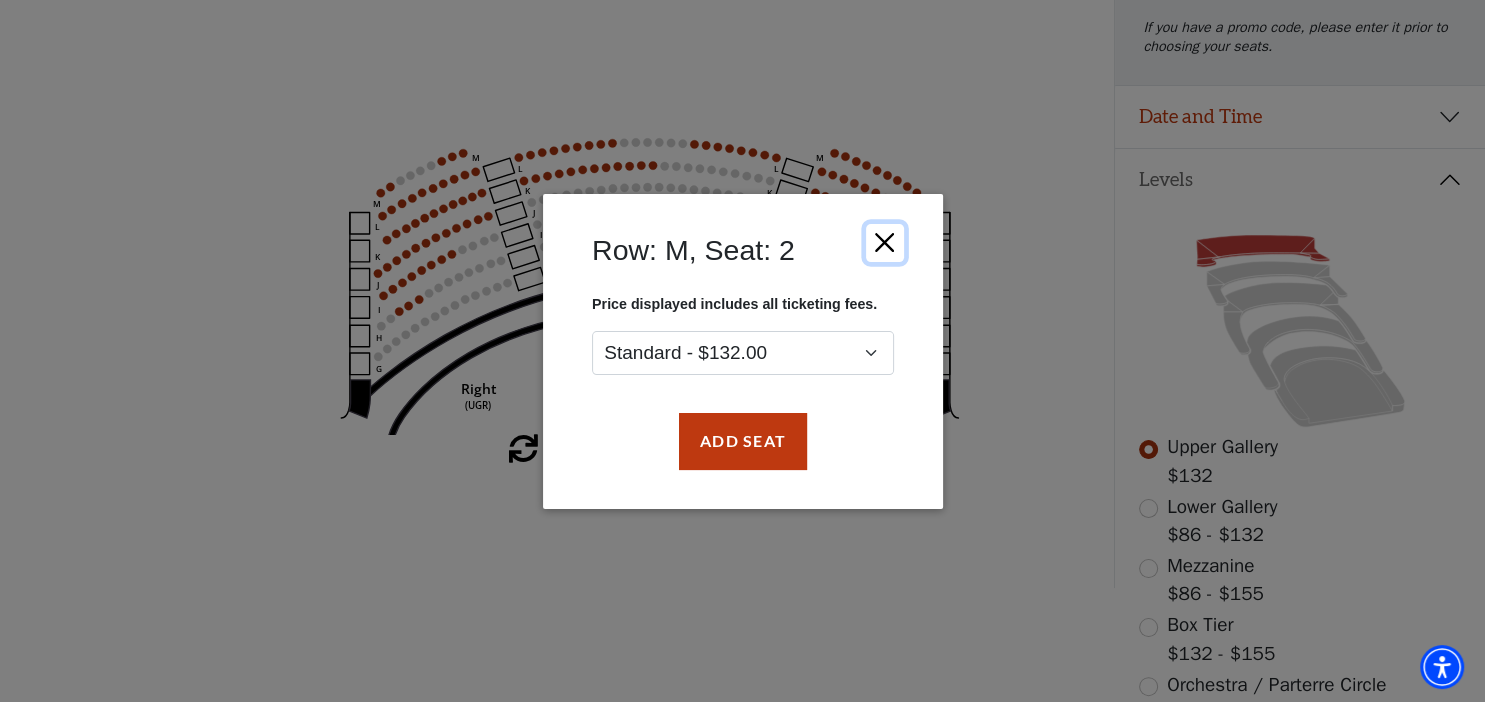 click at bounding box center (884, 242) 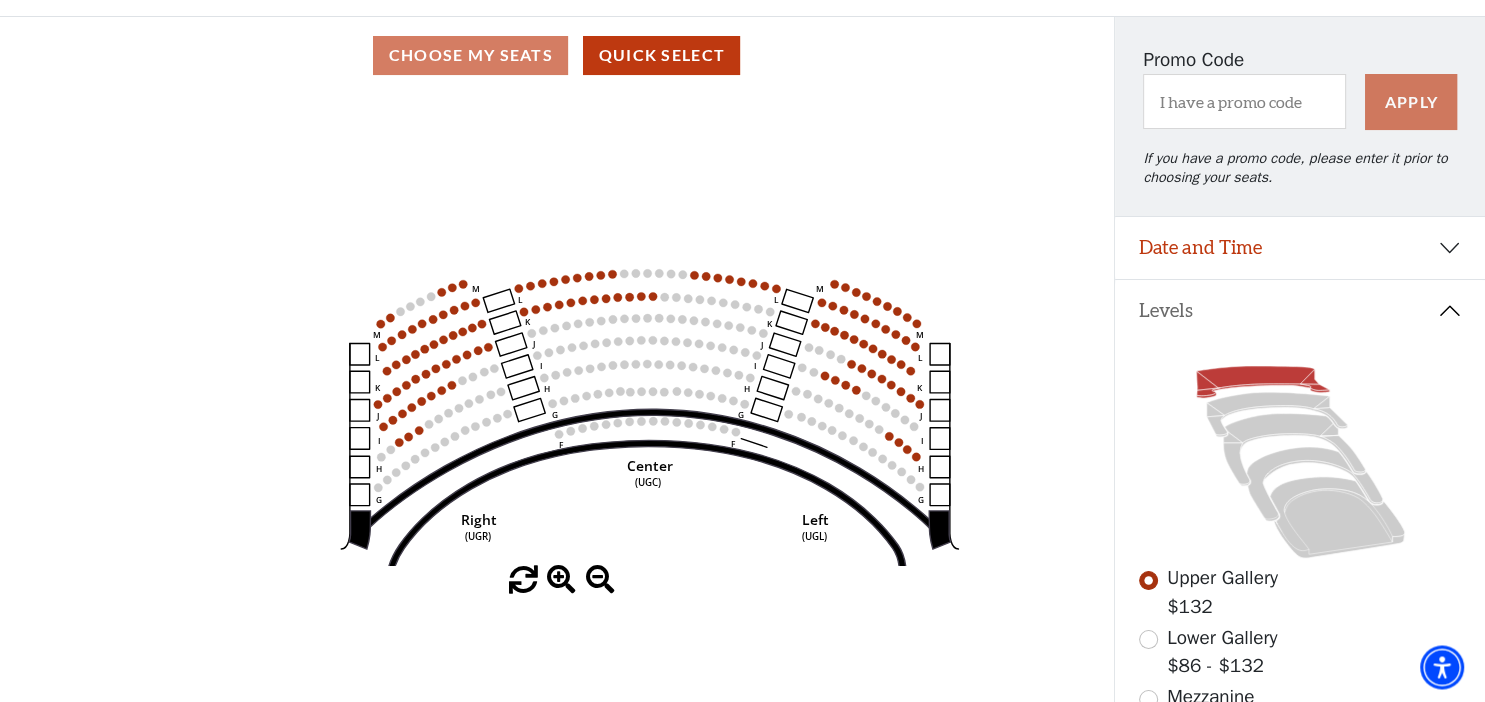 scroll, scrollTop: 144, scrollLeft: 0, axis: vertical 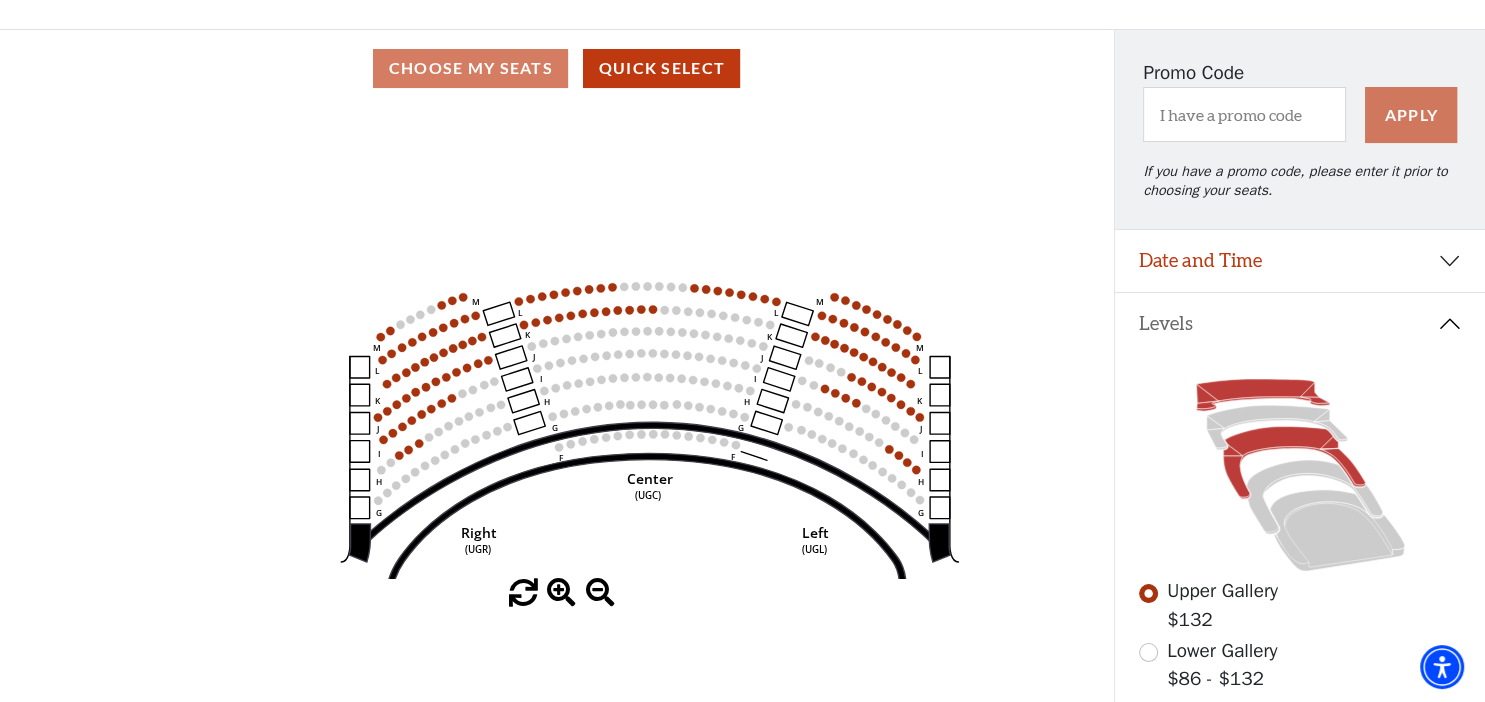 click 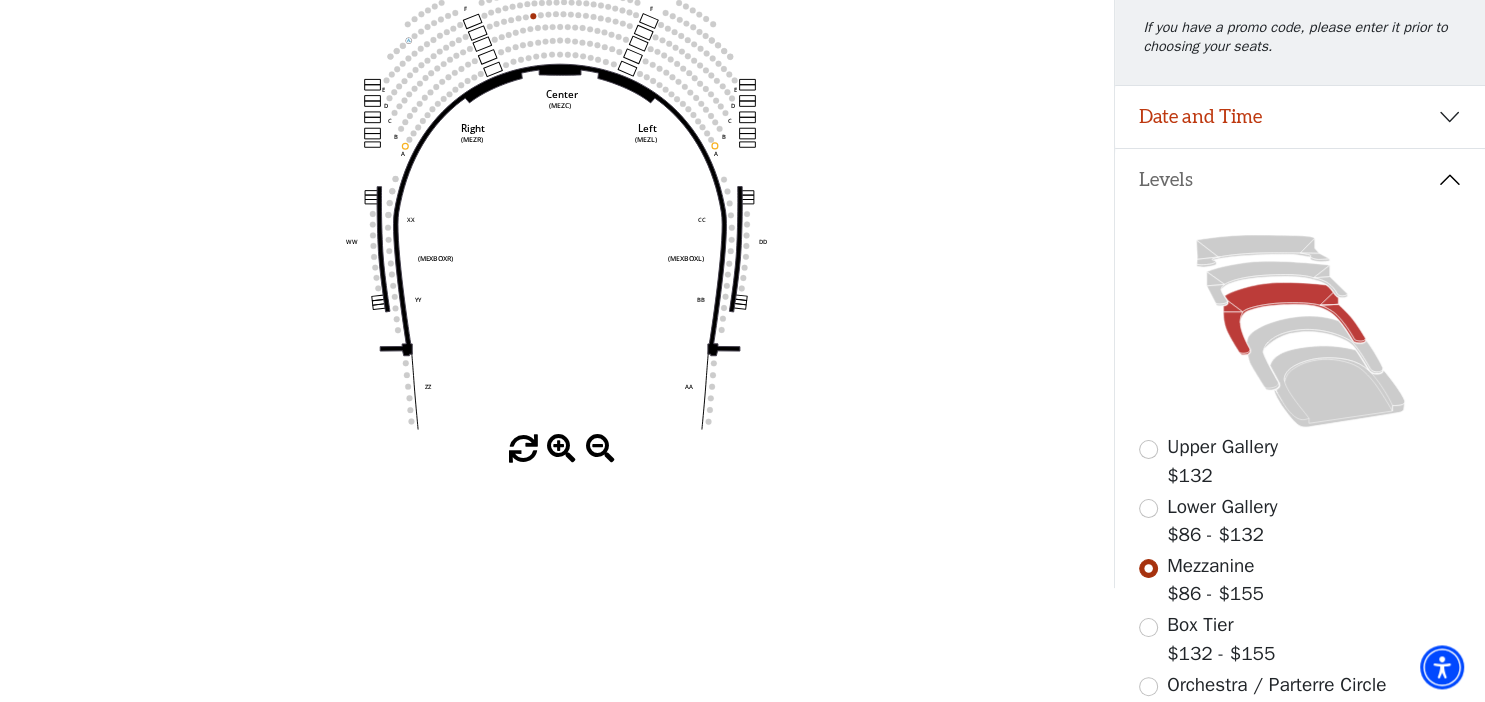 scroll, scrollTop: 227, scrollLeft: 0, axis: vertical 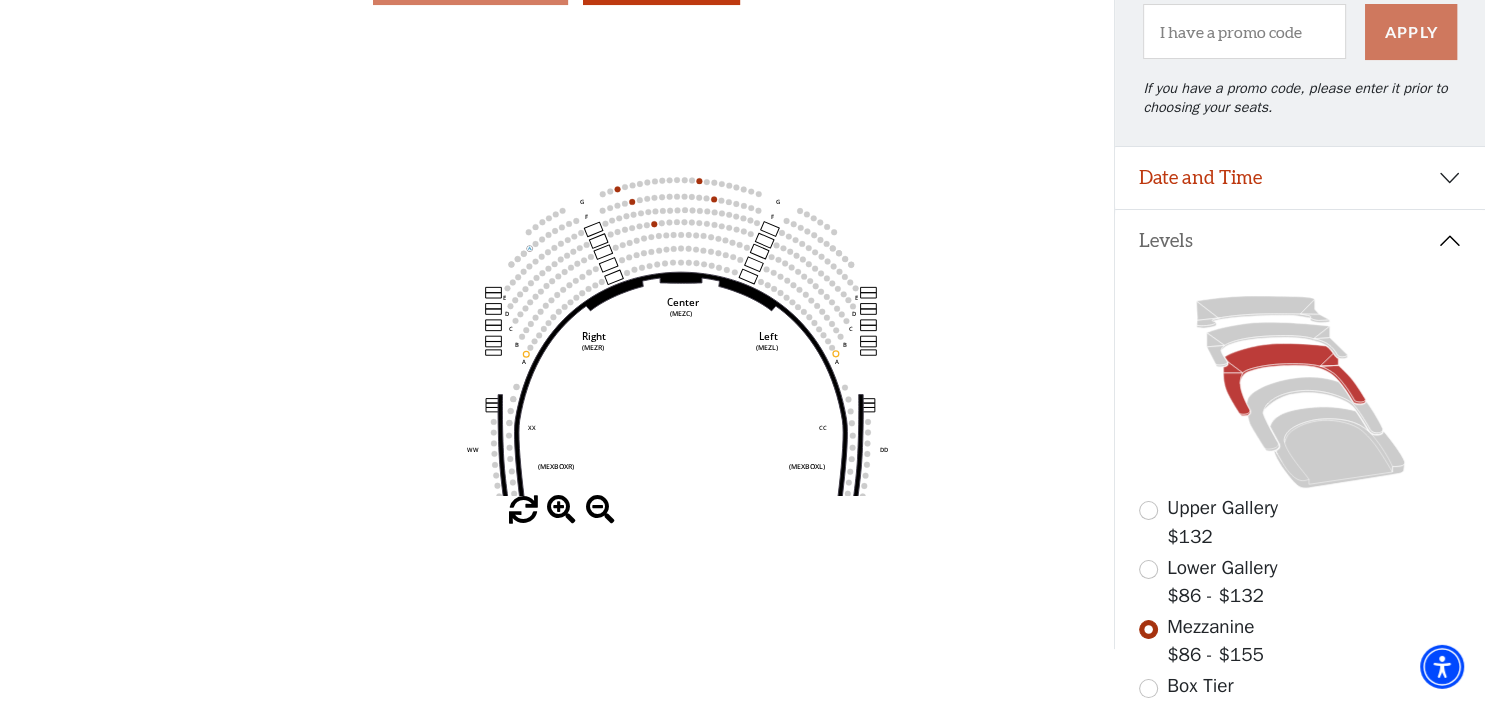 drag, startPoint x: 895, startPoint y: 205, endPoint x: 1002, endPoint y: 305, distance: 146.45477 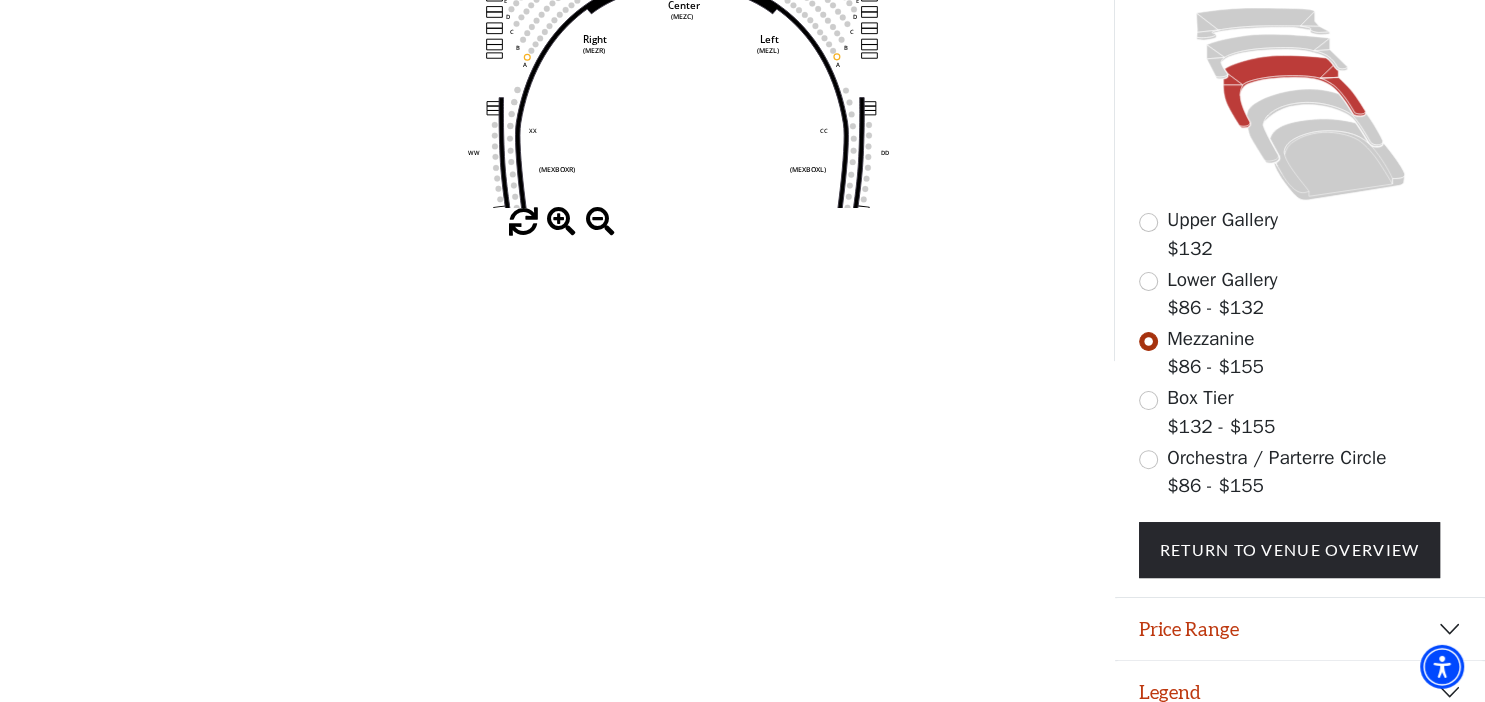 scroll, scrollTop: 0, scrollLeft: 0, axis: both 